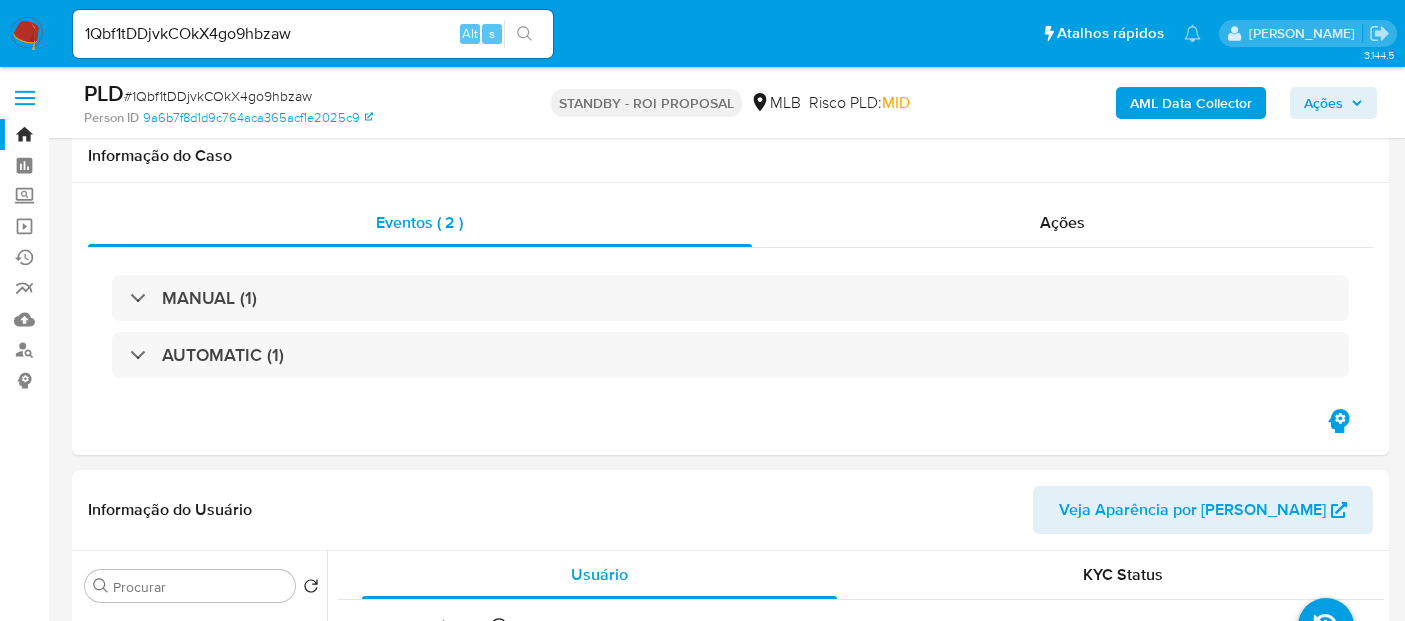 select on "10" 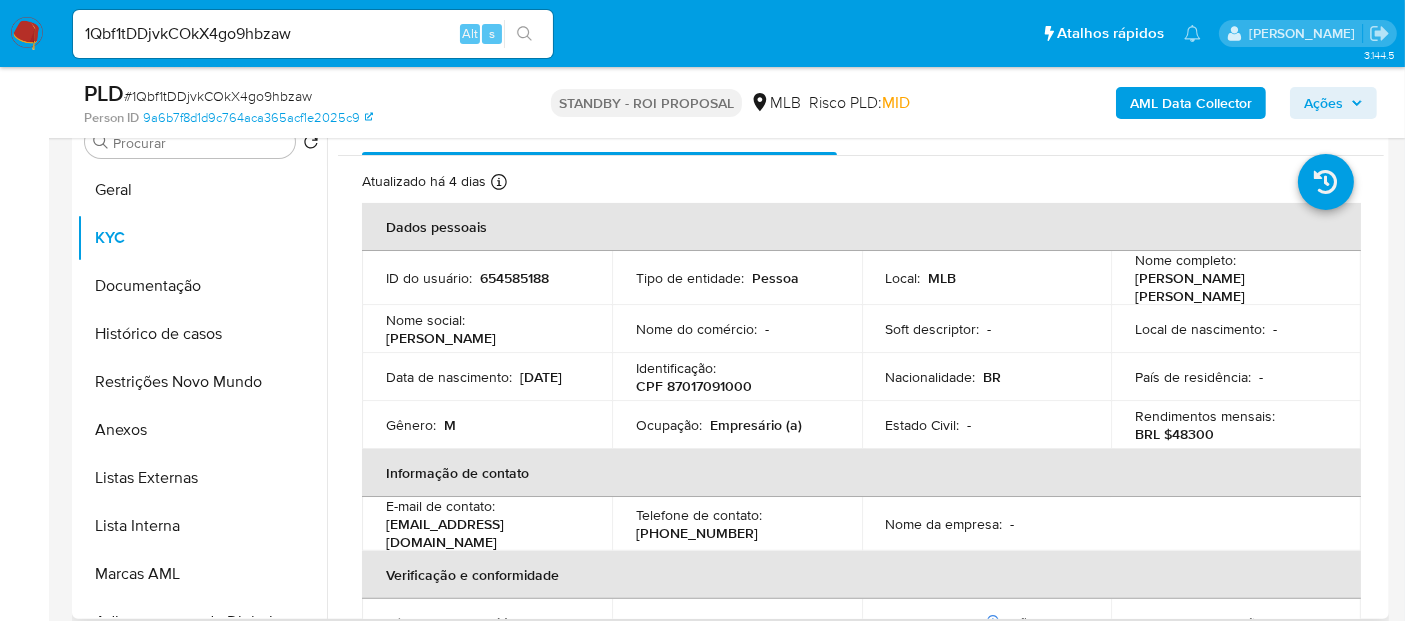 scroll, scrollTop: 333, scrollLeft: 0, axis: vertical 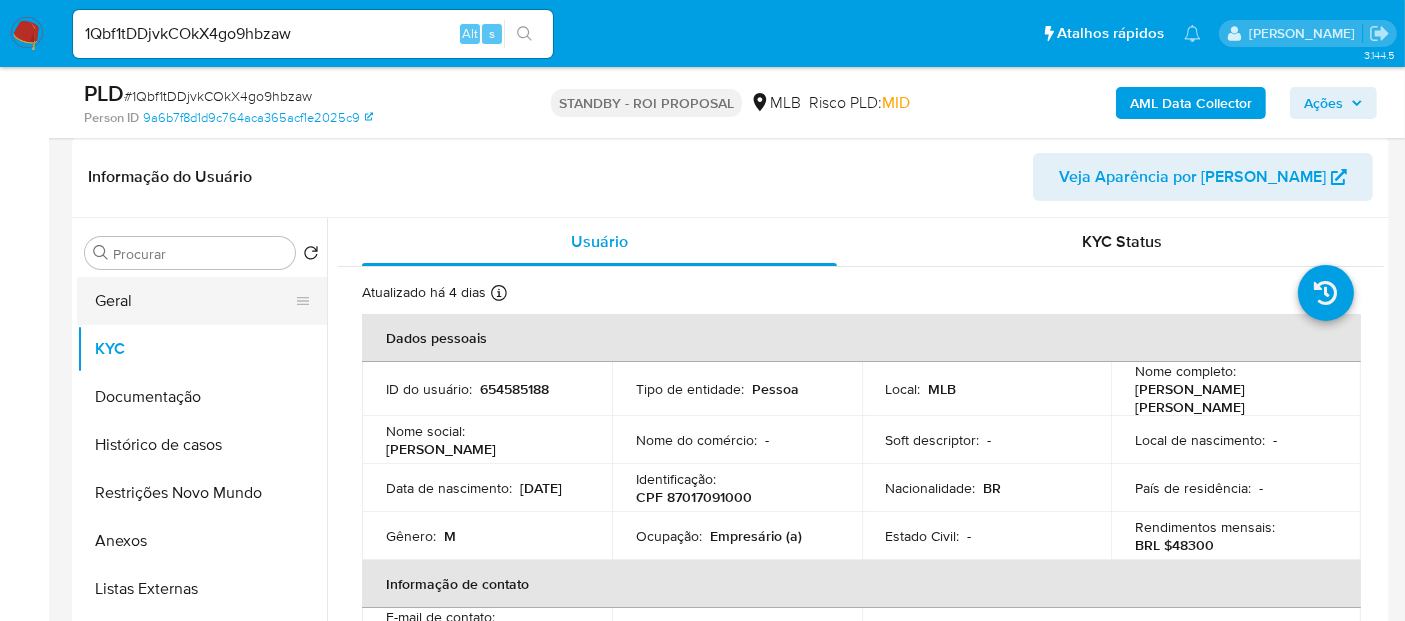 drag, startPoint x: 135, startPoint y: 300, endPoint x: 234, endPoint y: 314, distance: 99.985 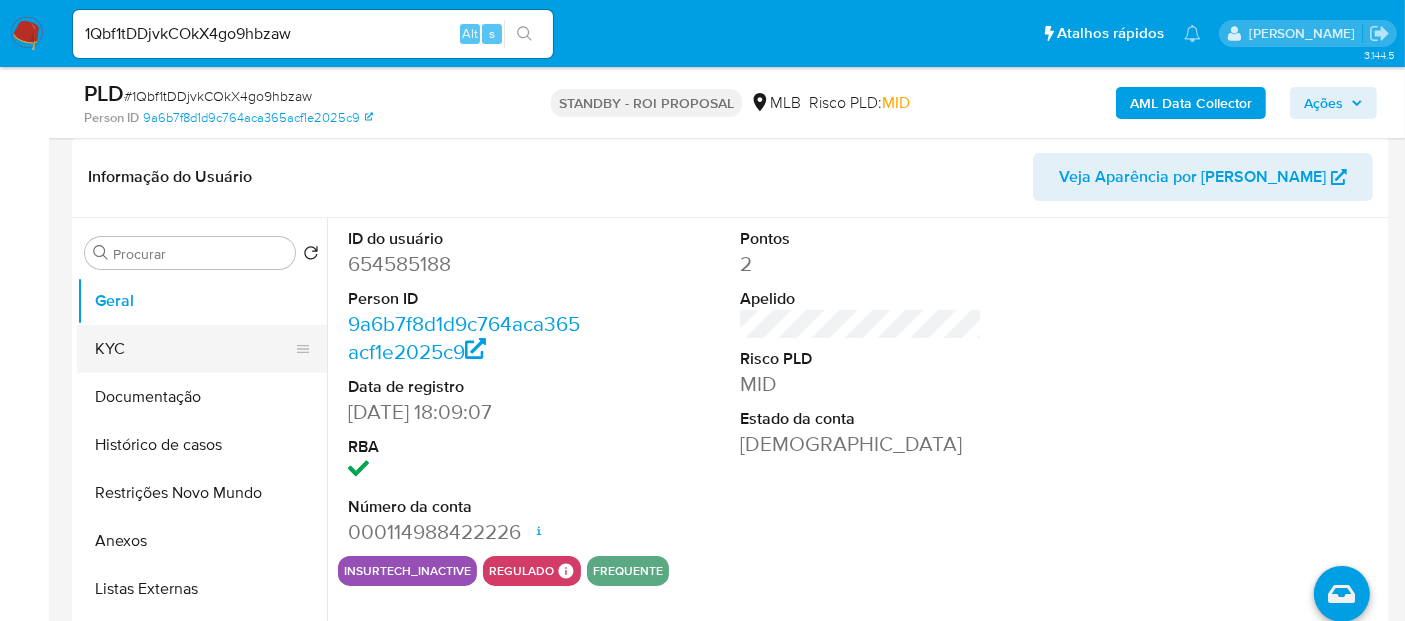 drag, startPoint x: 122, startPoint y: 338, endPoint x: 151, endPoint y: 348, distance: 30.675724 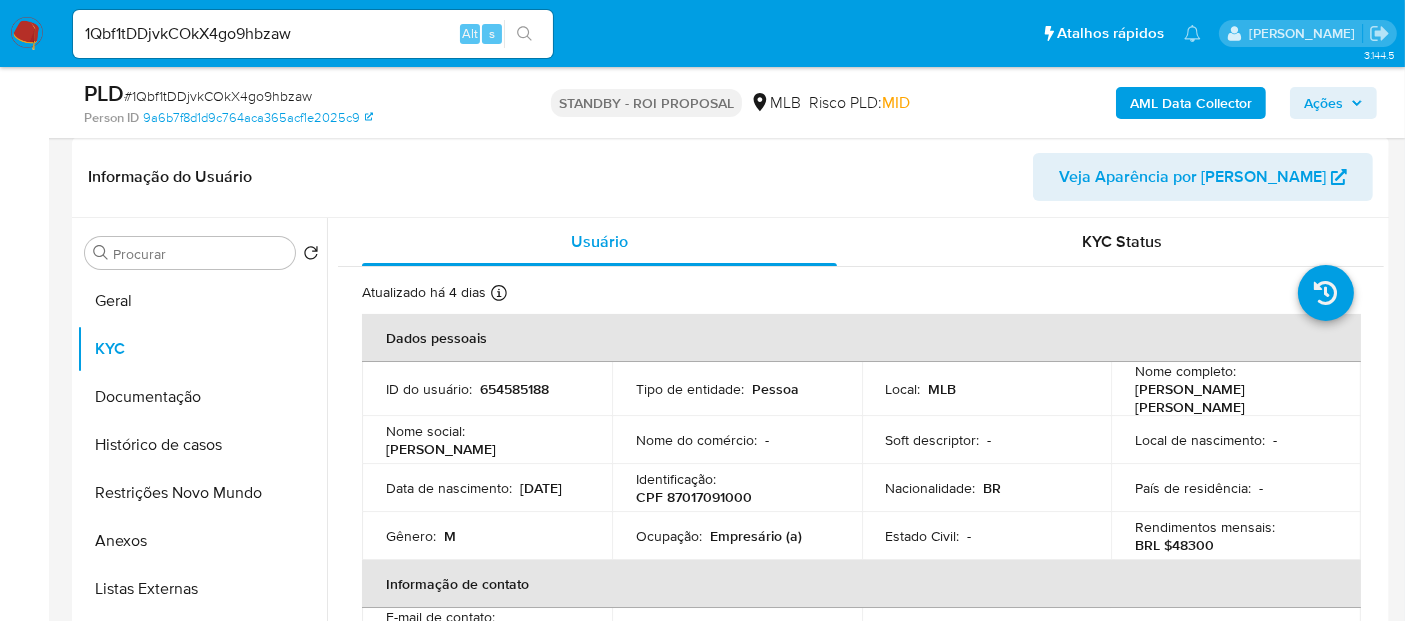 drag, startPoint x: 386, startPoint y: 495, endPoint x: 481, endPoint y: 495, distance: 95 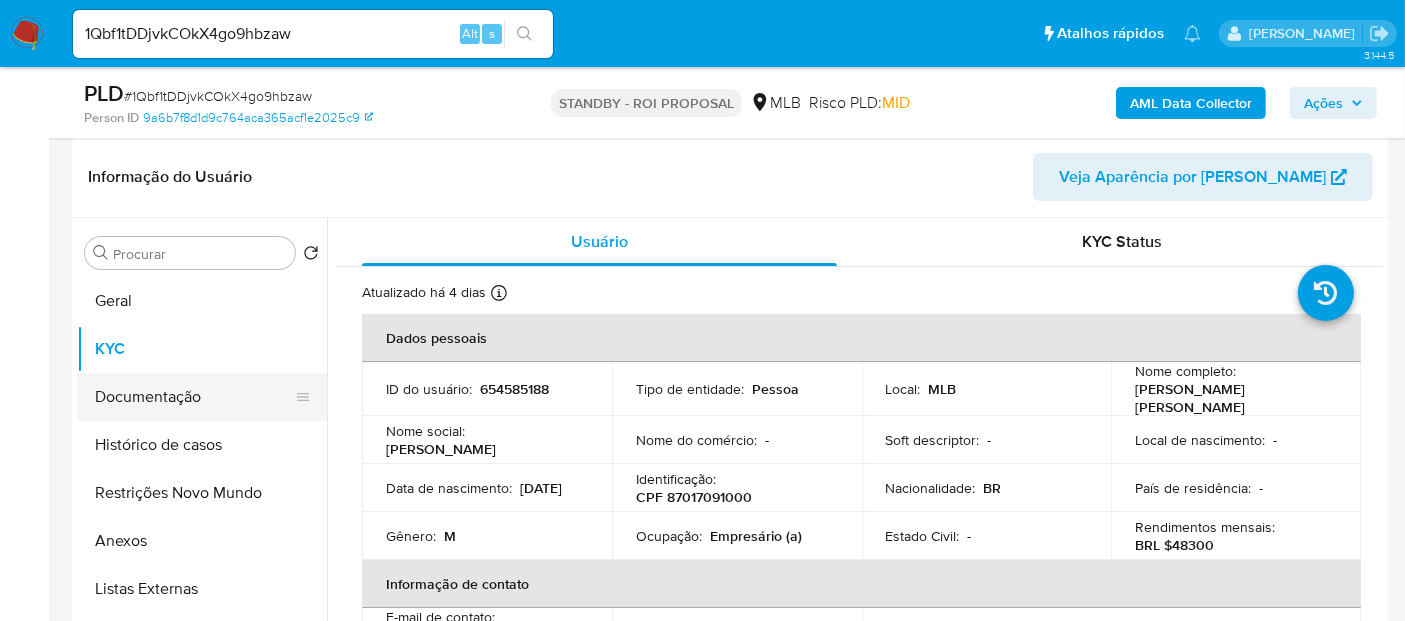 click on "Documentação" at bounding box center [194, 397] 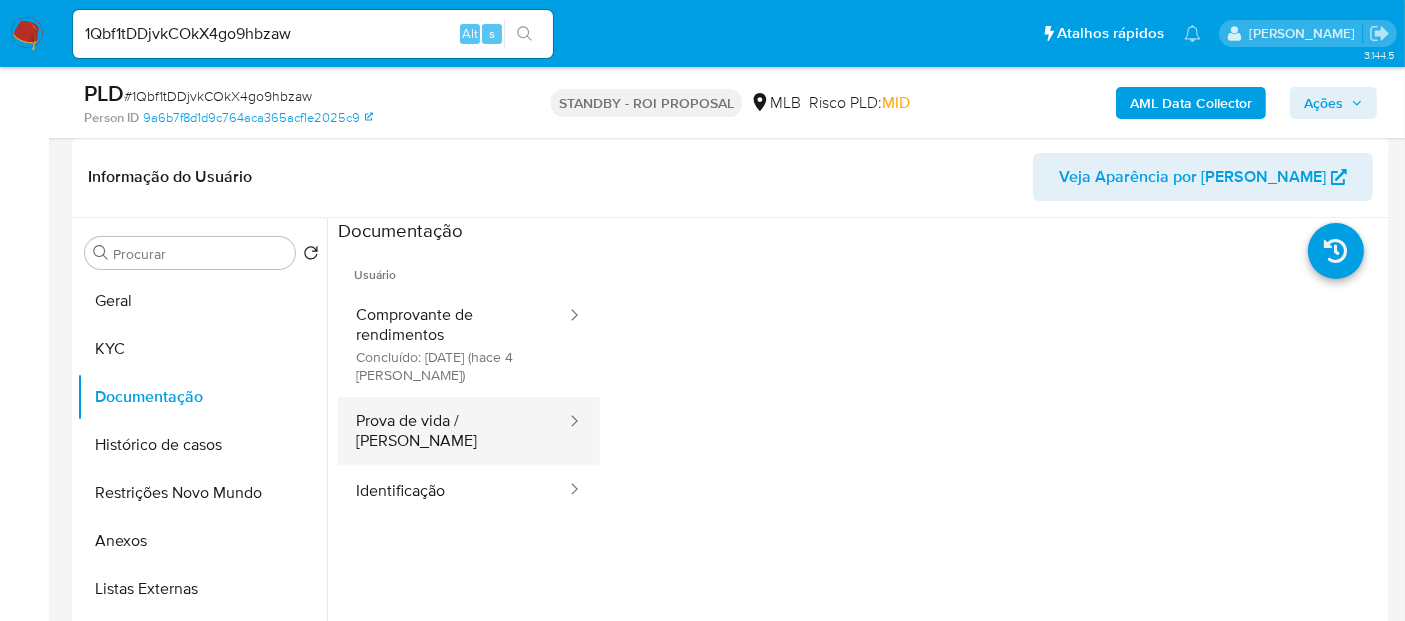 click on "Prova de vida / [PERSON_NAME]" at bounding box center (453, 431) 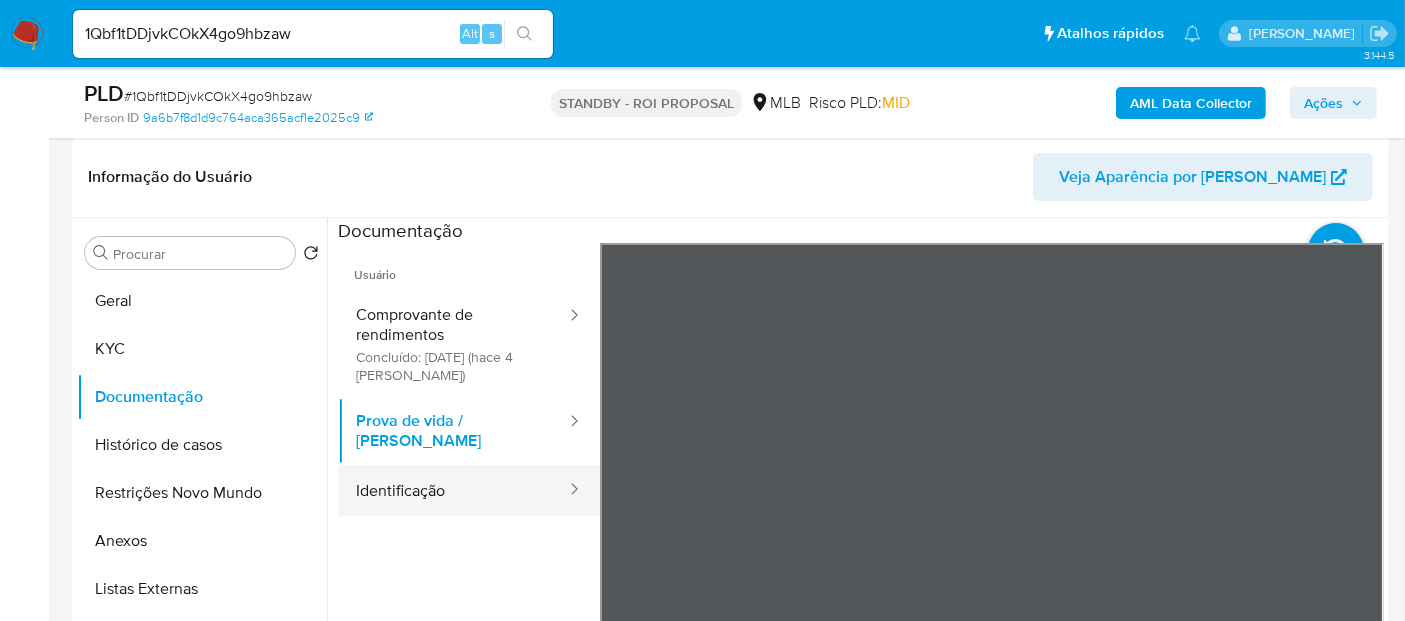 click on "Identificação" at bounding box center (453, 490) 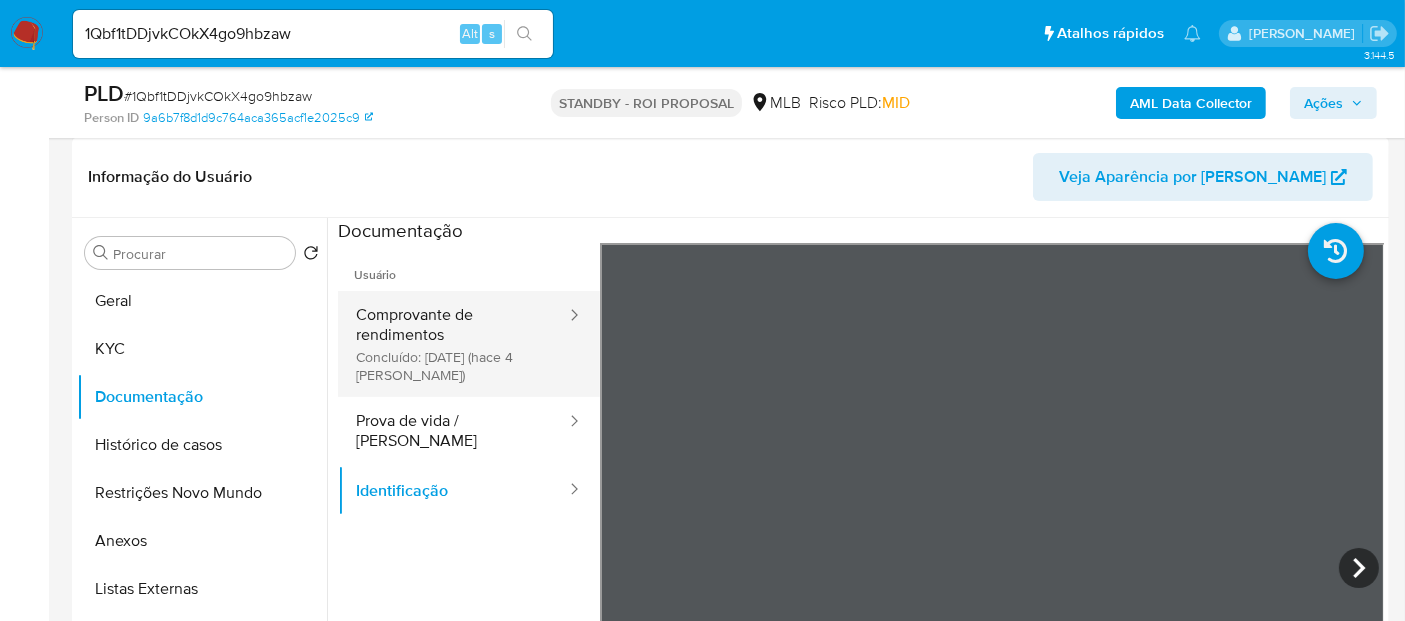 click on "Comprovante de rendimentos Concluído: [DATE] (hace 4 [PERSON_NAME])" at bounding box center (453, 344) 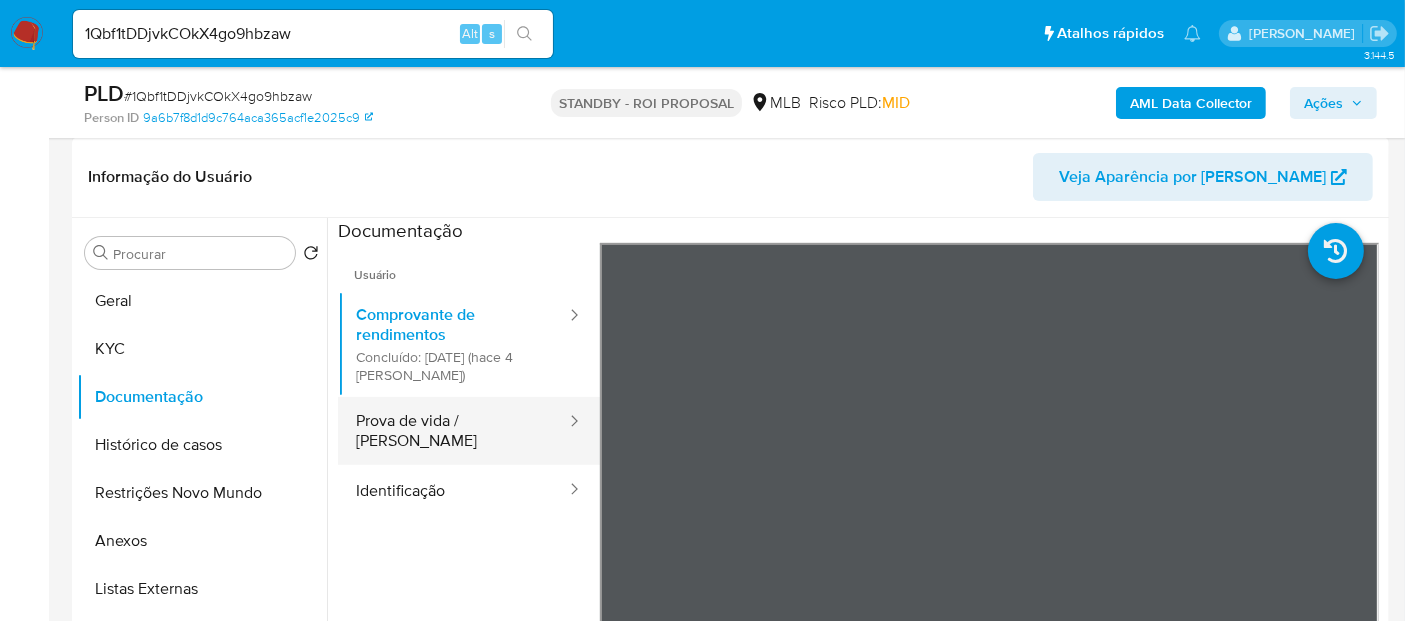 click on "Prova de vida / [PERSON_NAME]" at bounding box center [453, 431] 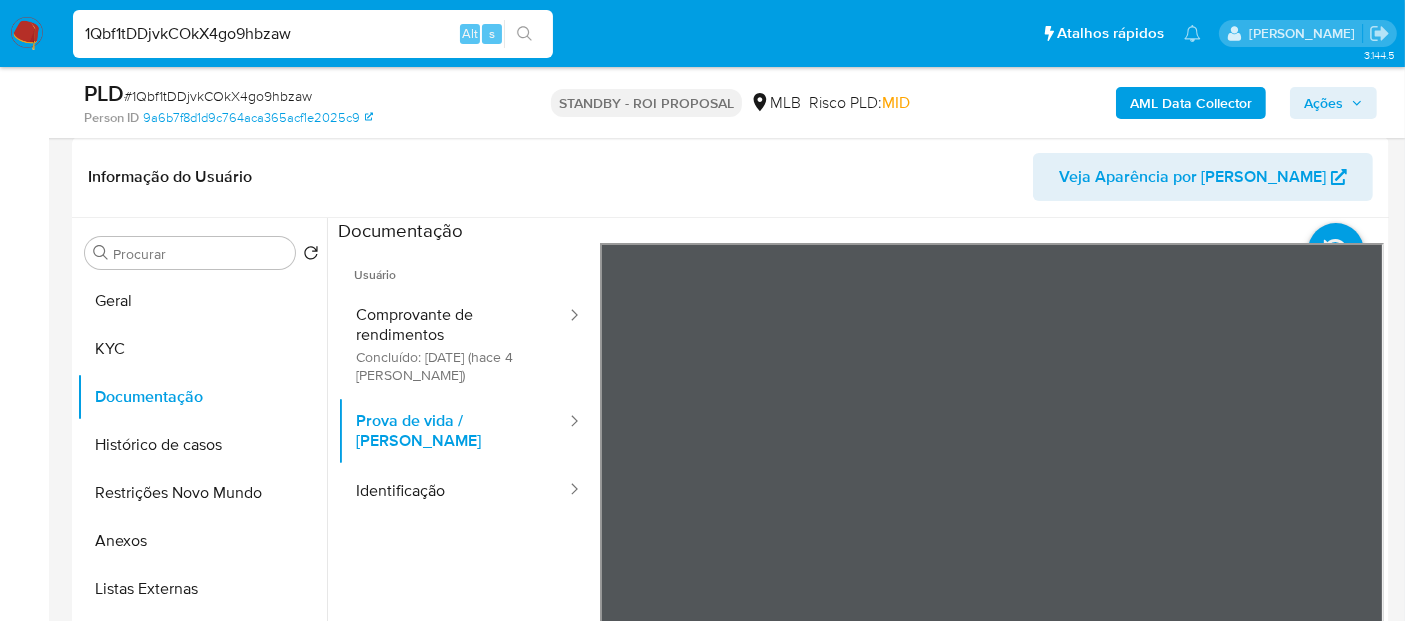 drag, startPoint x: 323, startPoint y: 29, endPoint x: 0, endPoint y: 1, distance: 324.21136 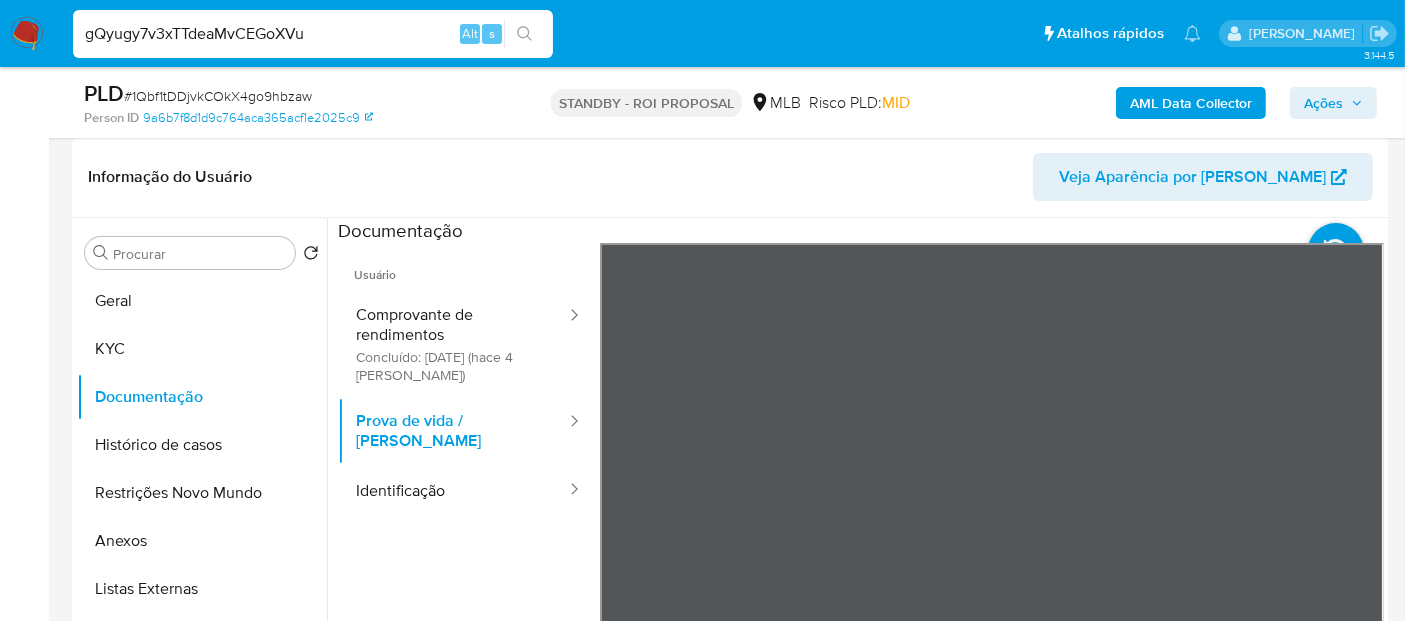type on "gQyugy7v3xTTdeaMvCEGoXVu" 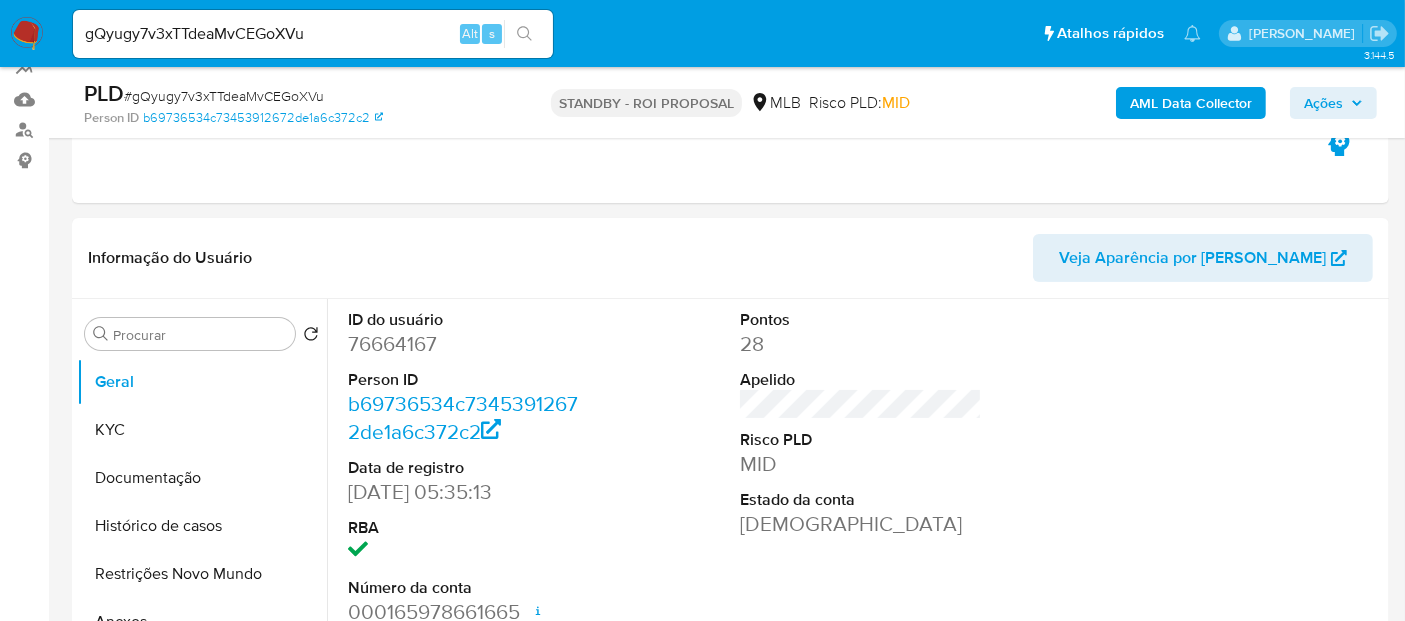 scroll, scrollTop: 222, scrollLeft: 0, axis: vertical 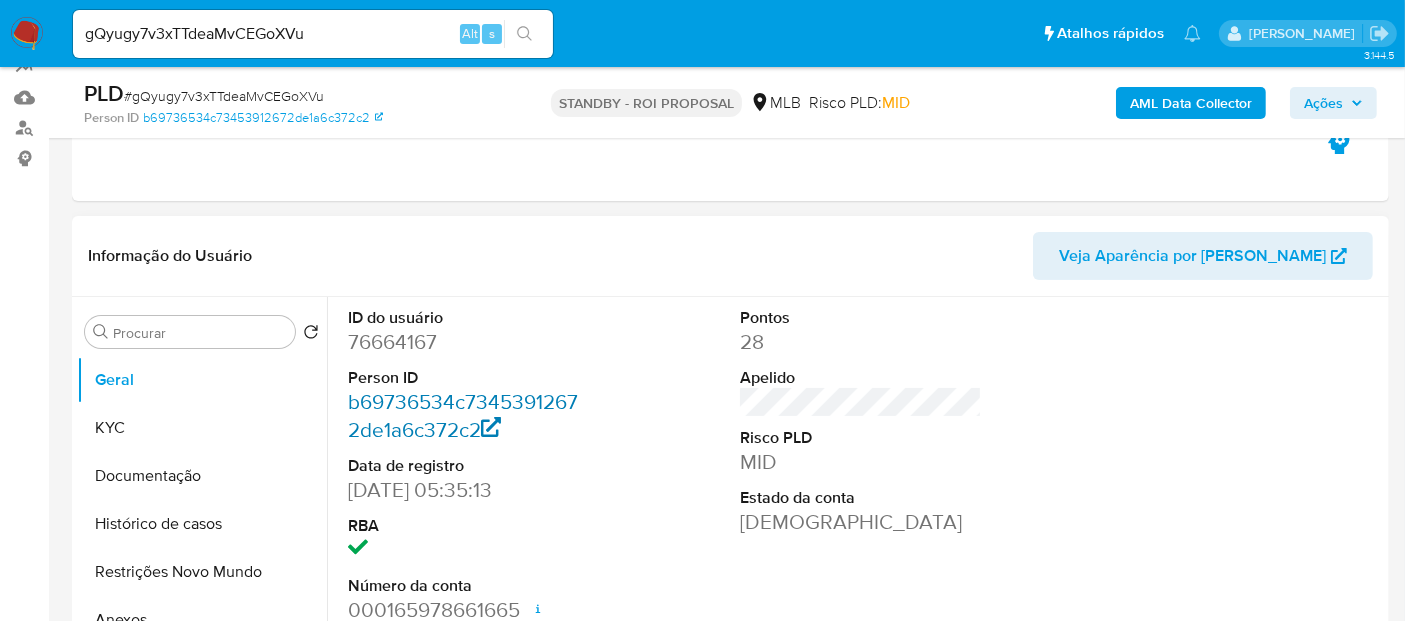 select on "10" 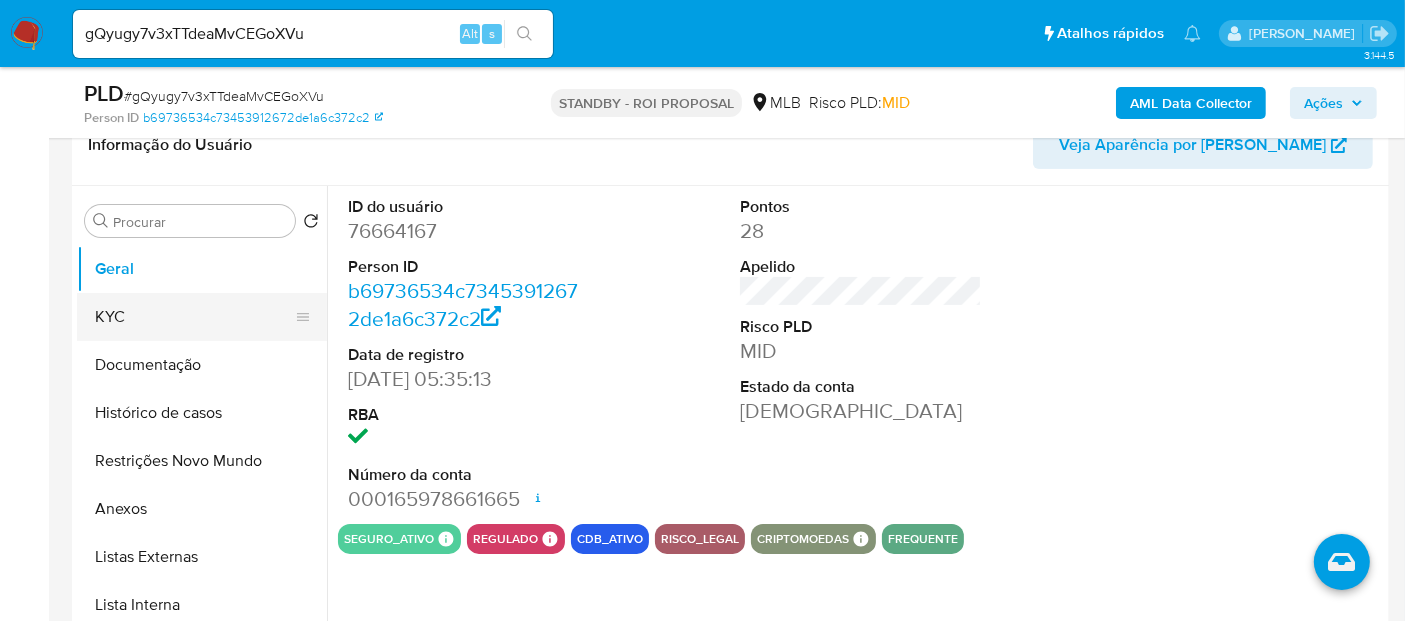 drag, startPoint x: 134, startPoint y: 322, endPoint x: 155, endPoint y: 321, distance: 21.023796 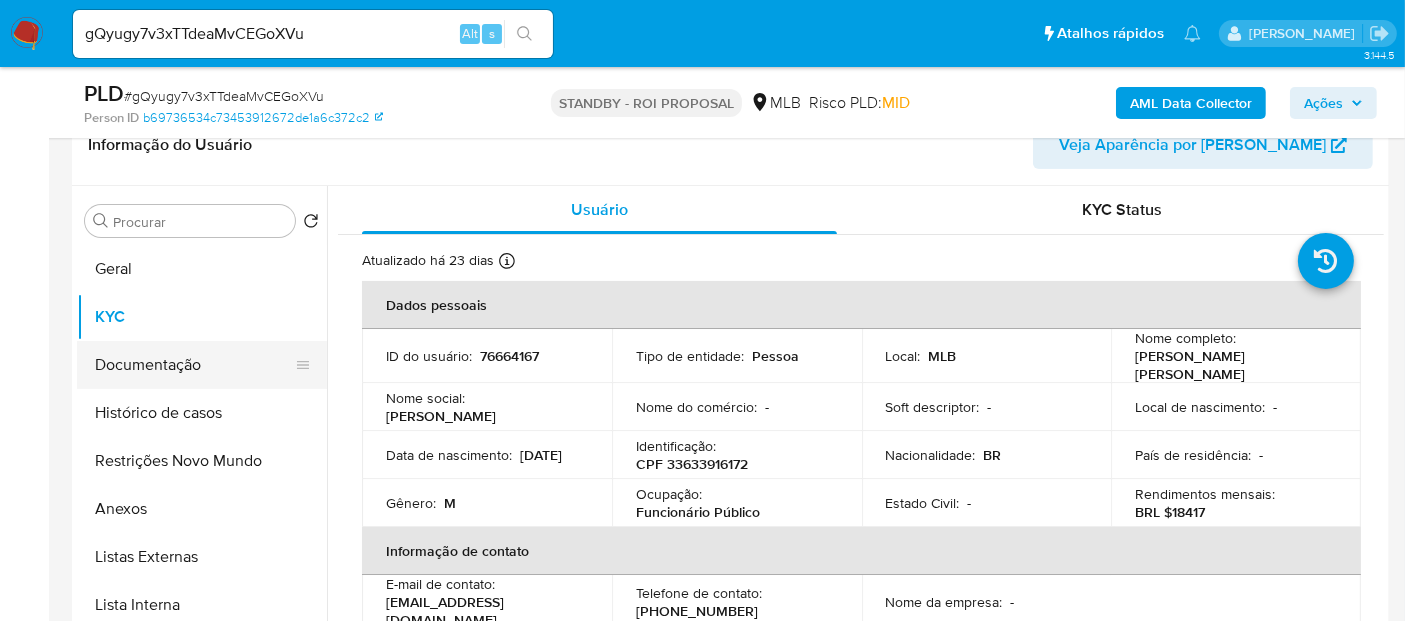 drag, startPoint x: 209, startPoint y: 370, endPoint x: 220, endPoint y: 366, distance: 11.7046995 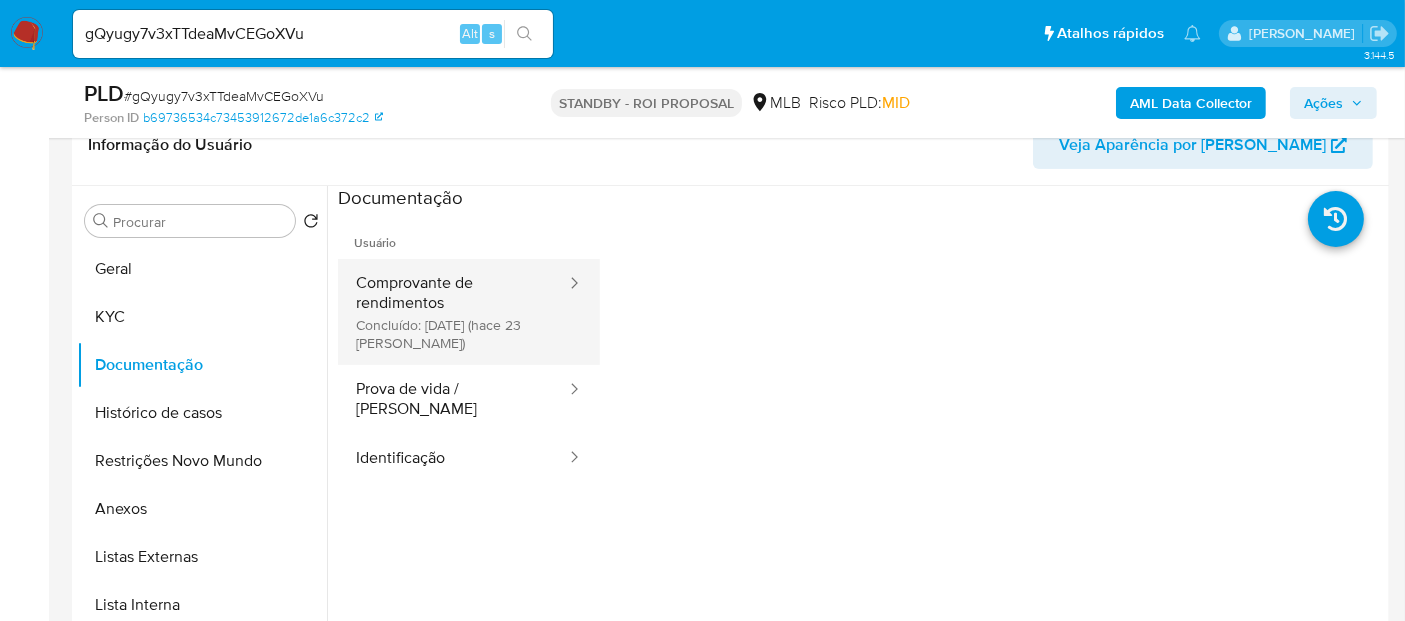 click on "Comprovante de rendimentos Concluído: [DATE] (hace 23 [PERSON_NAME])" at bounding box center [453, 312] 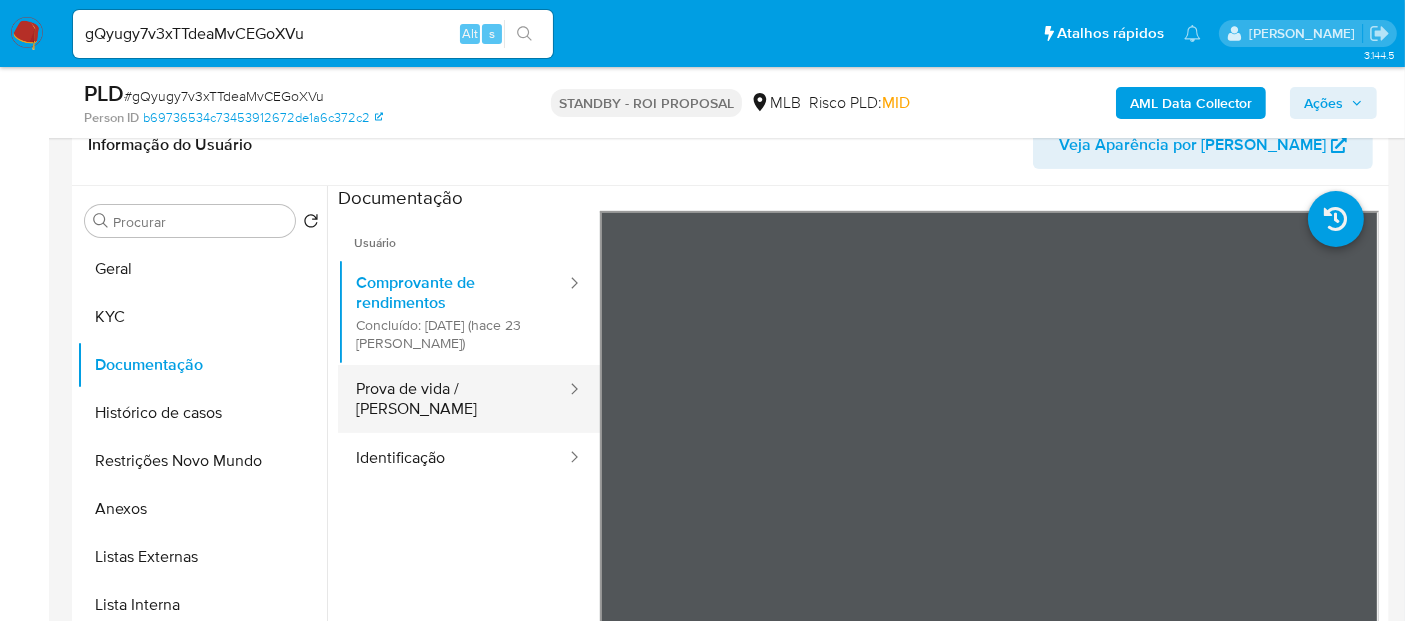 click on "Prova de vida / [PERSON_NAME]" at bounding box center [453, 399] 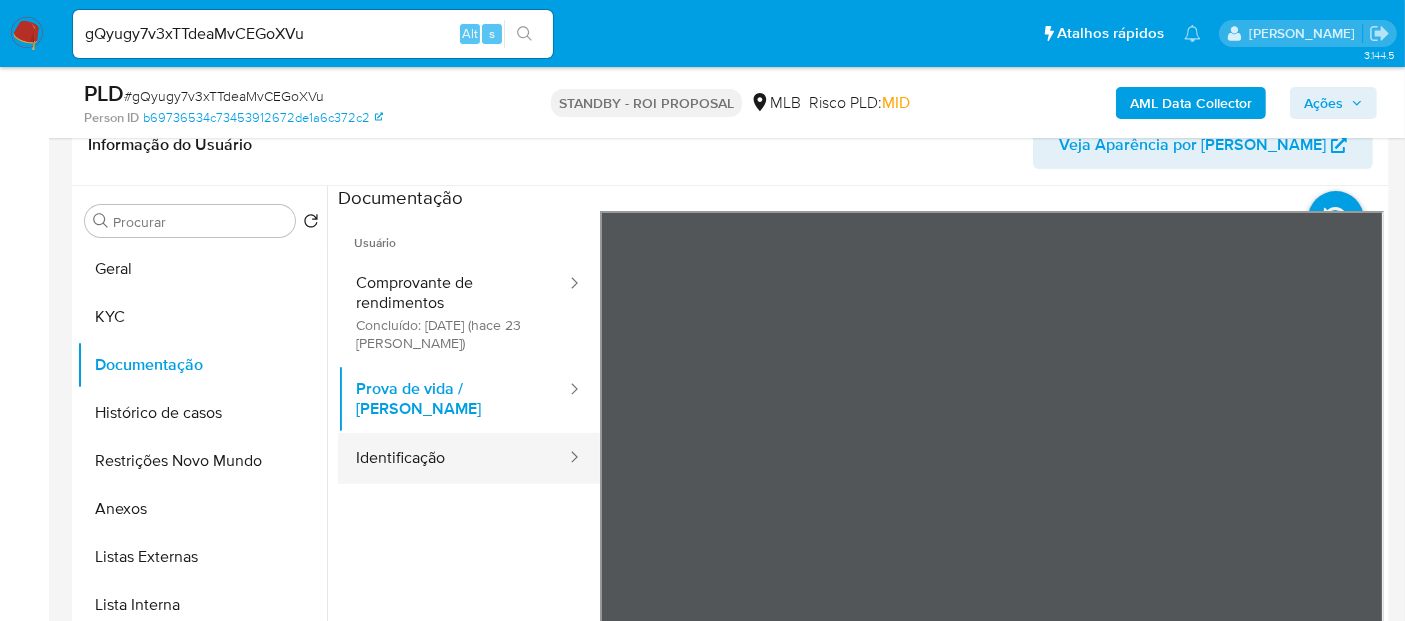 click on "Identificação" at bounding box center (453, 458) 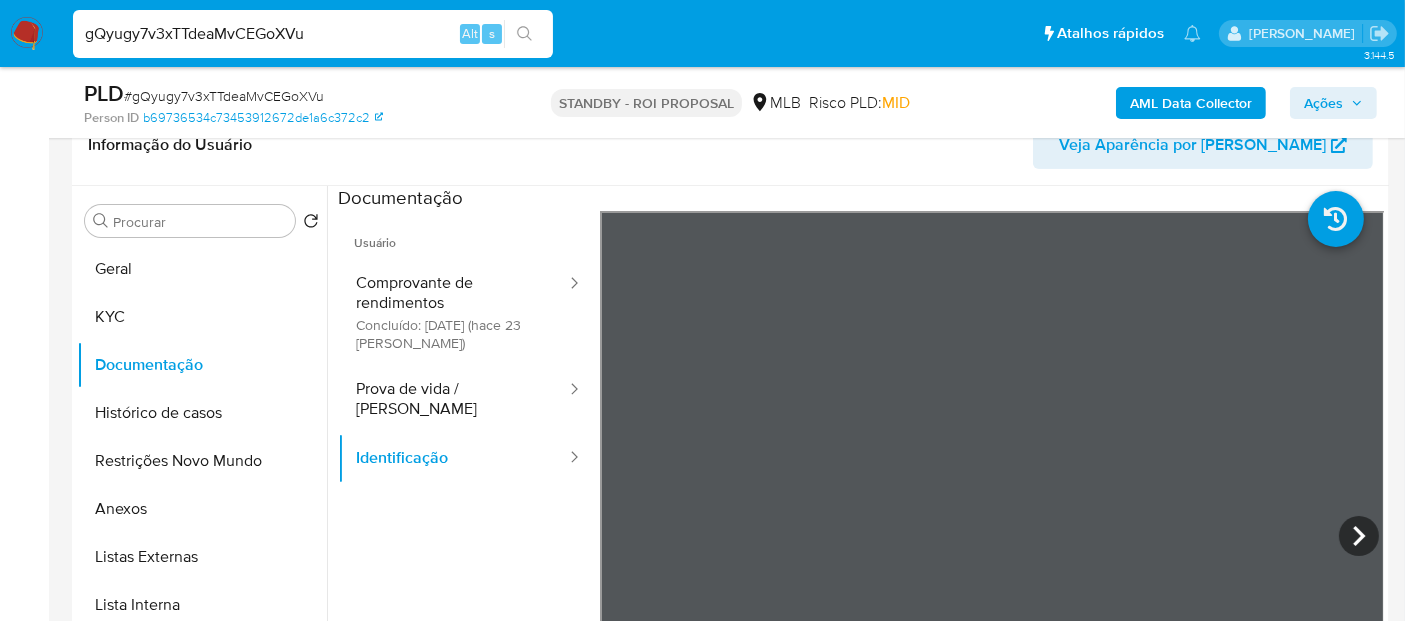 drag, startPoint x: 348, startPoint y: 39, endPoint x: 0, endPoint y: -25, distance: 353.83612 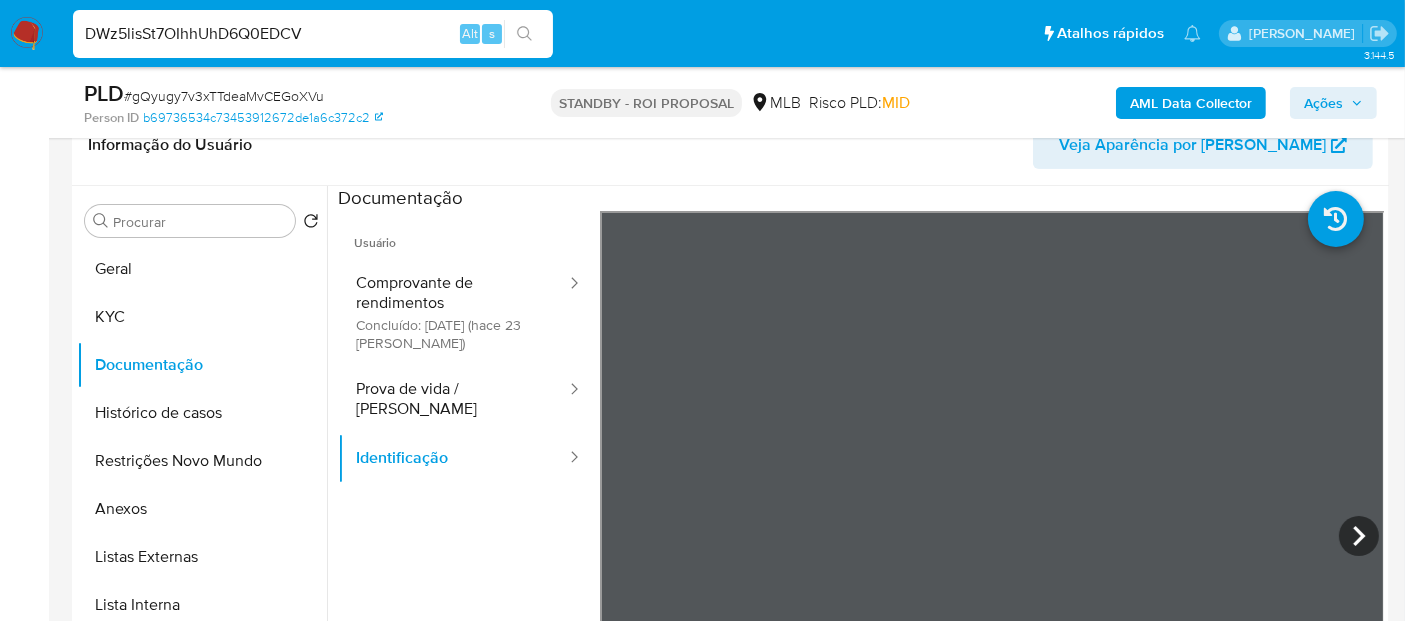 type on "DWz5lisSt7OIhhUhD6Q0EDCV" 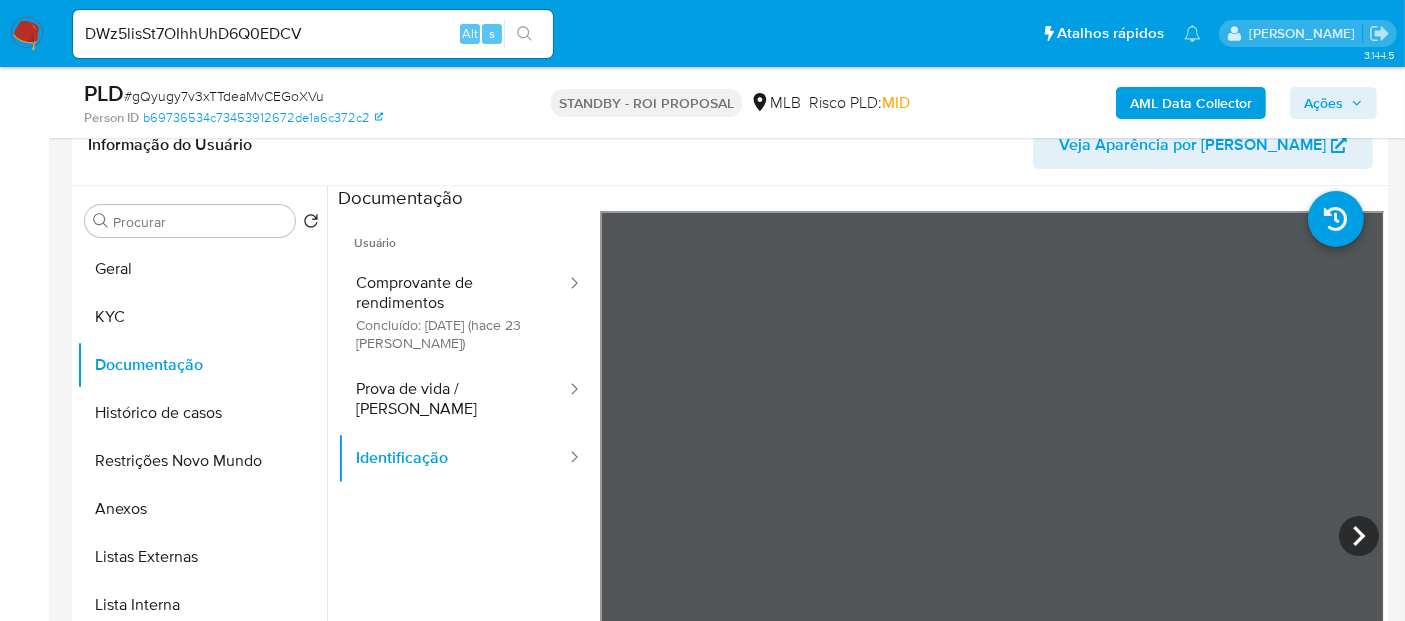 scroll, scrollTop: 0, scrollLeft: 0, axis: both 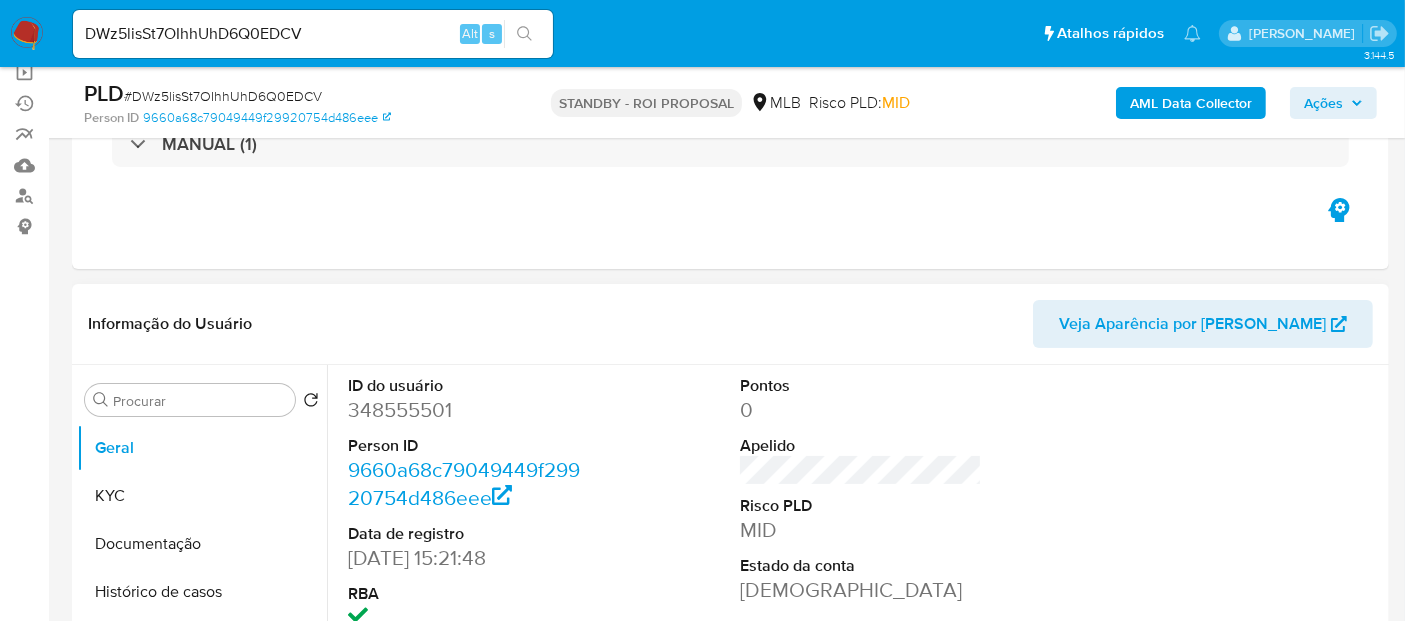 select on "10" 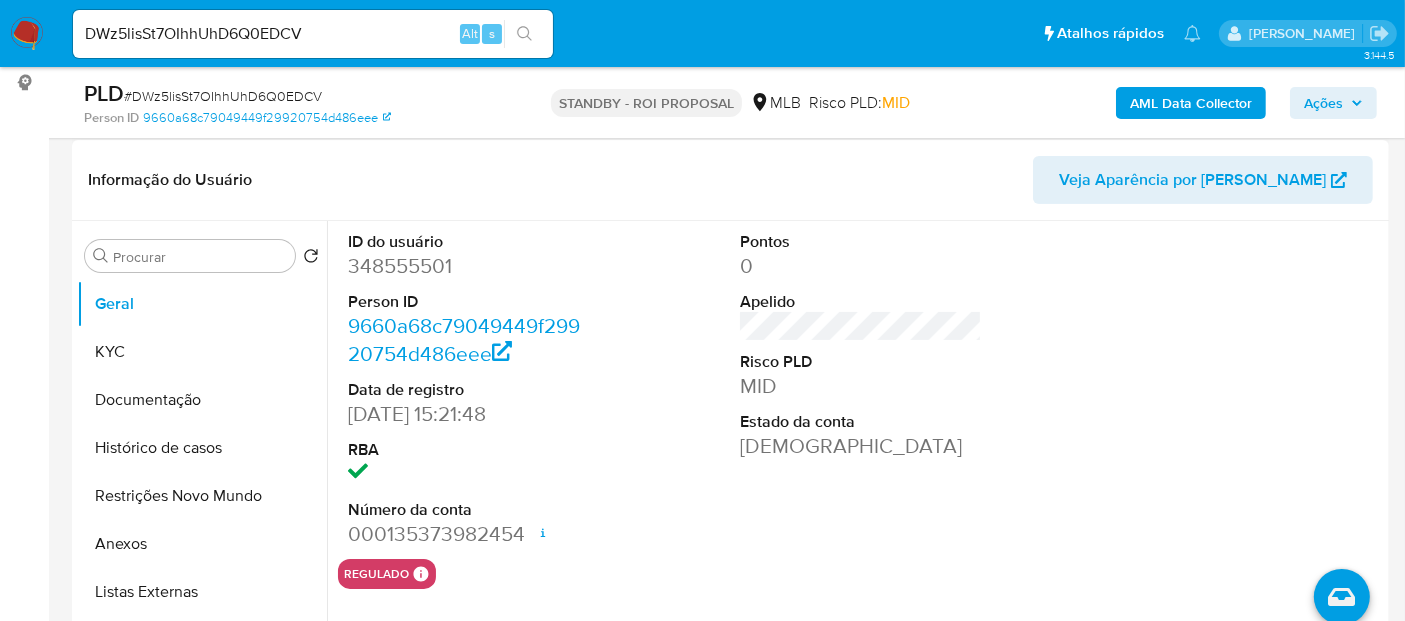 scroll, scrollTop: 333, scrollLeft: 0, axis: vertical 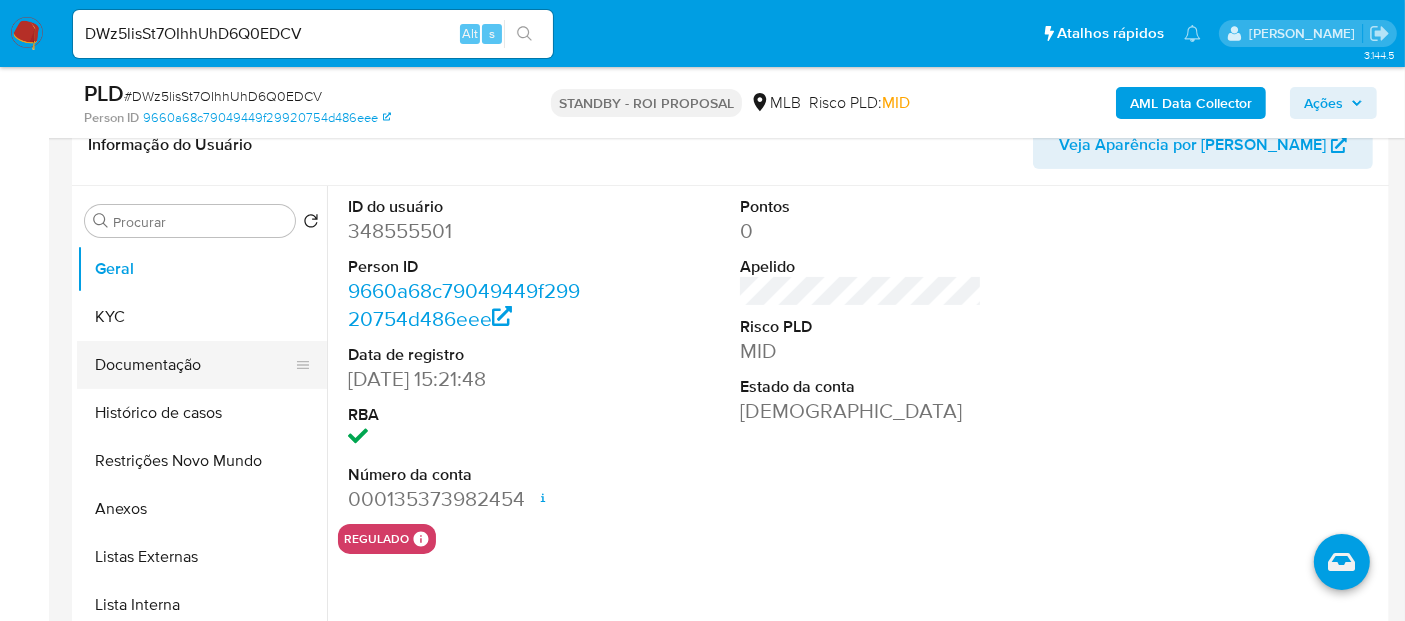 click on "Documentação" at bounding box center [194, 365] 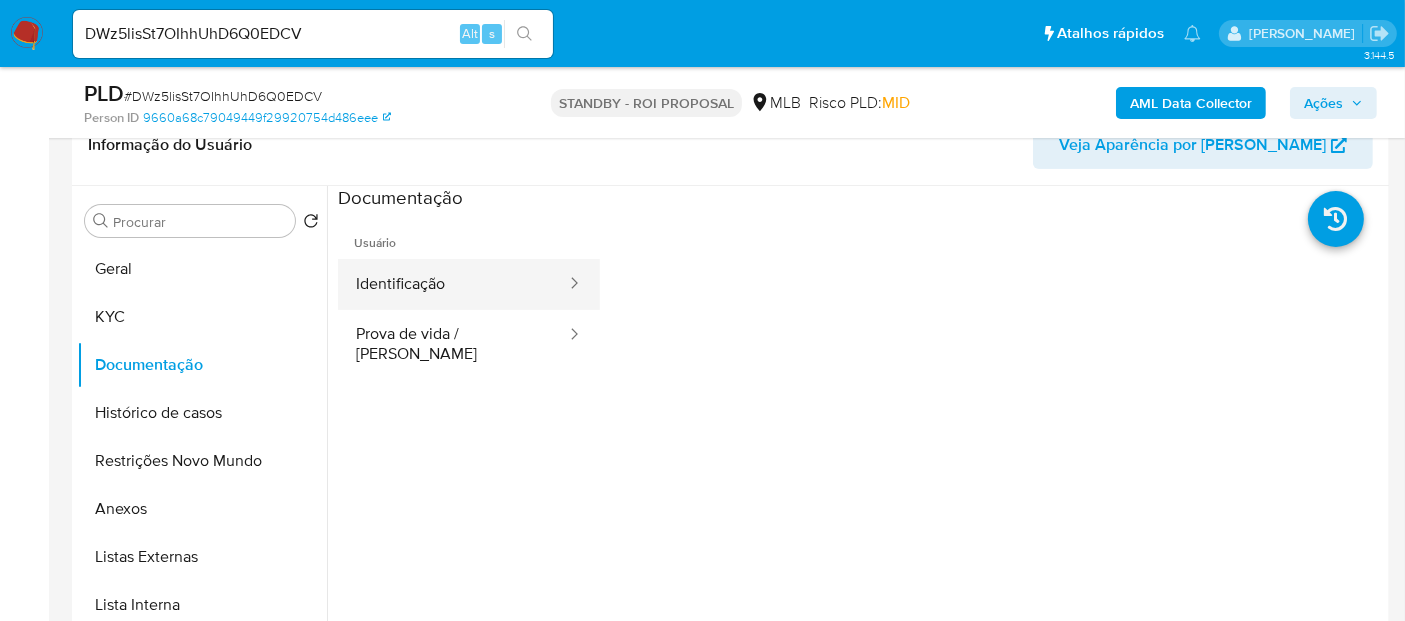 drag, startPoint x: 433, startPoint y: 277, endPoint x: 443, endPoint y: 278, distance: 10.049875 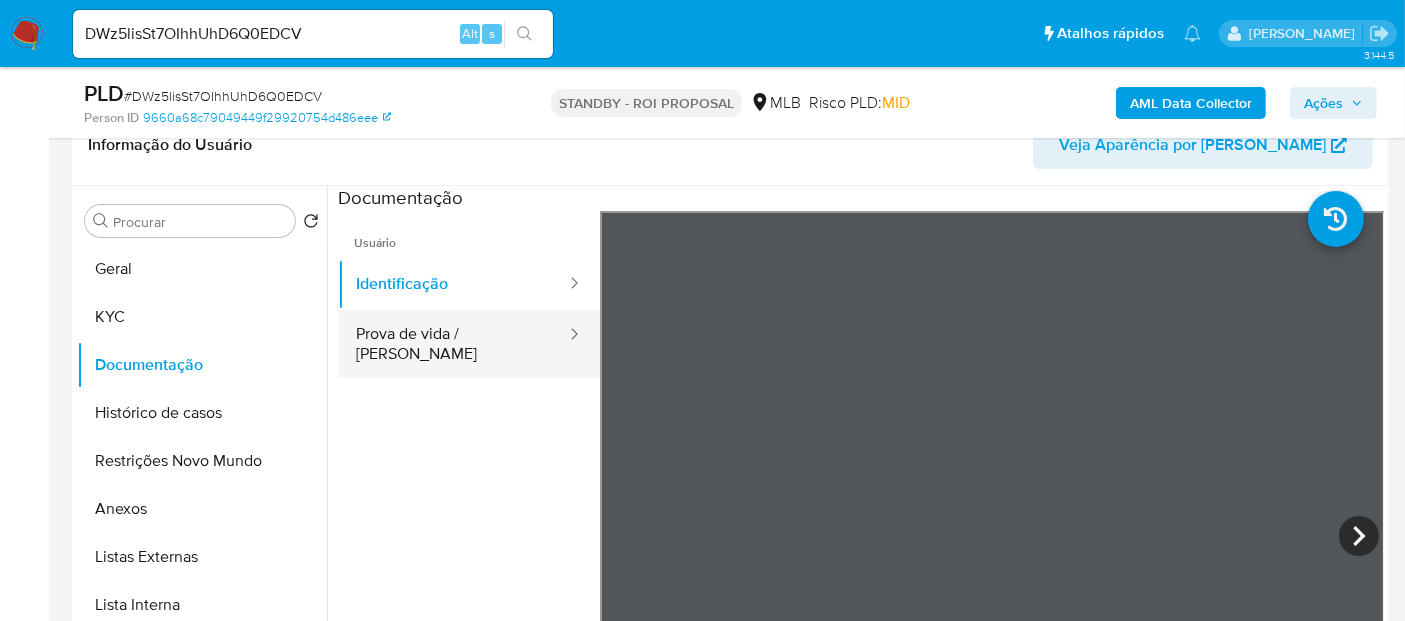 drag, startPoint x: 420, startPoint y: 326, endPoint x: 476, endPoint y: 335, distance: 56.718605 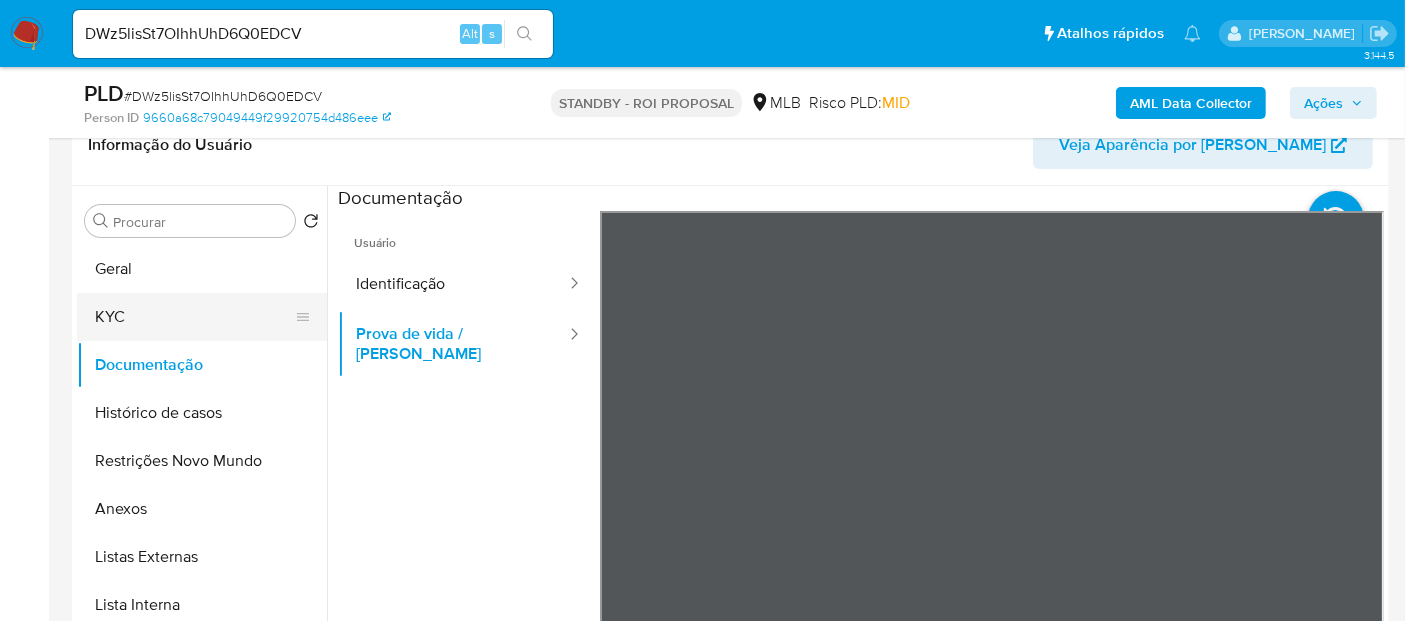 click on "KYC" at bounding box center (194, 317) 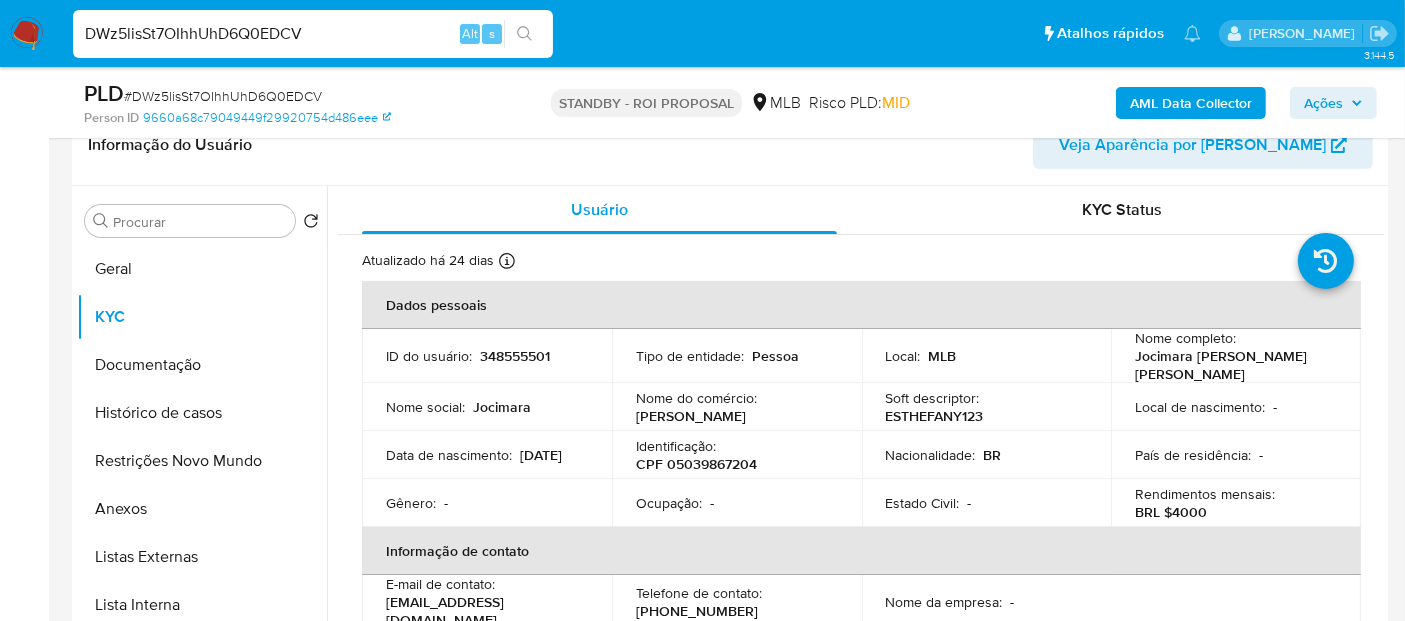 drag, startPoint x: 368, startPoint y: 38, endPoint x: 0, endPoint y: 25, distance: 368.22955 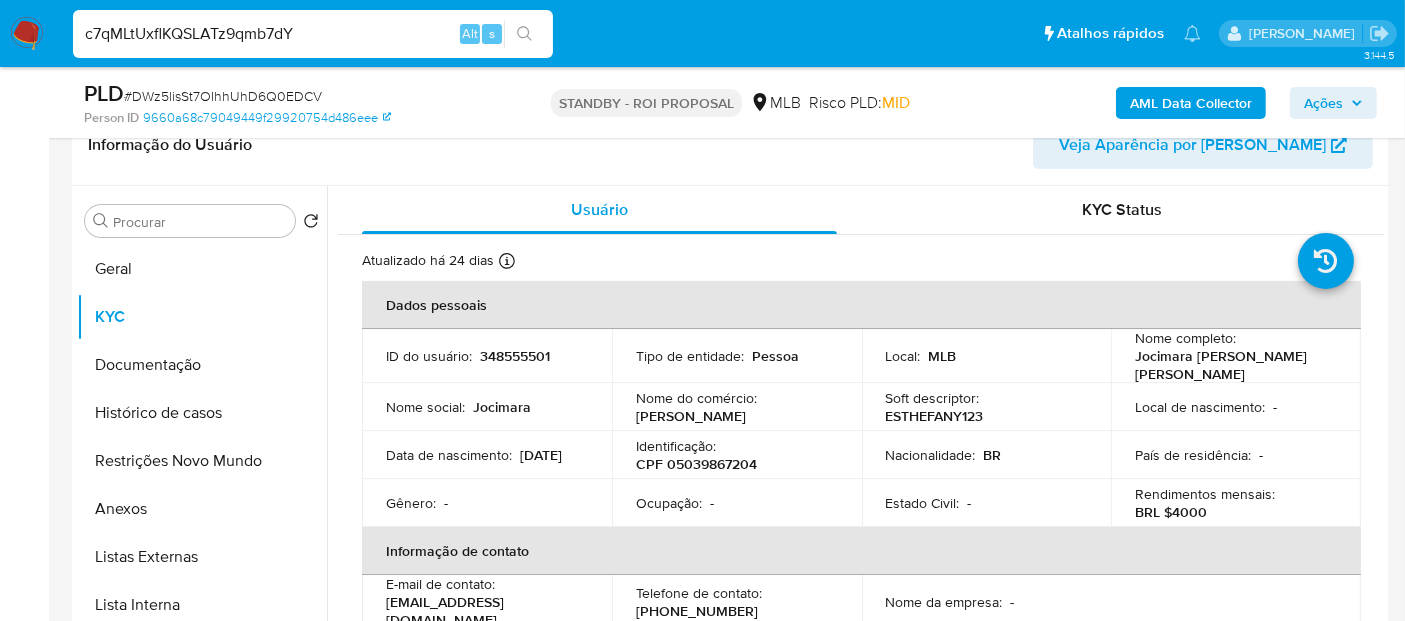 type on "c7qMLtUxflKQSLATz9qmb7dY" 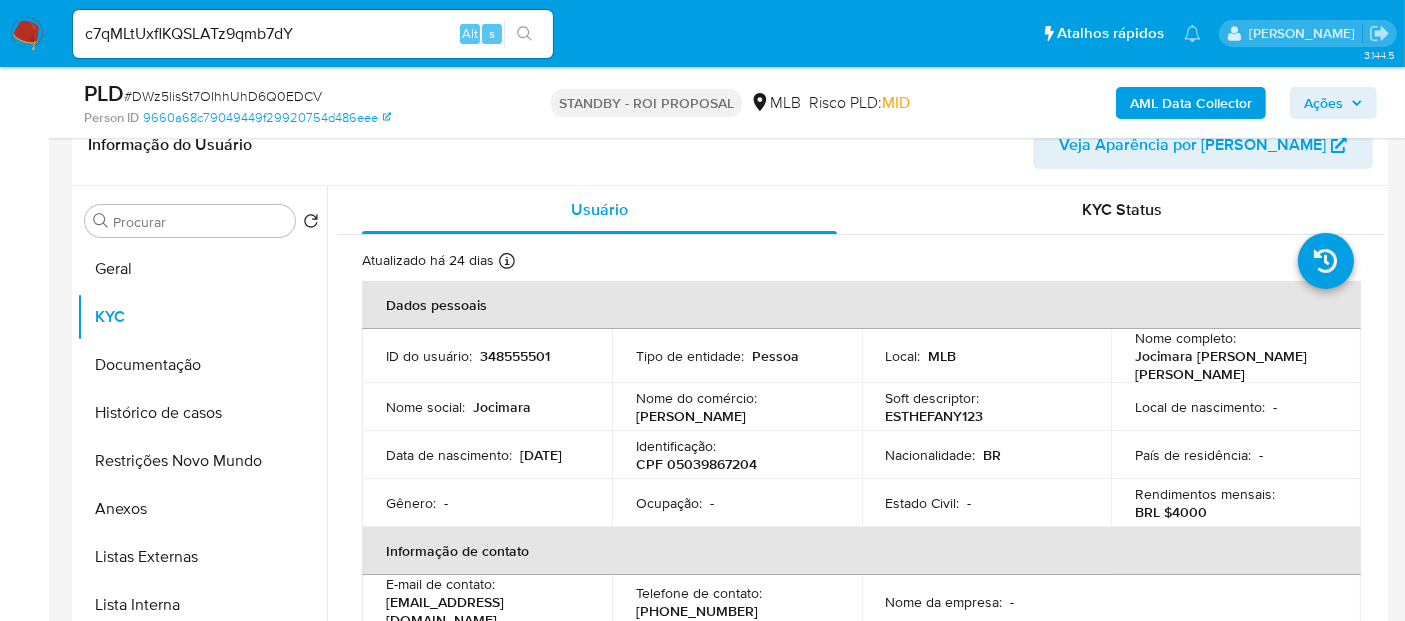 click 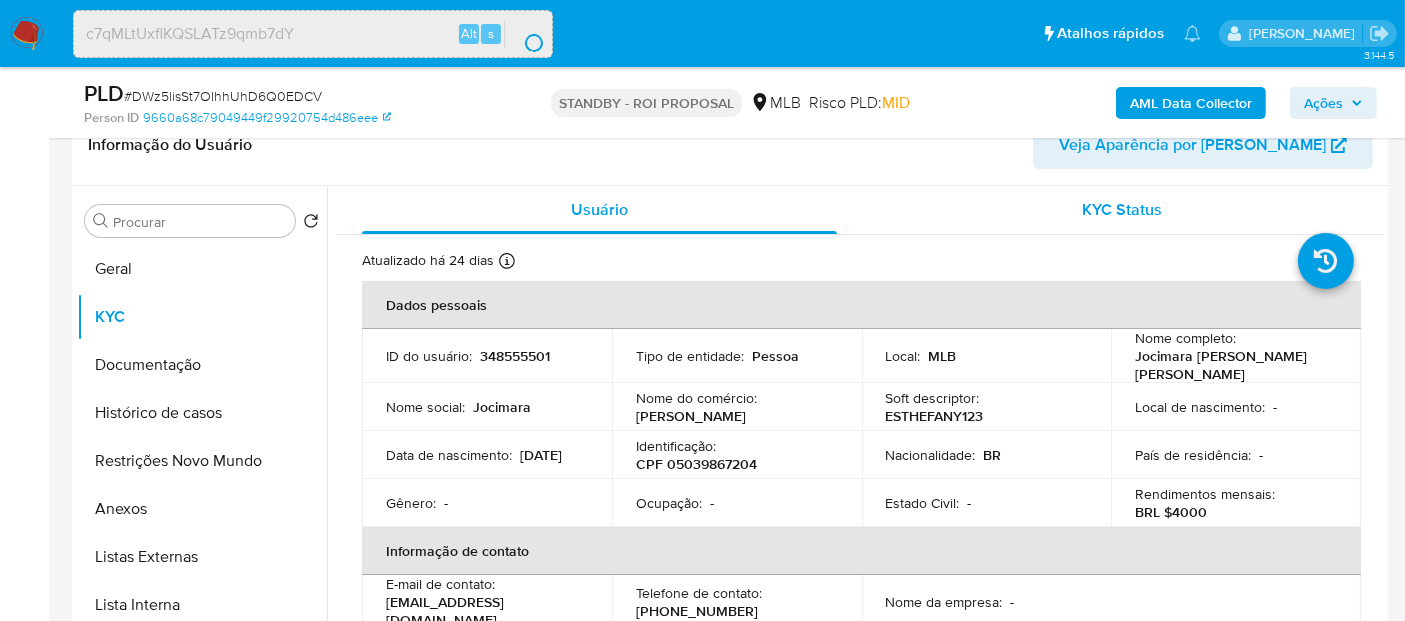 scroll, scrollTop: 0, scrollLeft: 0, axis: both 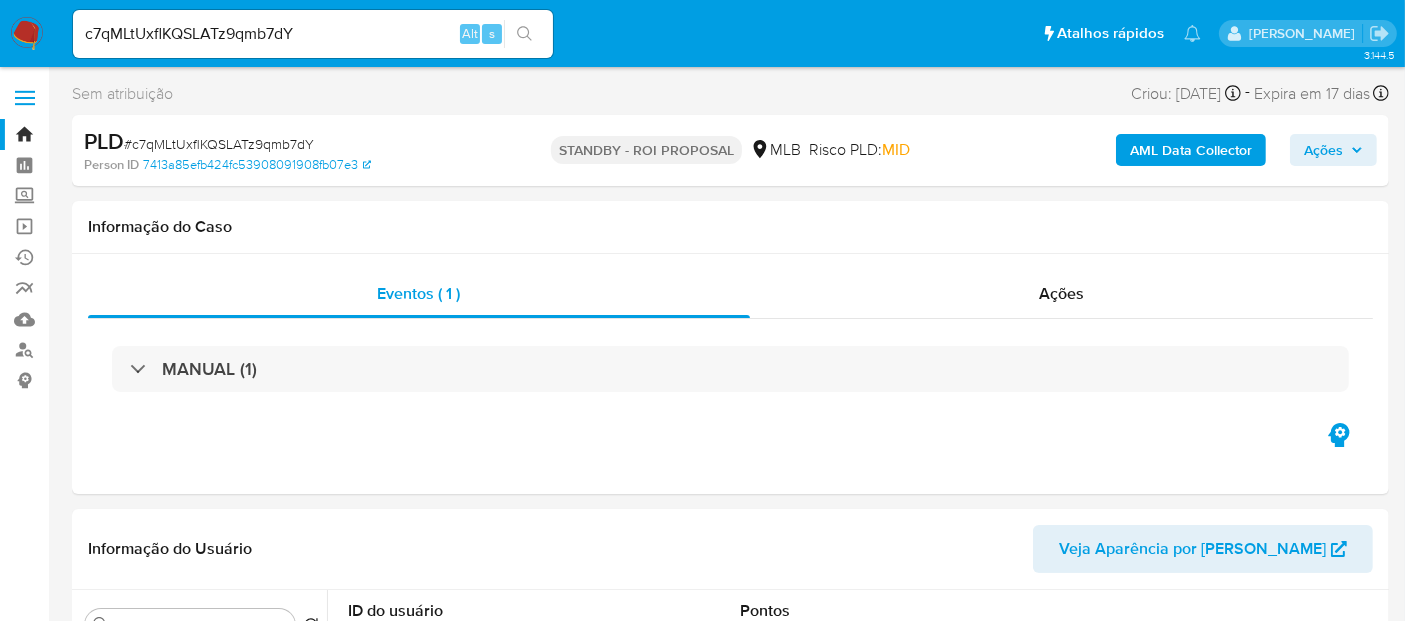 select on "10" 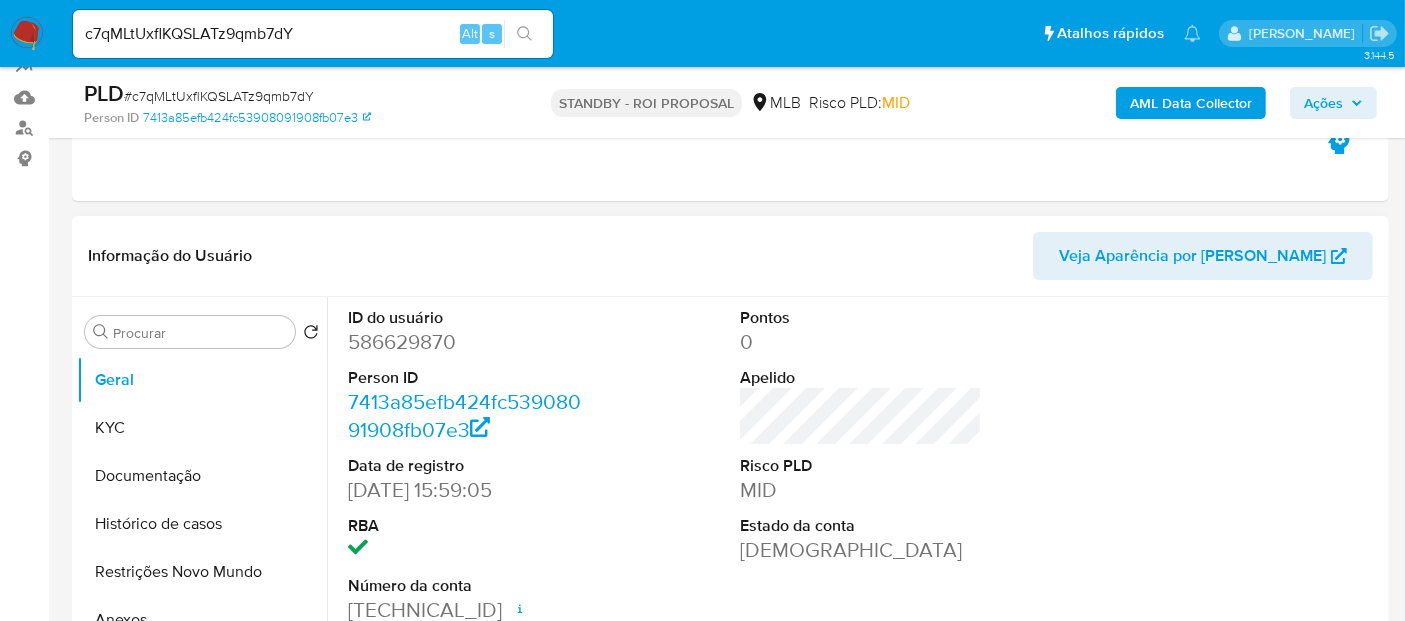 scroll, scrollTop: 333, scrollLeft: 0, axis: vertical 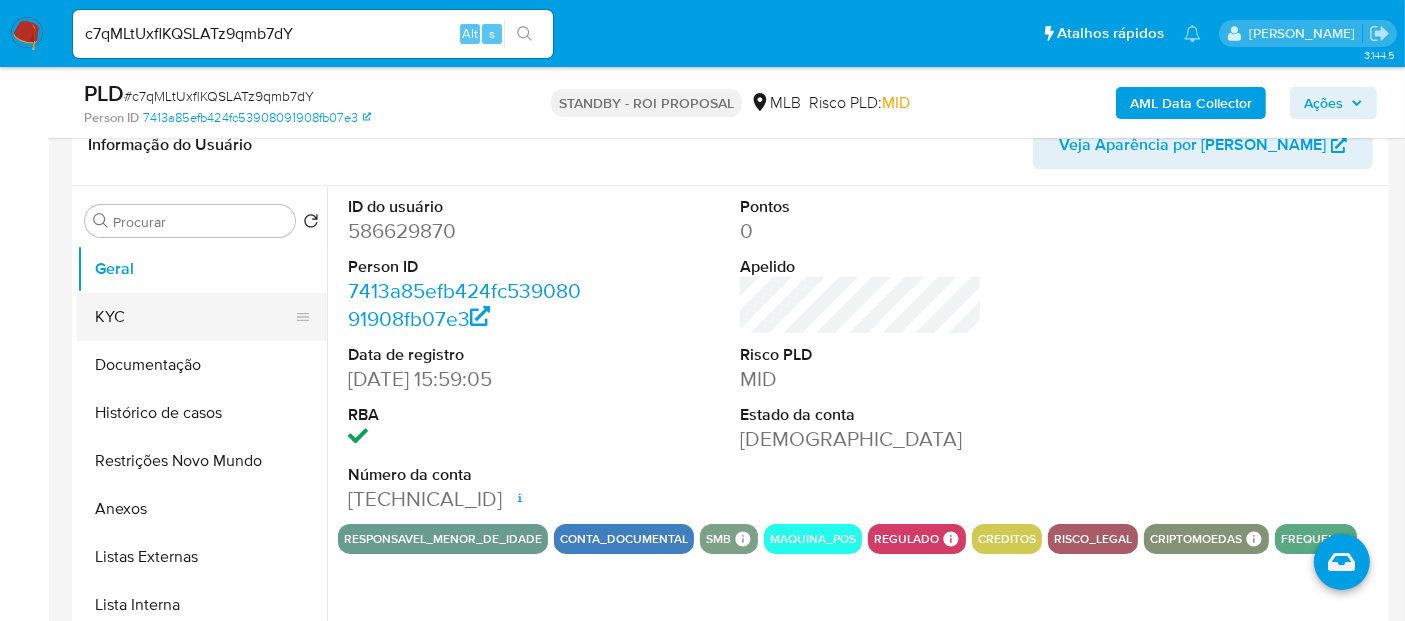 click on "KYC" at bounding box center (194, 317) 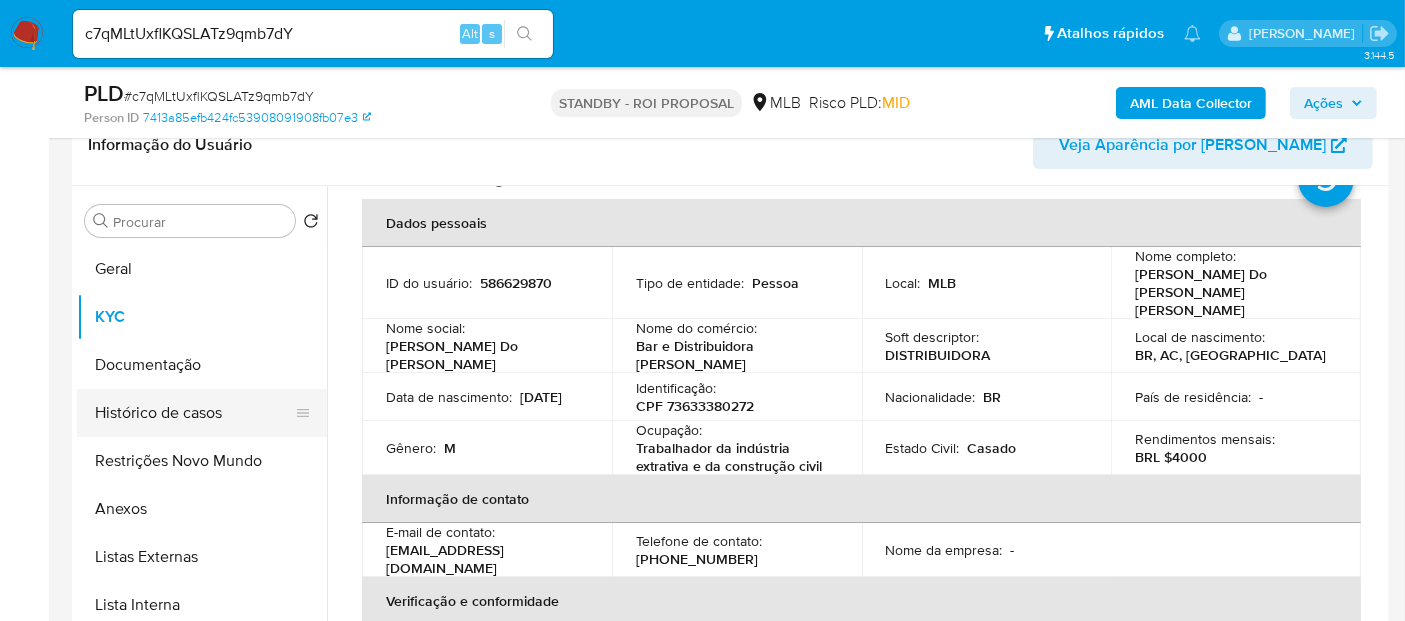 scroll, scrollTop: 111, scrollLeft: 0, axis: vertical 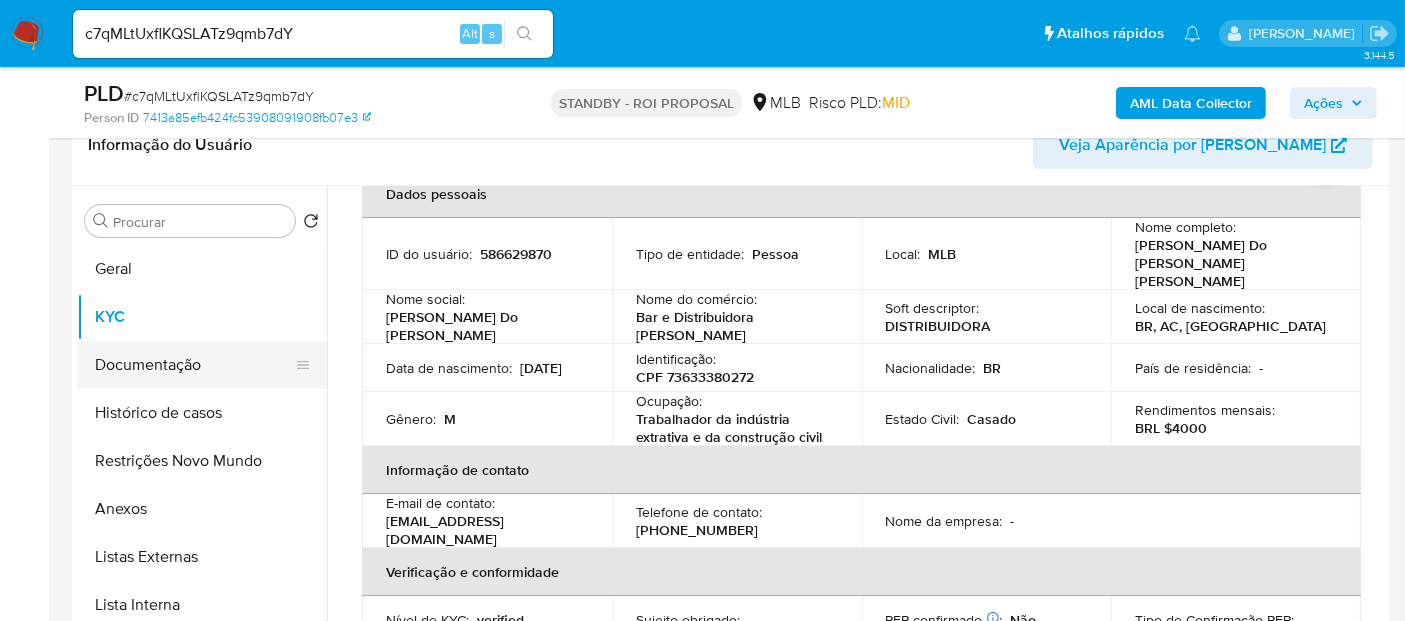 click on "Documentação" at bounding box center (194, 365) 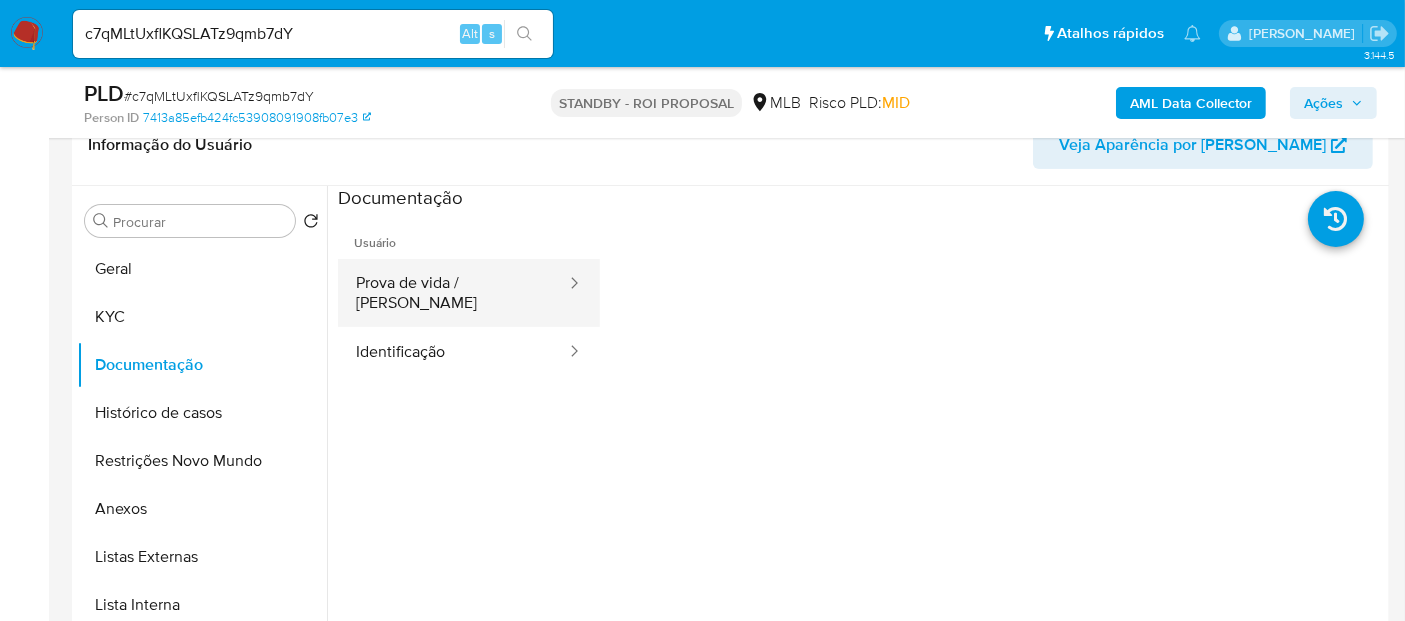 click on "Prova de vida / [PERSON_NAME]" at bounding box center (453, 293) 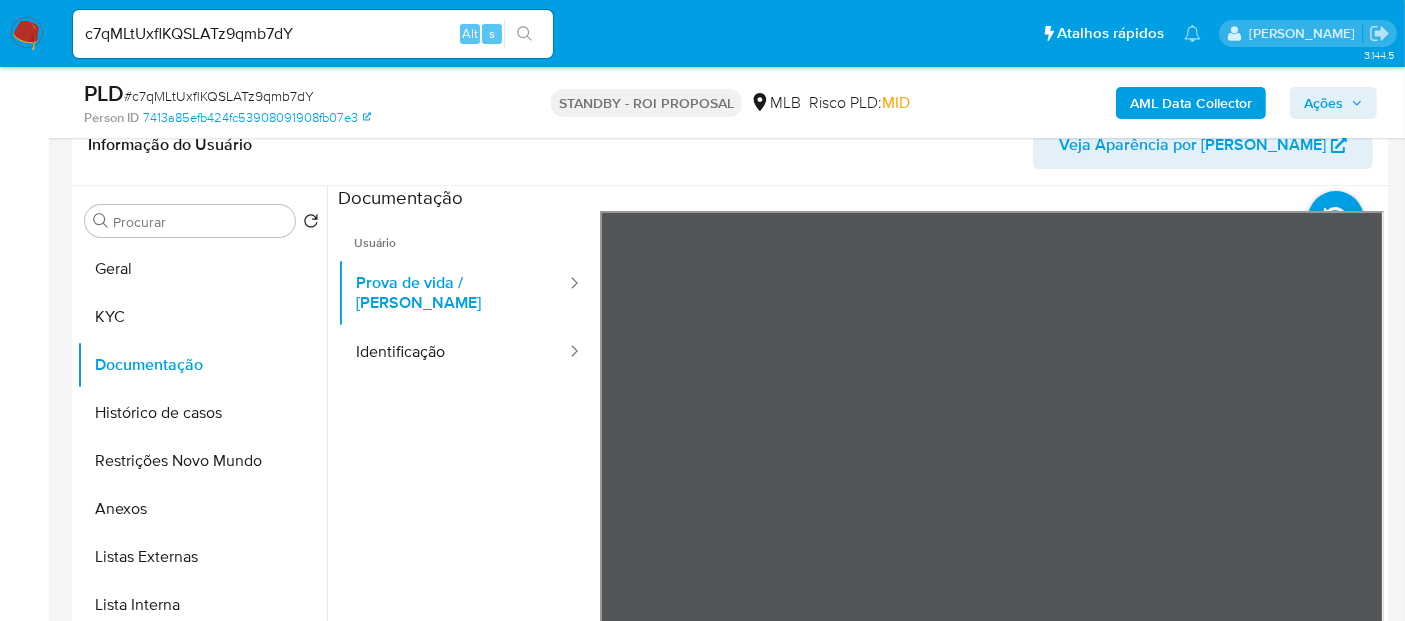 drag, startPoint x: 408, startPoint y: 328, endPoint x: 583, endPoint y: 343, distance: 175.64168 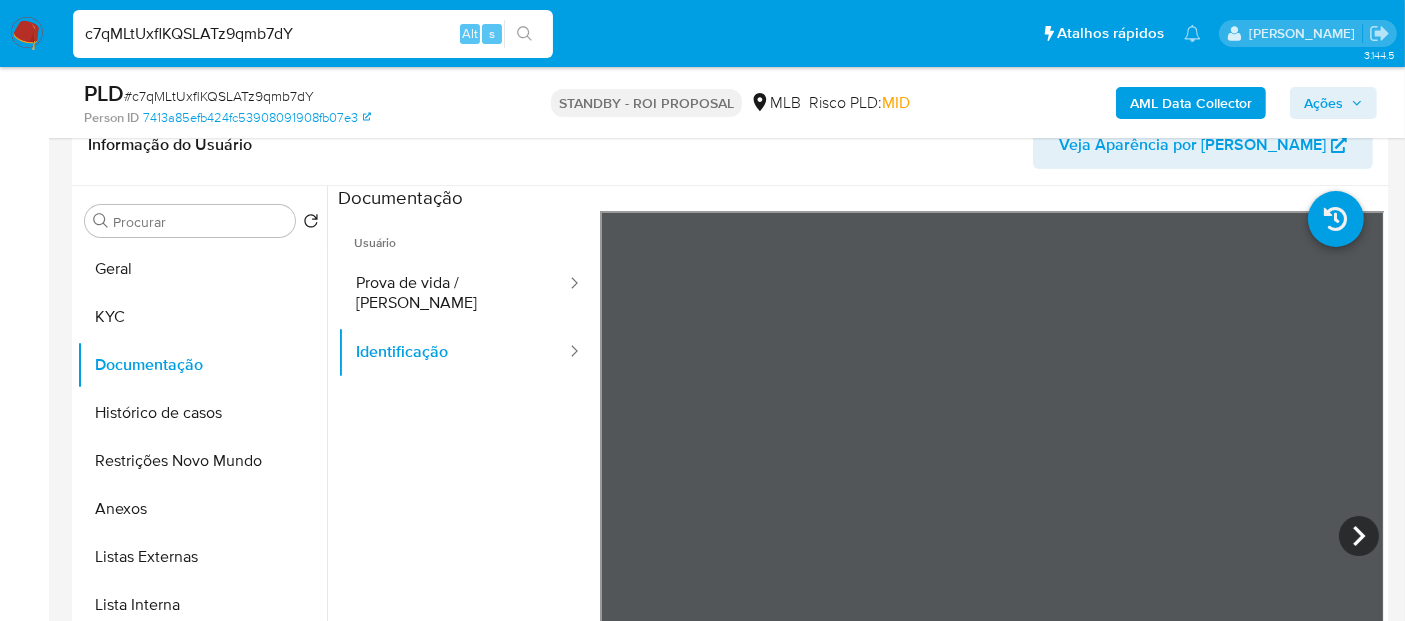 drag, startPoint x: 317, startPoint y: 35, endPoint x: 0, endPoint y: 24, distance: 317.1908 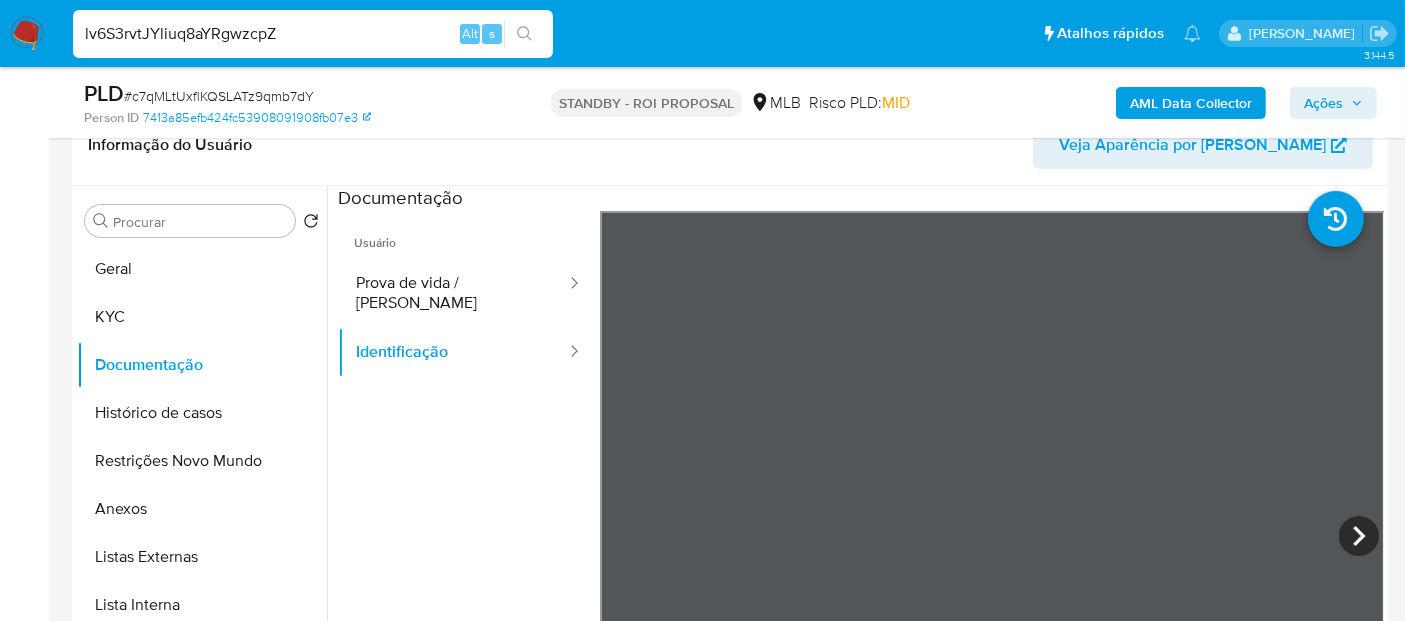 type on "lv6S3rvtJYliuq8aYRgwzcpZ" 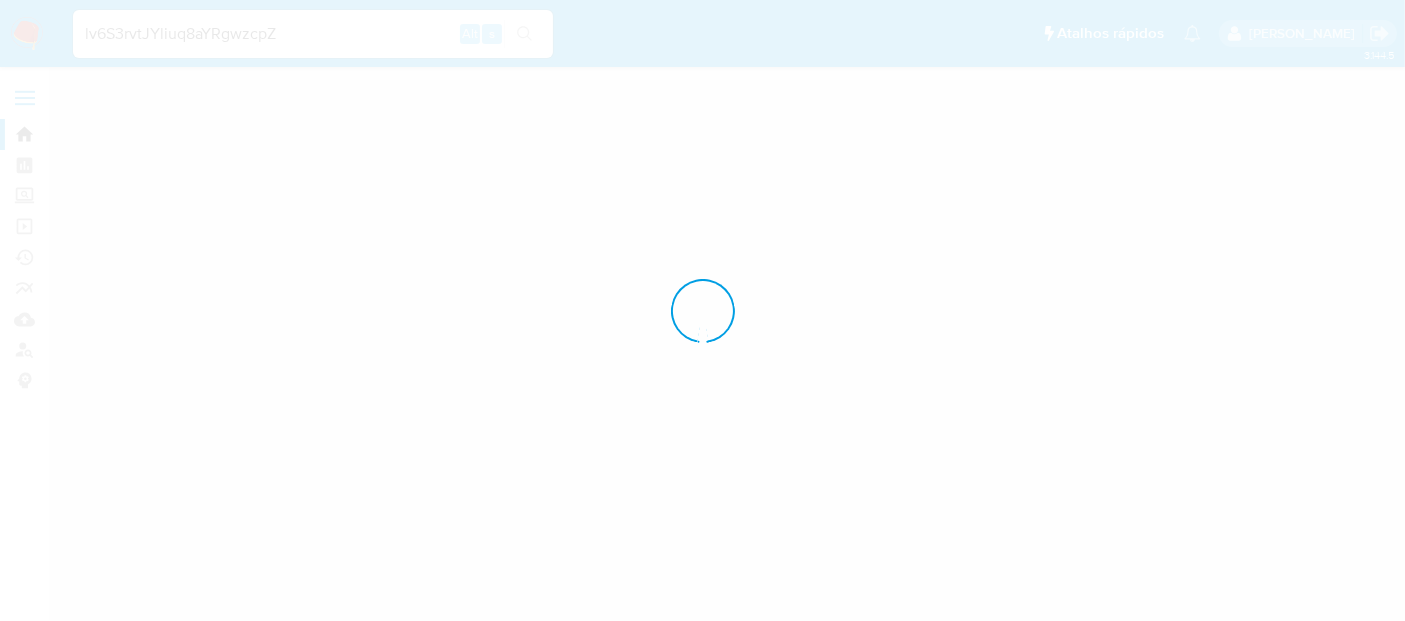 scroll, scrollTop: 0, scrollLeft: 0, axis: both 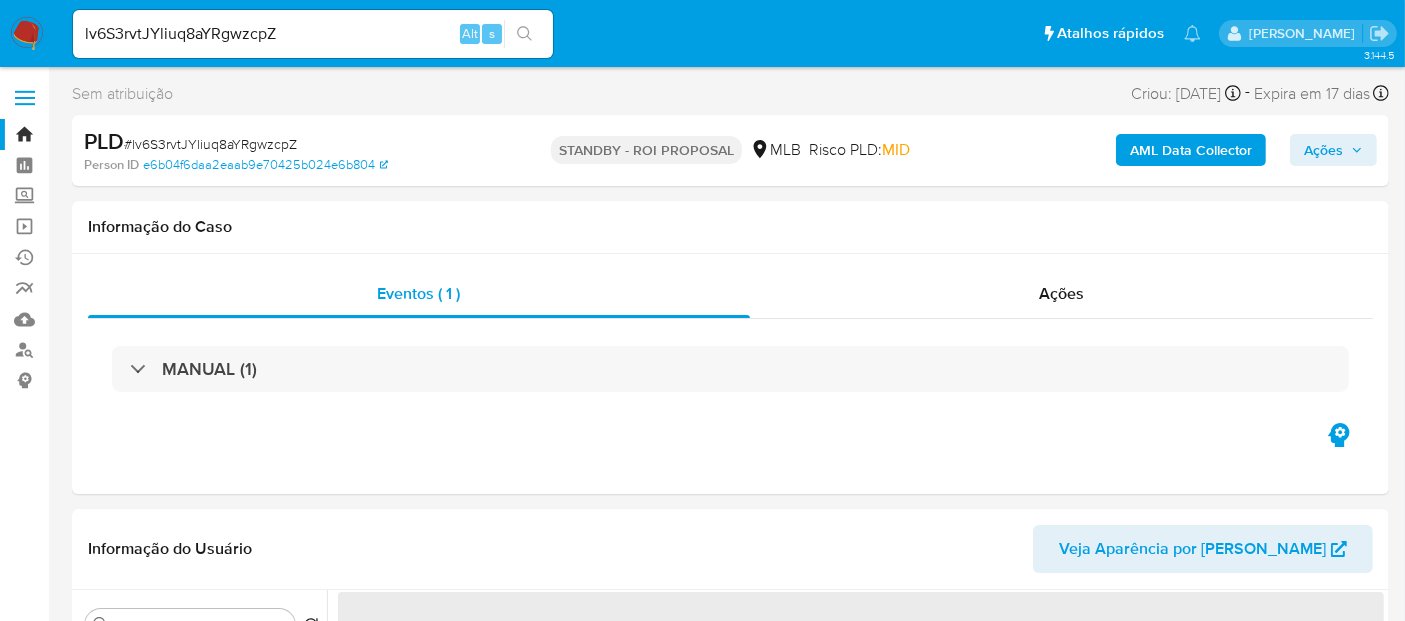 select on "10" 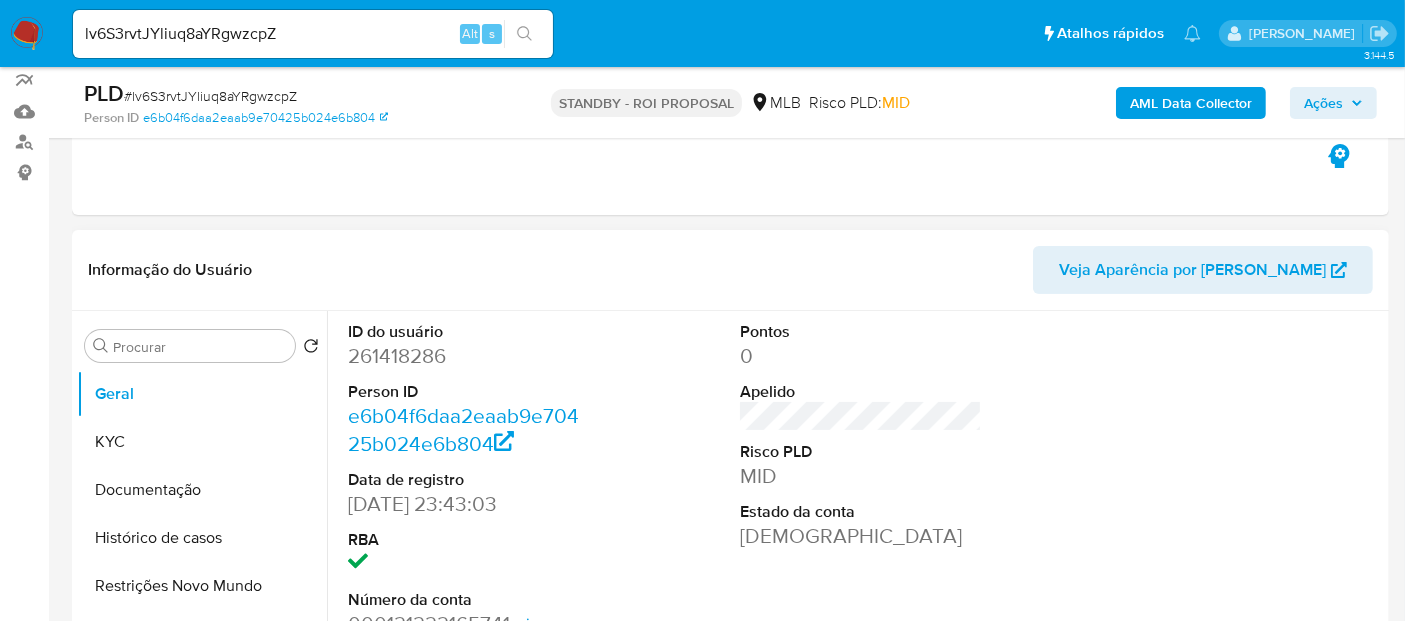 scroll, scrollTop: 333, scrollLeft: 0, axis: vertical 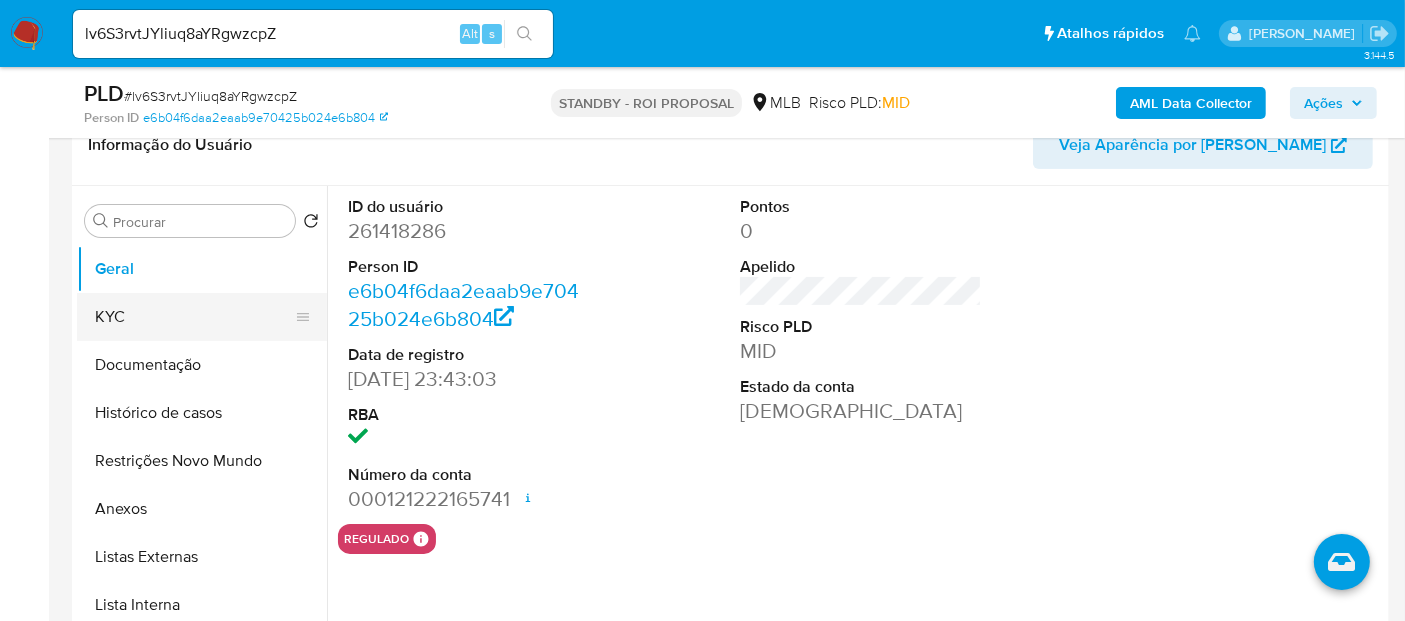 click on "KYC" at bounding box center [194, 317] 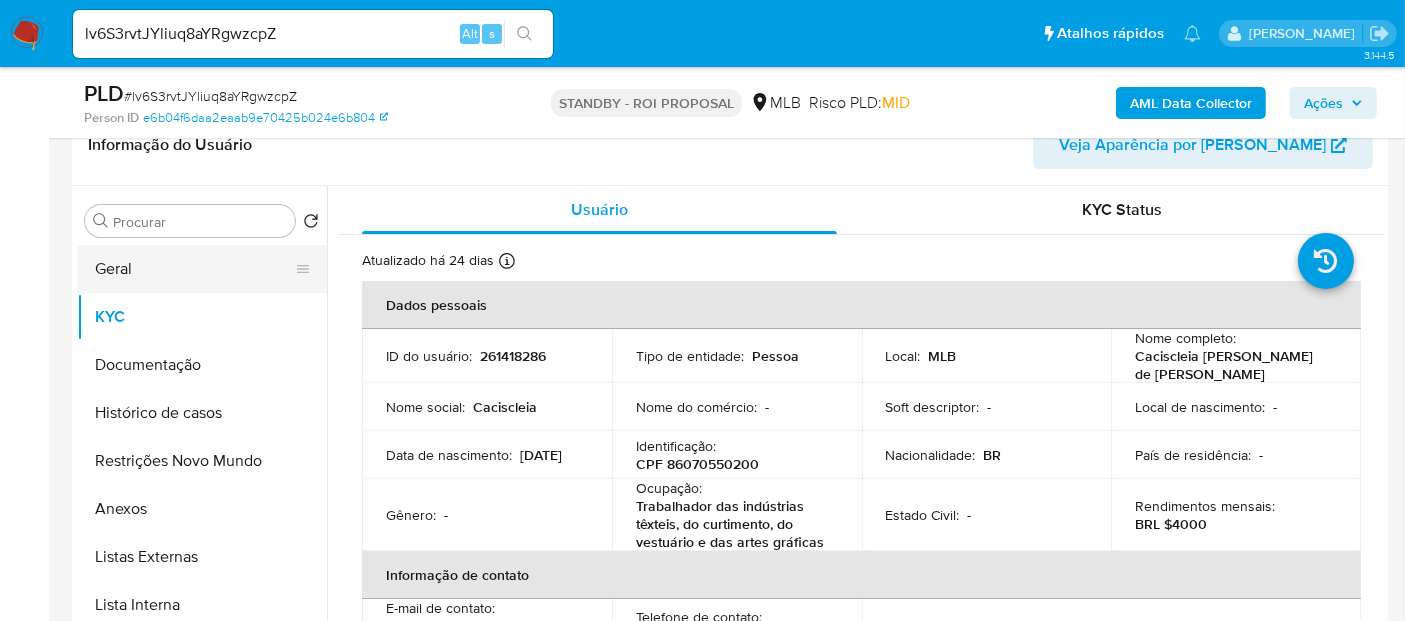 click on "Geral" at bounding box center (194, 269) 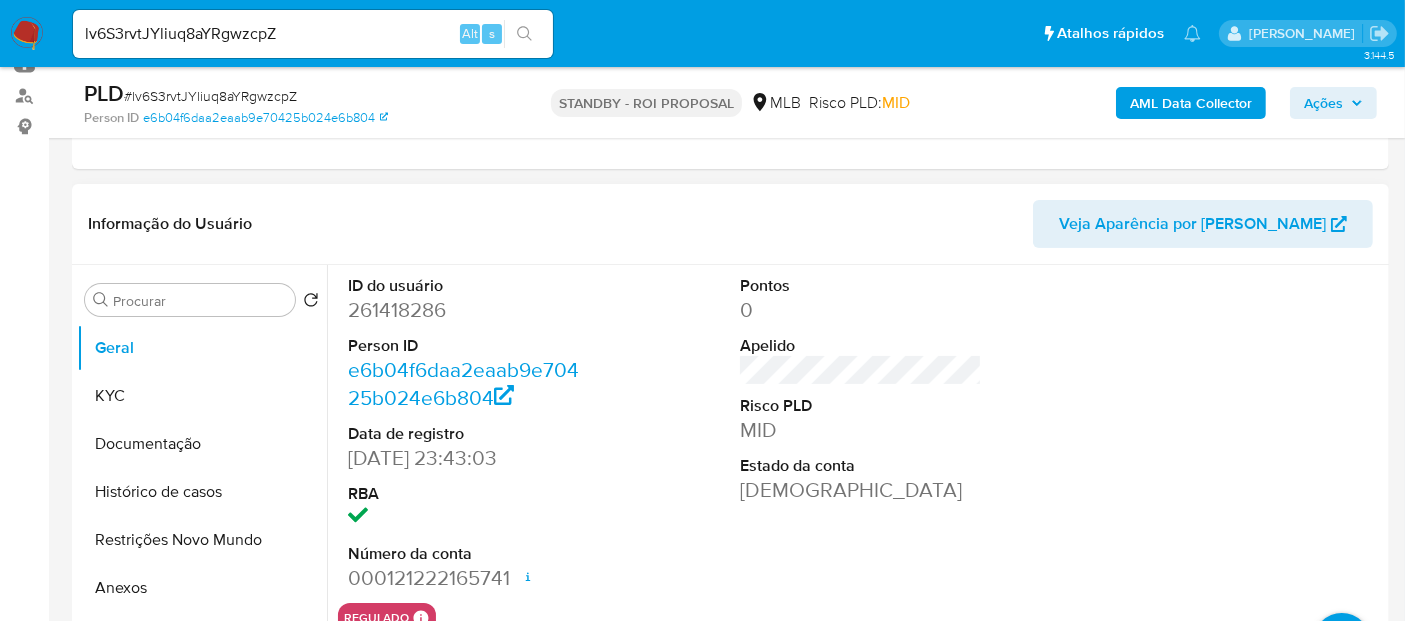 scroll, scrollTop: 222, scrollLeft: 0, axis: vertical 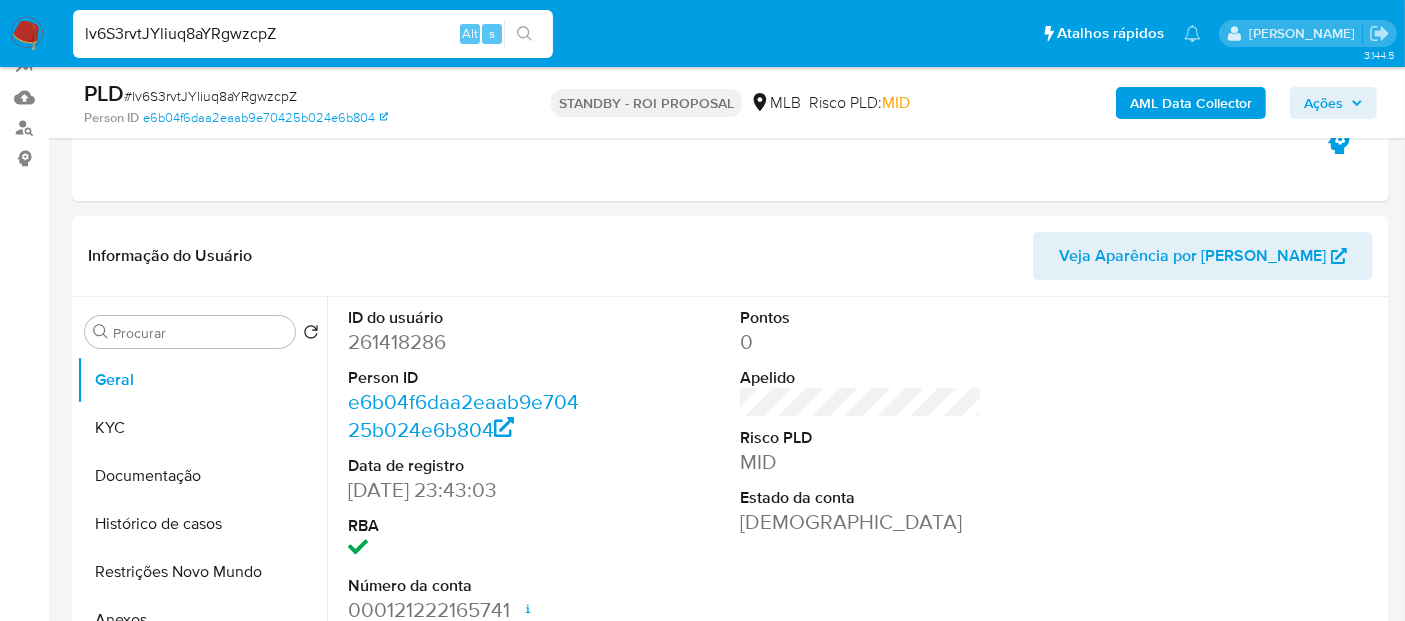 drag, startPoint x: 311, startPoint y: 38, endPoint x: 0, endPoint y: -10, distance: 314.68237 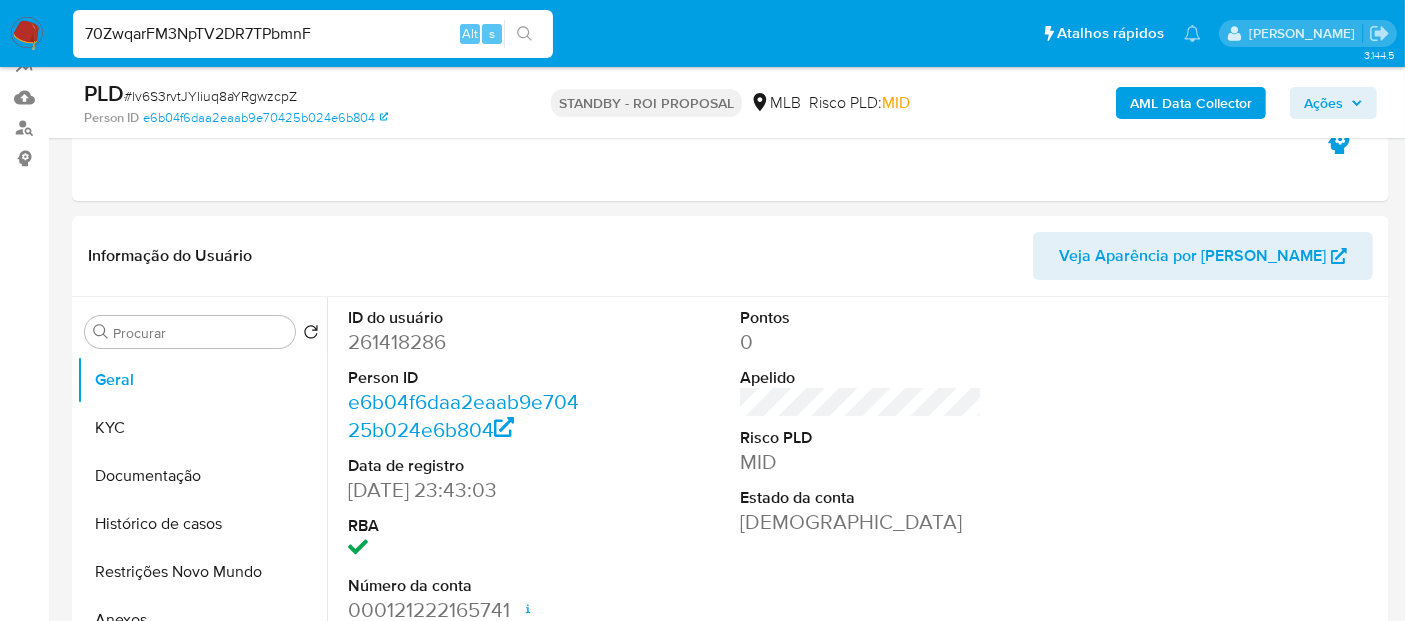 type on "70ZwqarFM3NpTV2DR7TPbmnF" 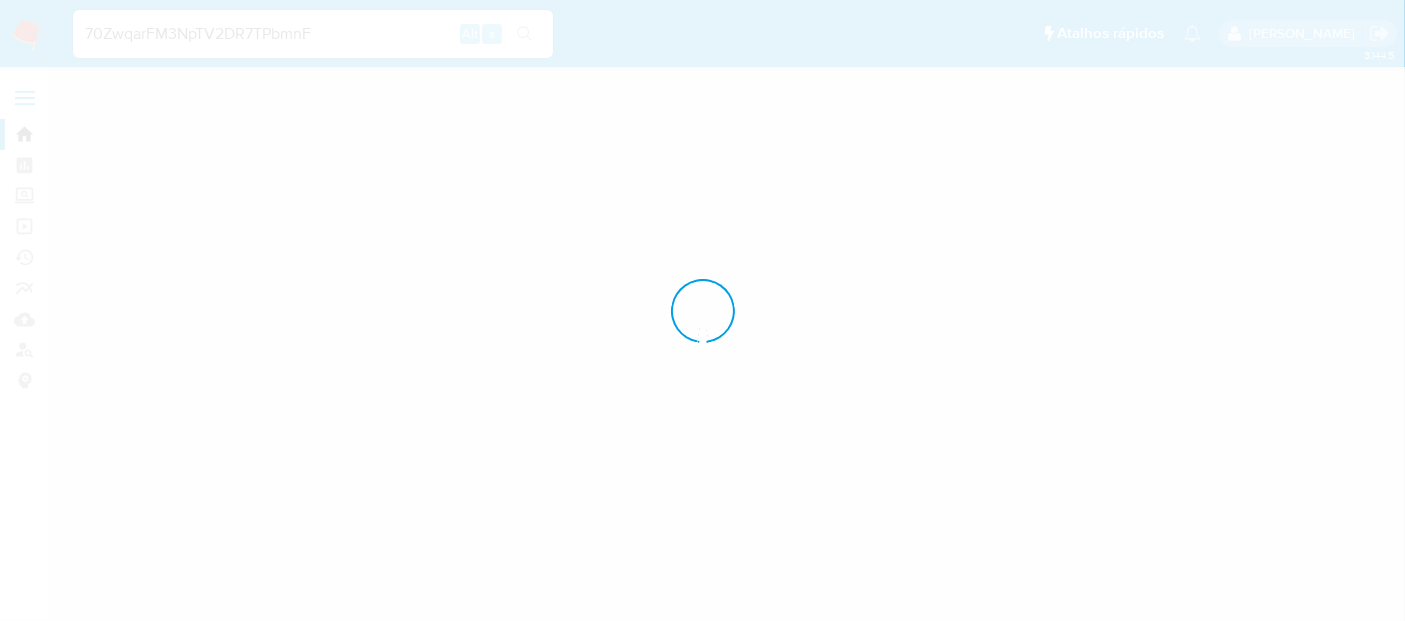 scroll, scrollTop: 0, scrollLeft: 0, axis: both 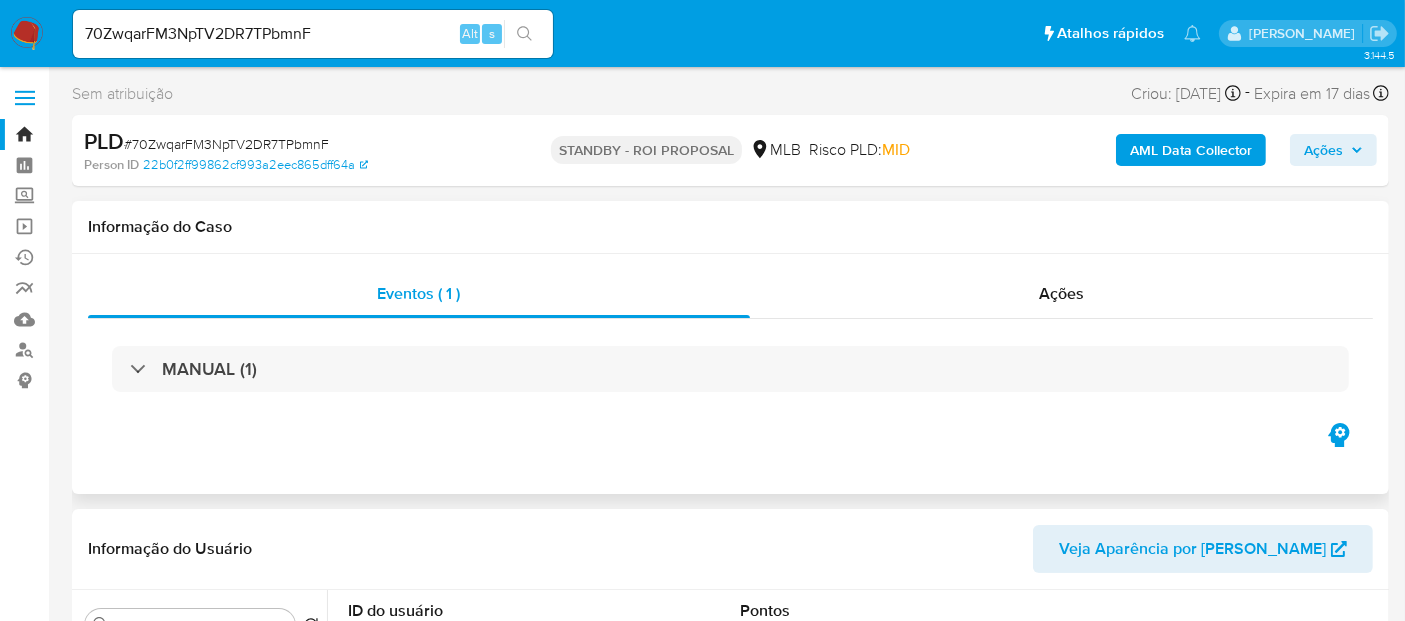 select on "10" 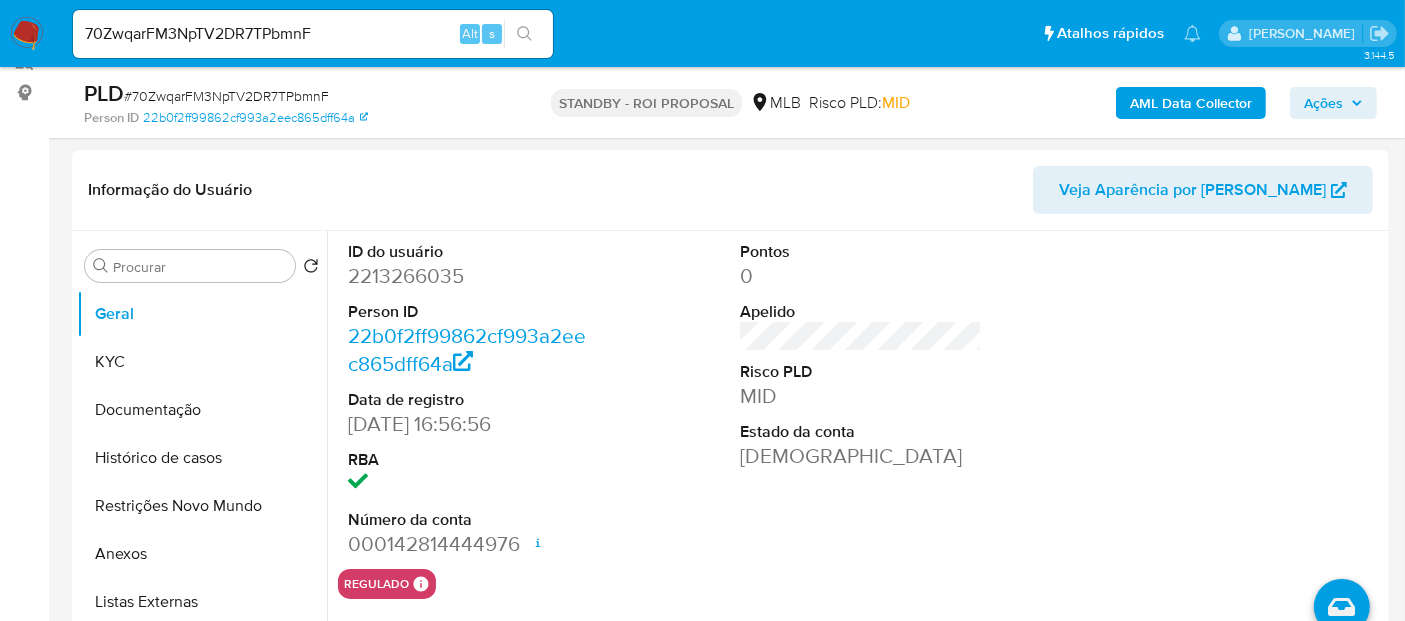 scroll, scrollTop: 333, scrollLeft: 0, axis: vertical 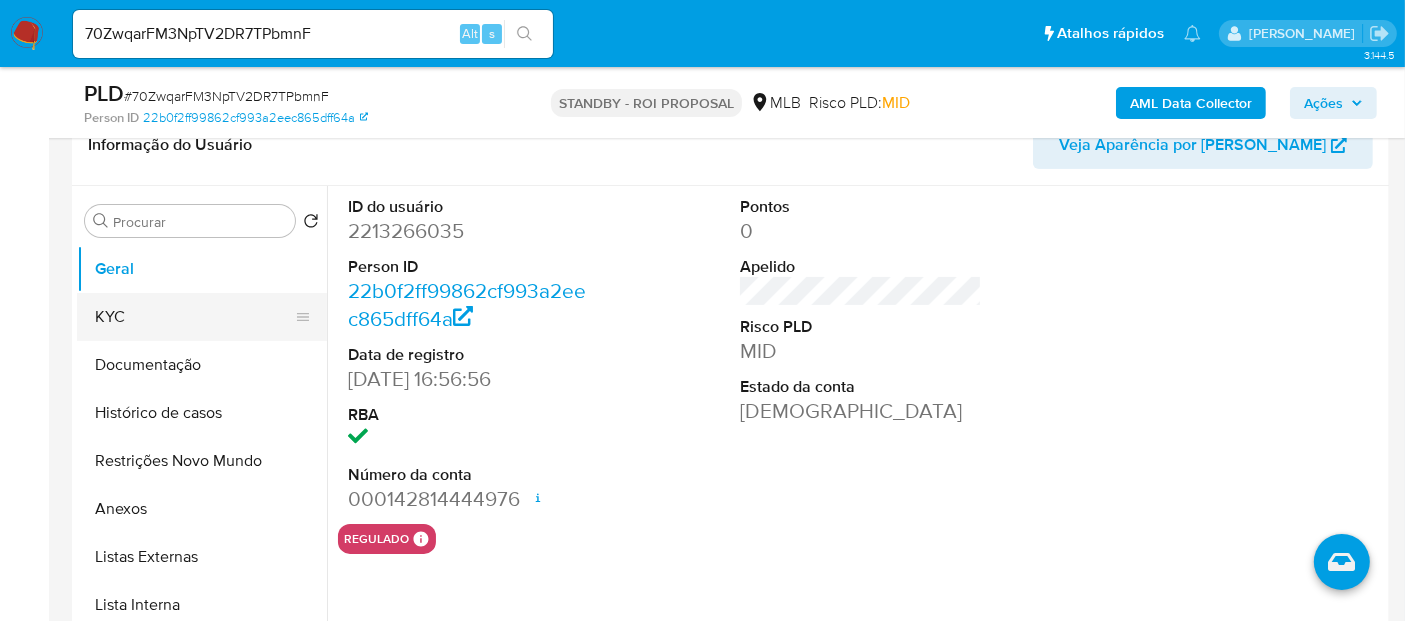 click on "KYC" at bounding box center (194, 317) 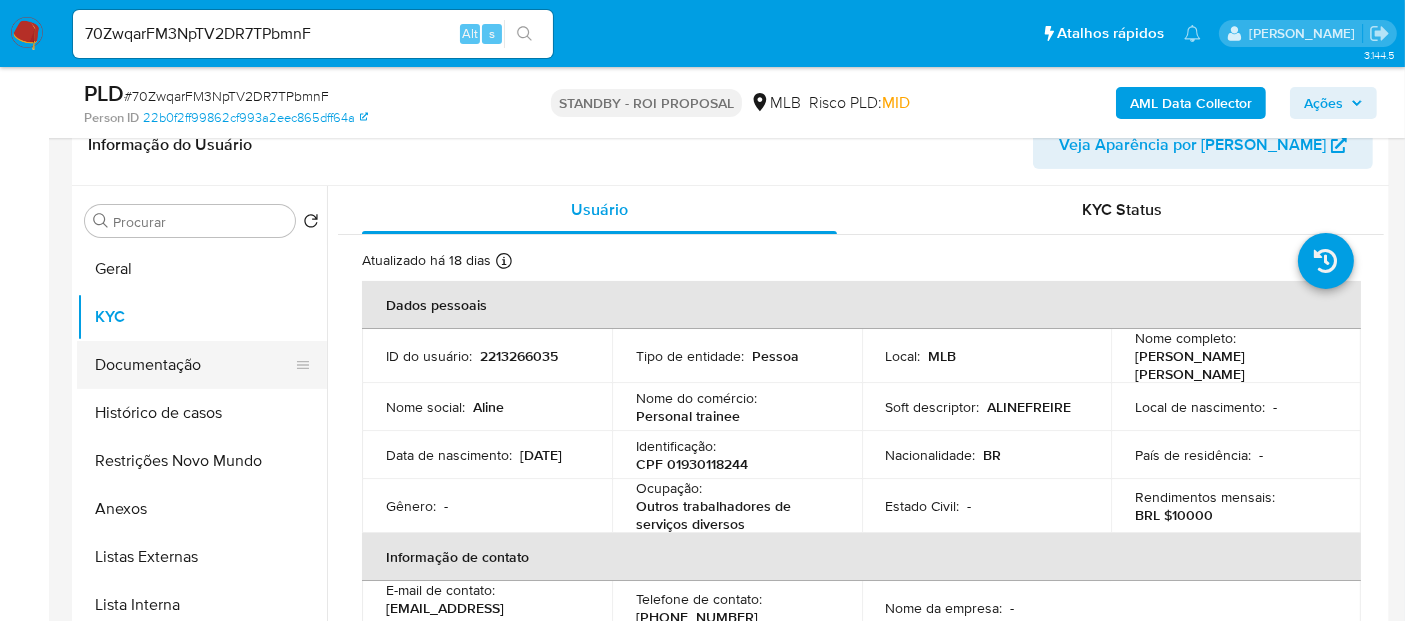 drag, startPoint x: 139, startPoint y: 365, endPoint x: 209, endPoint y: 376, distance: 70.85902 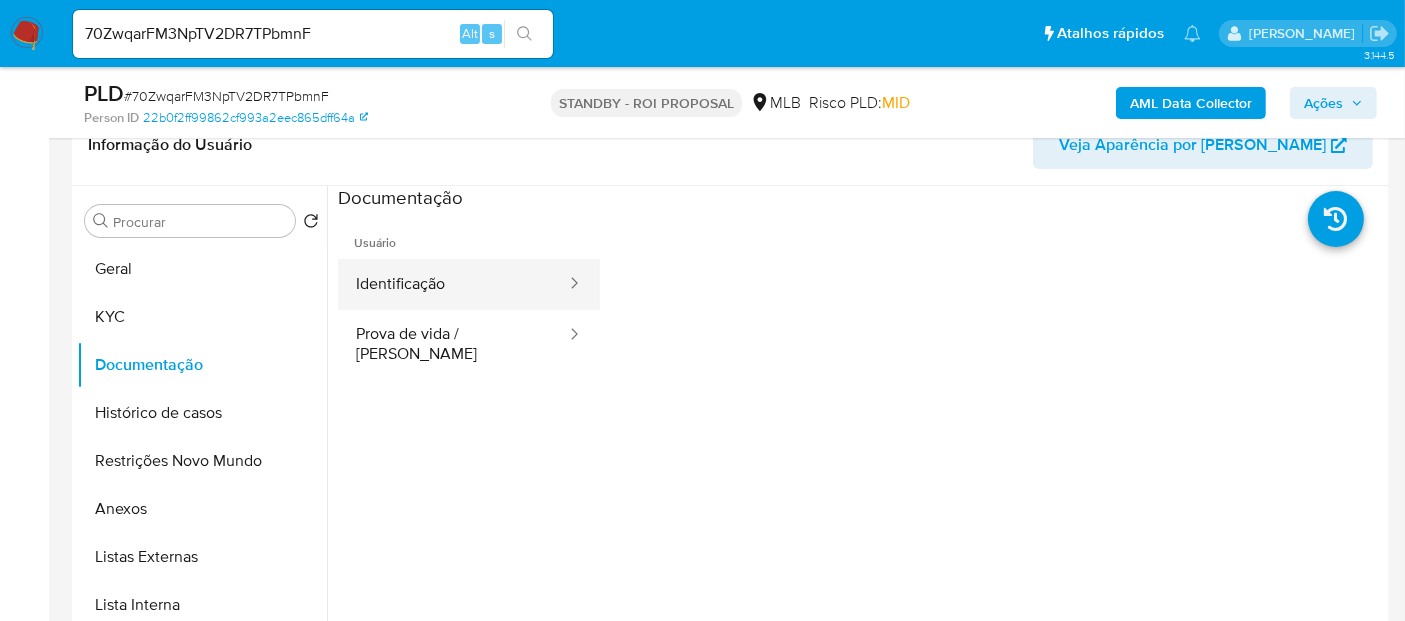 click on "Identificação" at bounding box center (453, 284) 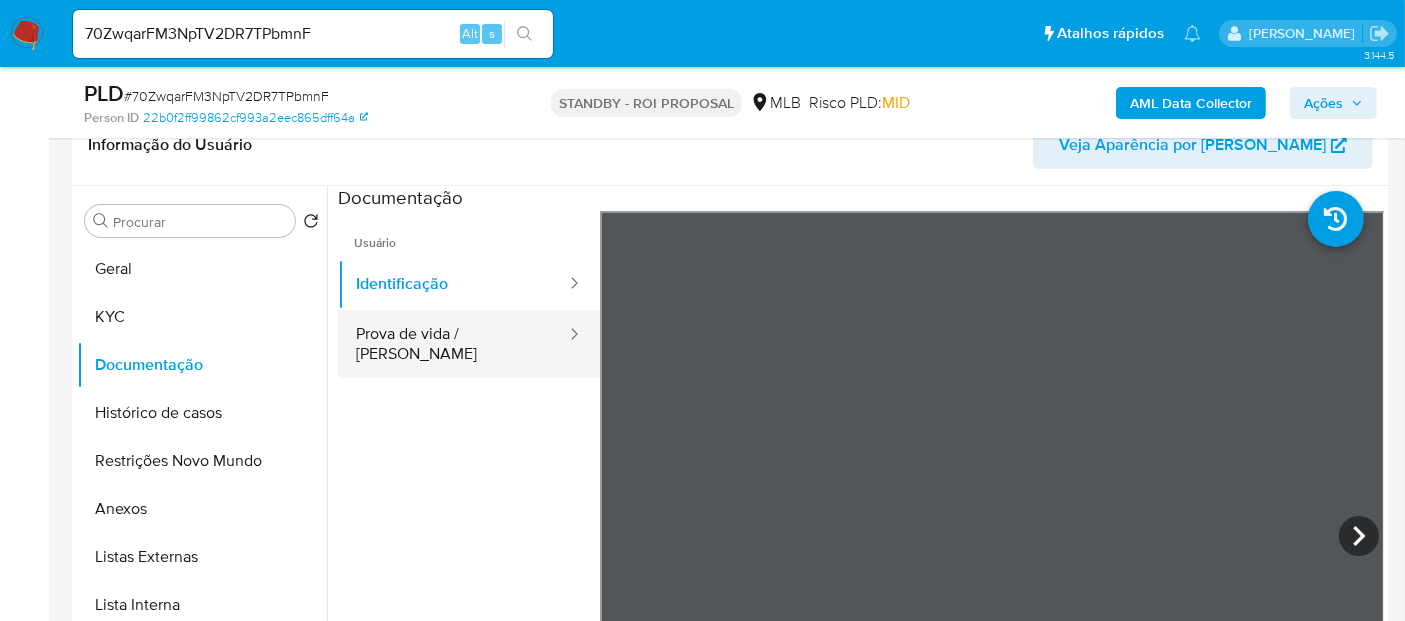 click on "Prova de vida / [PERSON_NAME]" at bounding box center [453, 344] 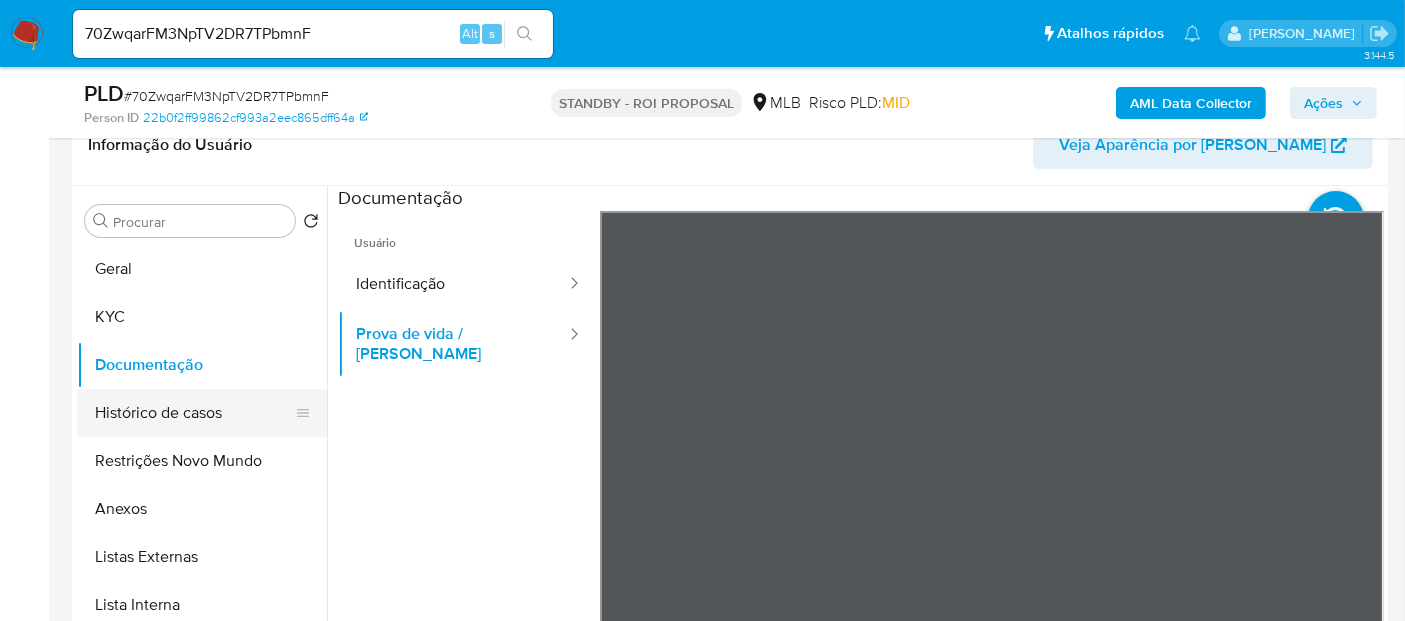 click on "Histórico de casos" at bounding box center (194, 413) 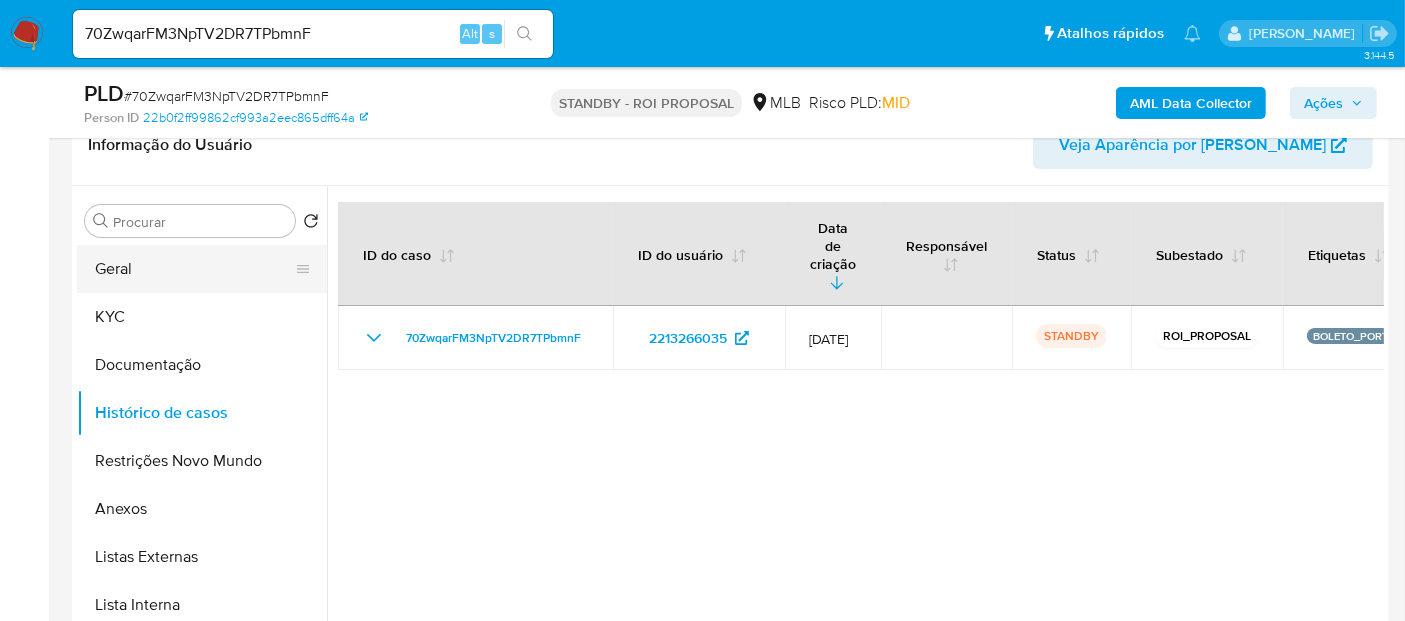 click on "Geral" at bounding box center [194, 269] 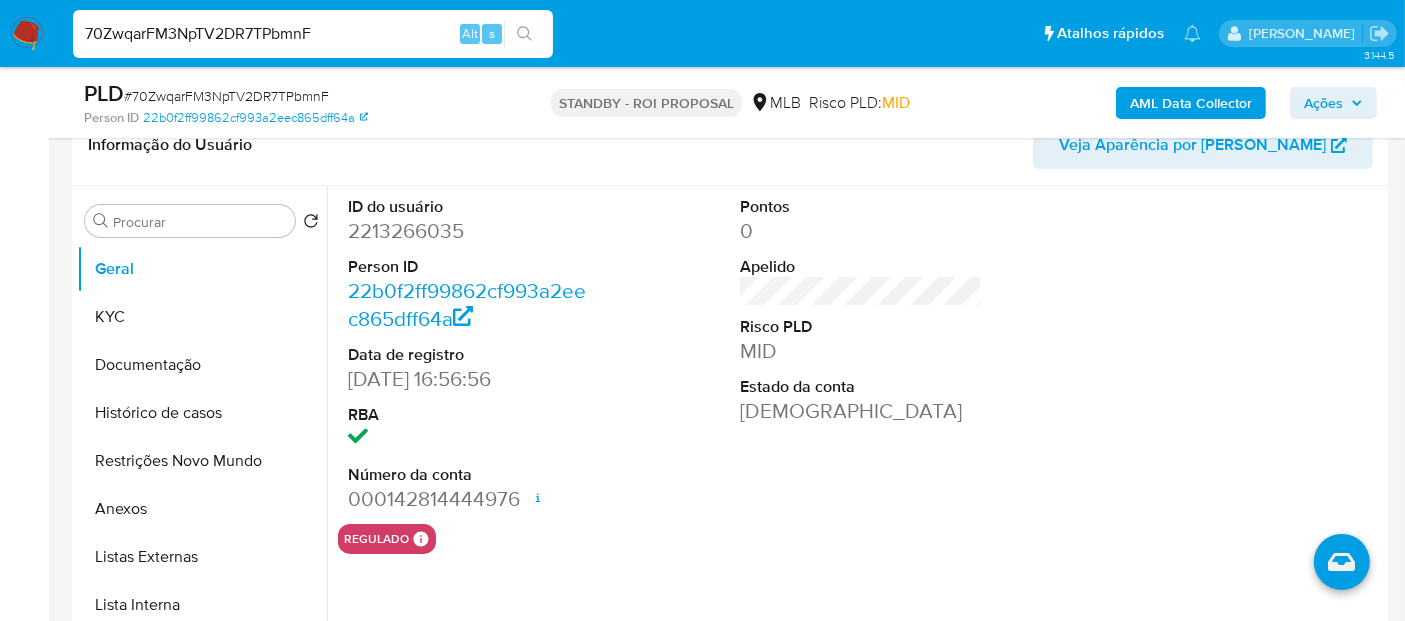 drag, startPoint x: 353, startPoint y: 28, endPoint x: 0, endPoint y: 28, distance: 353 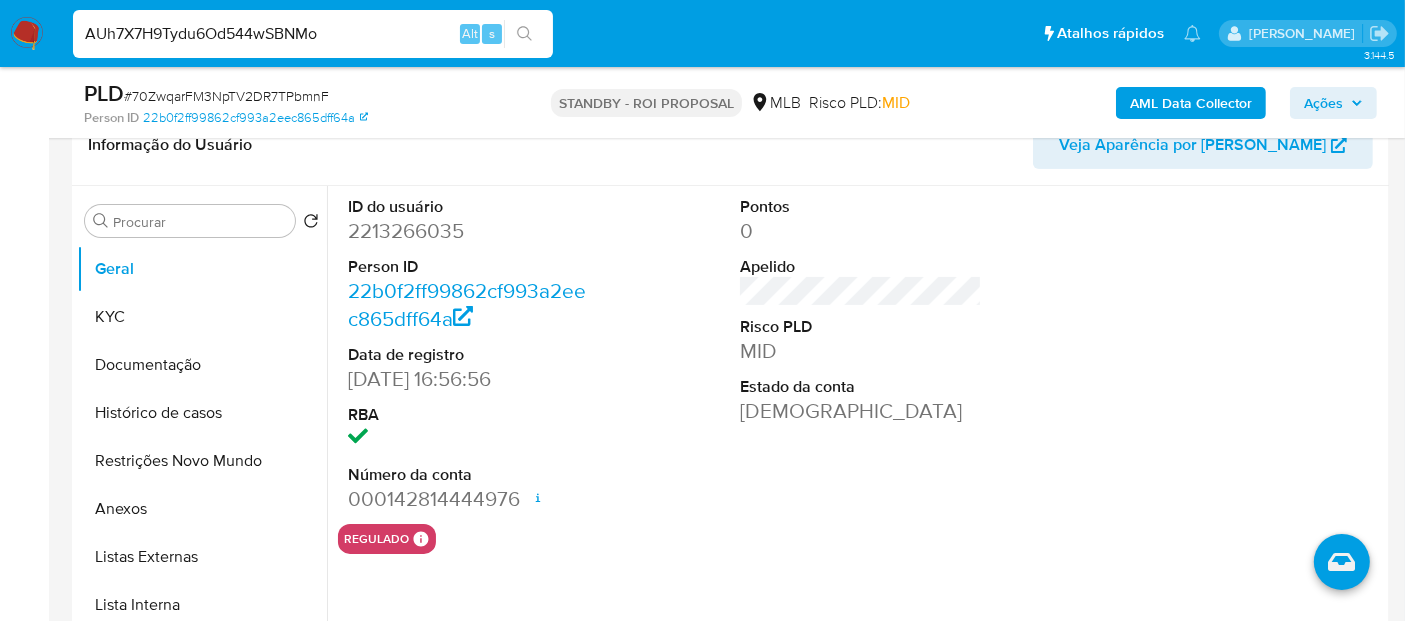 type on "AUh7X7H9Tydu6Od544wSBNMo" 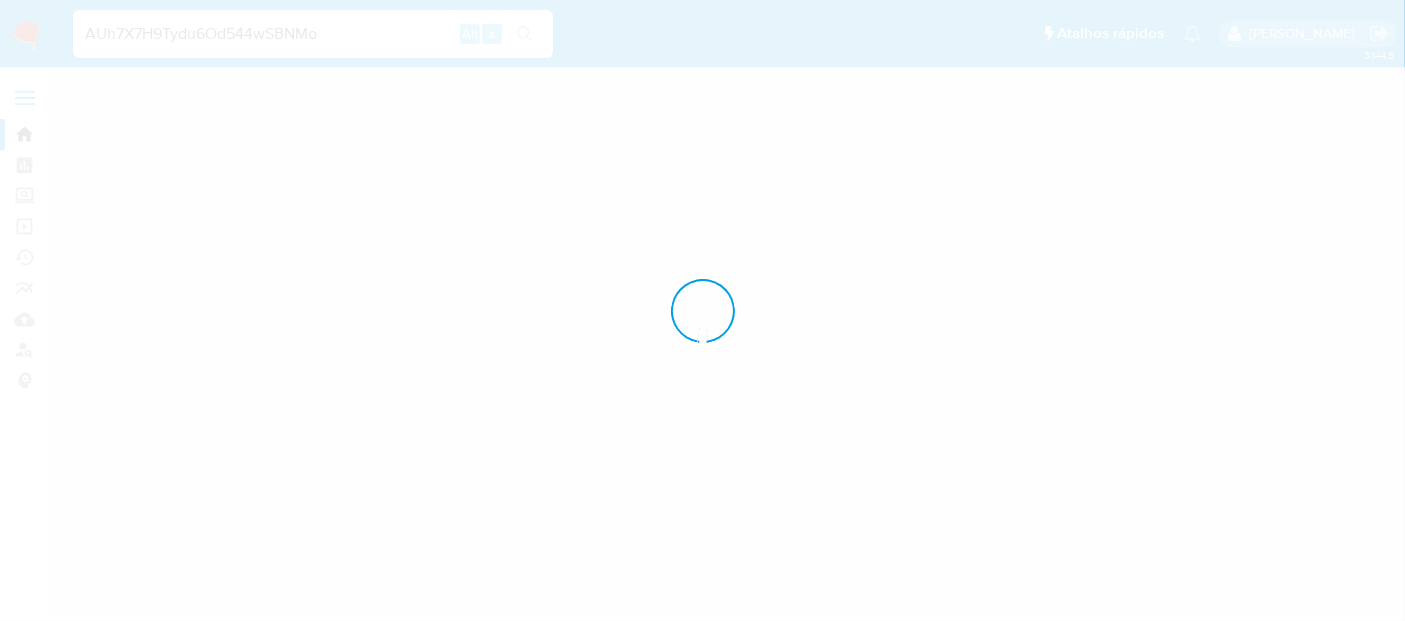 scroll, scrollTop: 0, scrollLeft: 0, axis: both 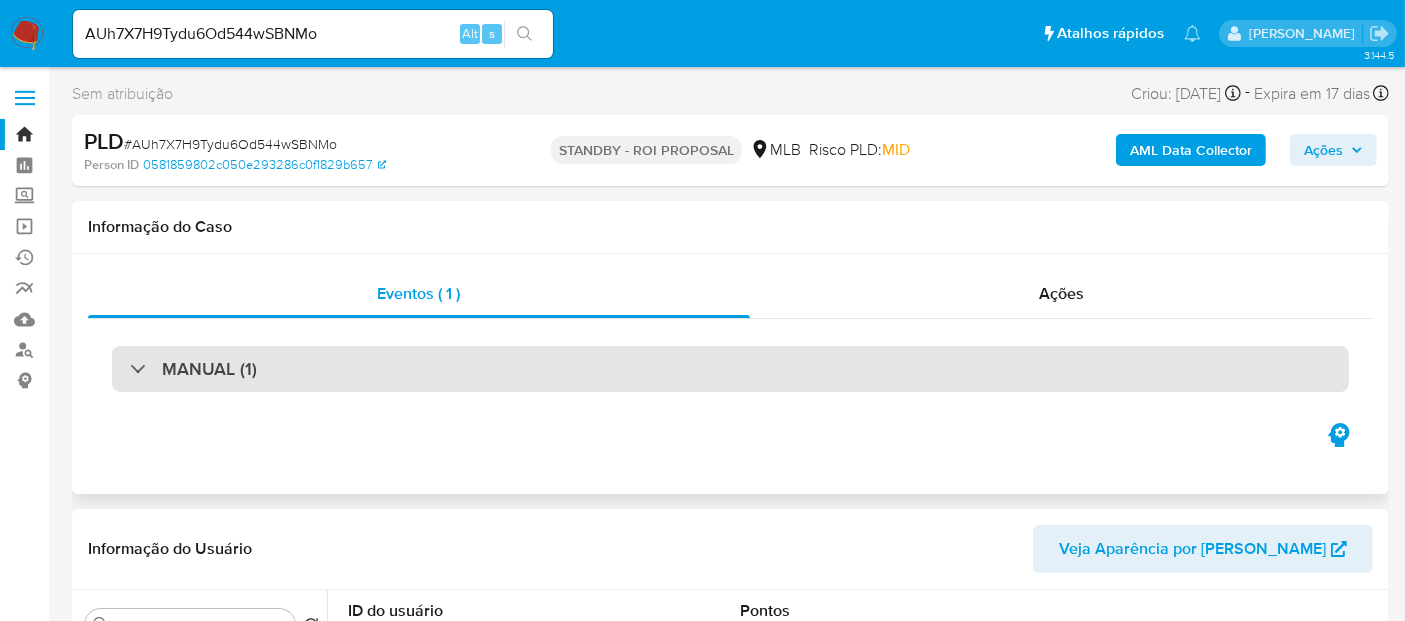 select on "10" 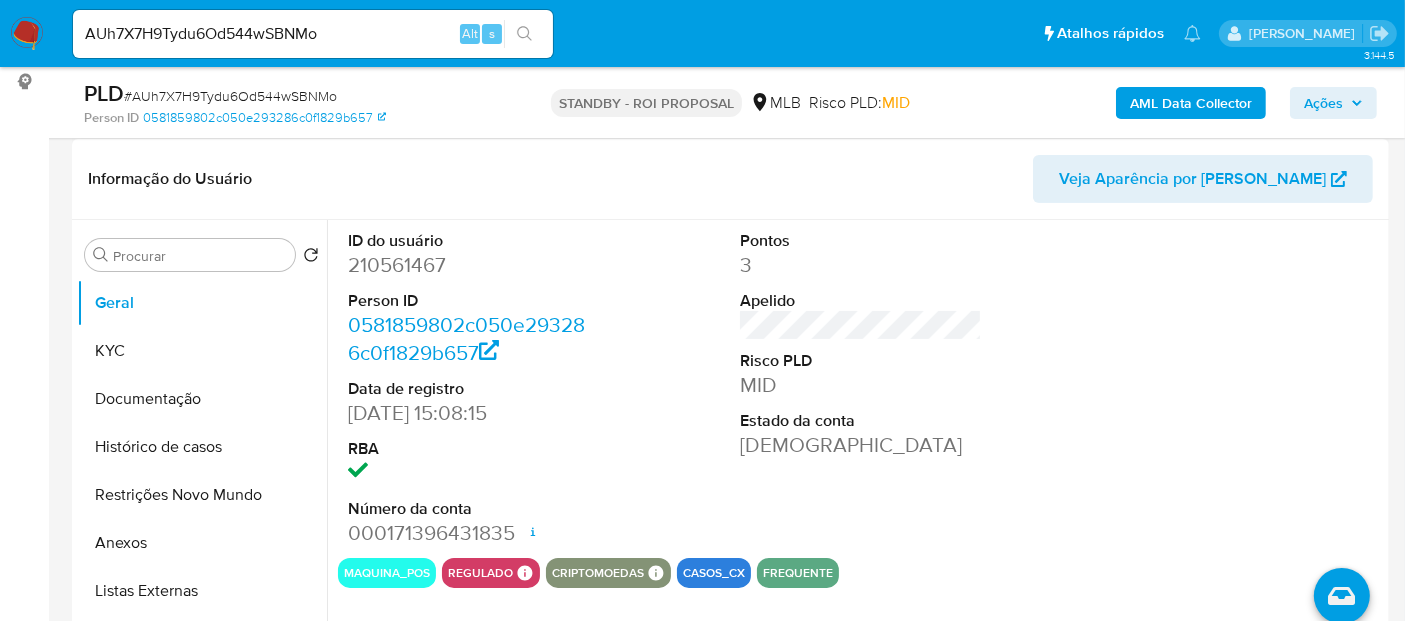 scroll, scrollTop: 333, scrollLeft: 0, axis: vertical 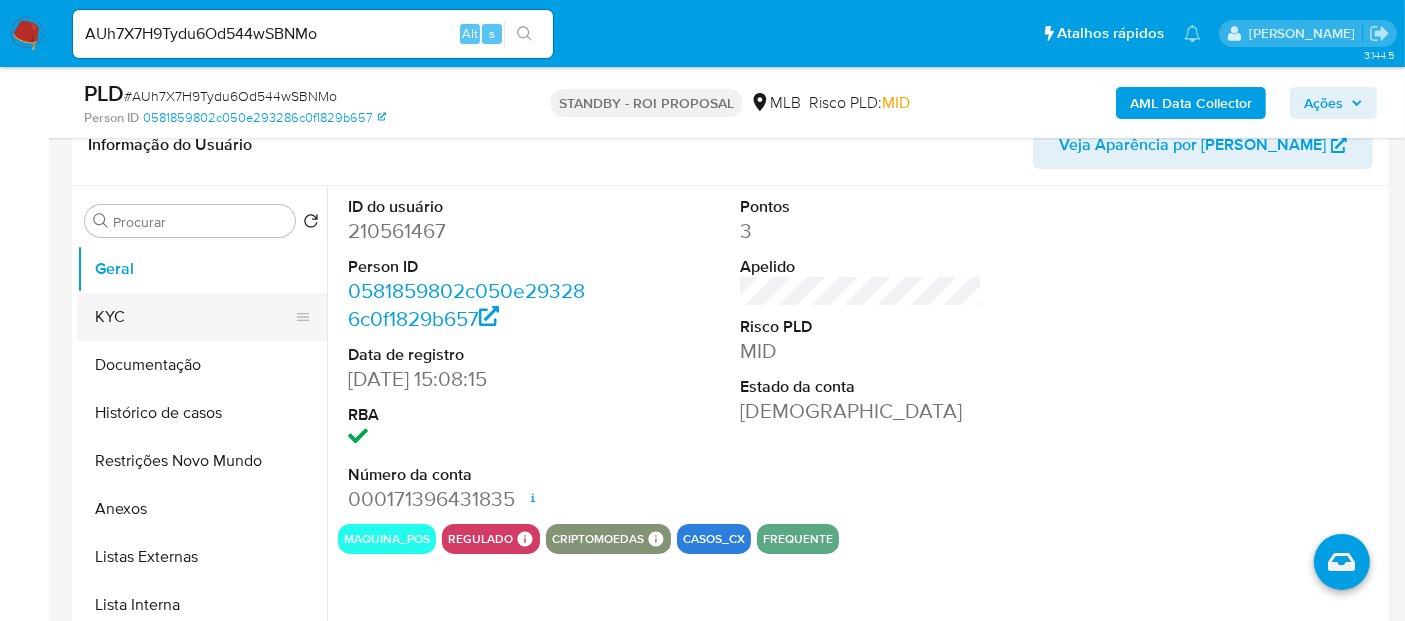 click on "KYC" at bounding box center (194, 317) 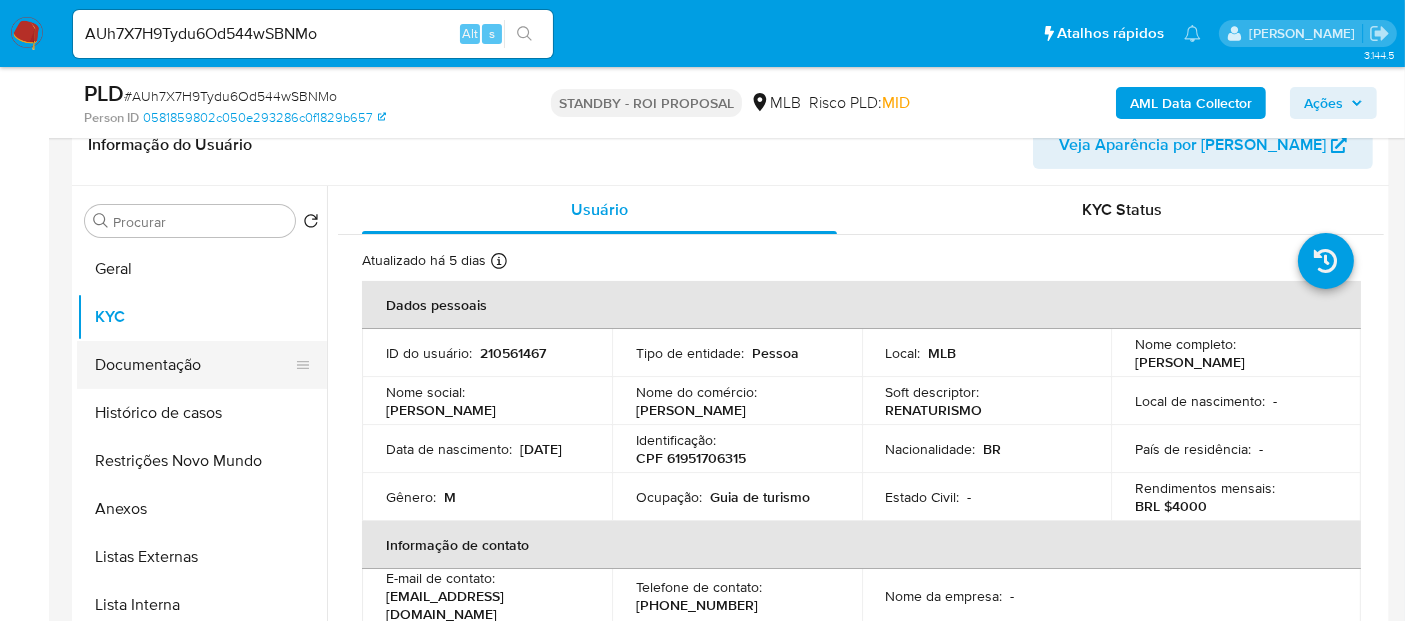 click on "Documentação" at bounding box center (194, 365) 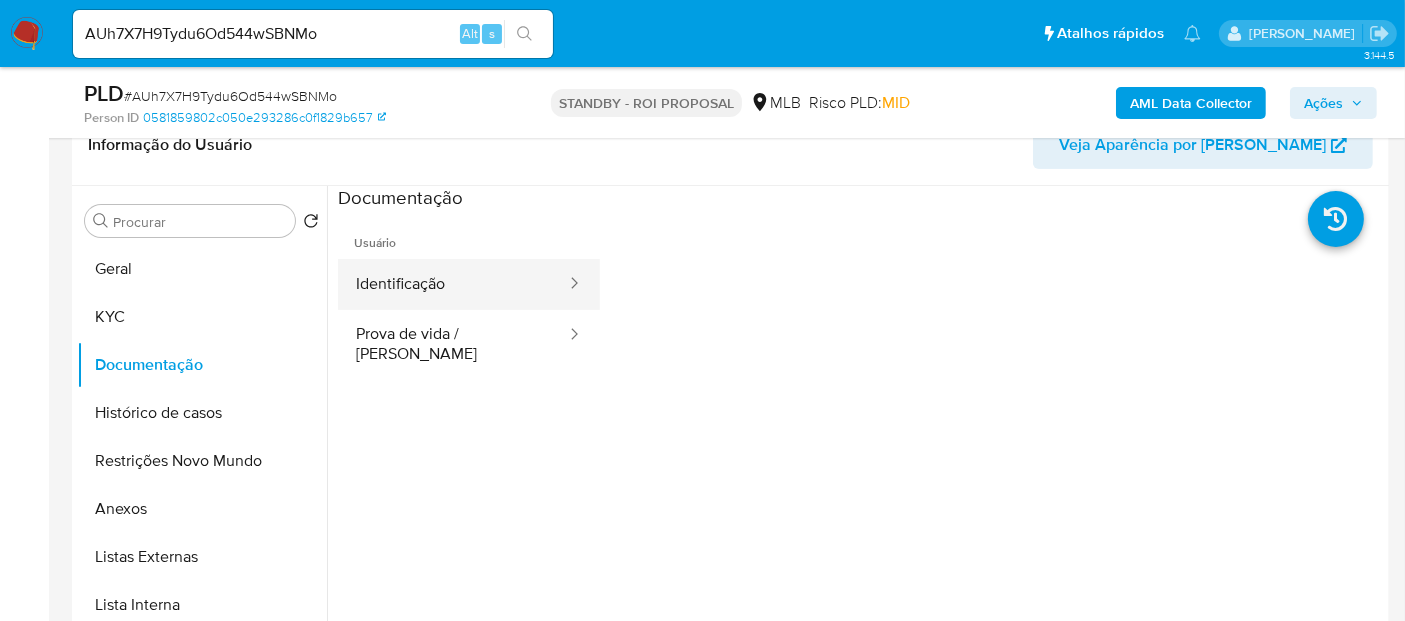 click on "Identificação" at bounding box center (453, 284) 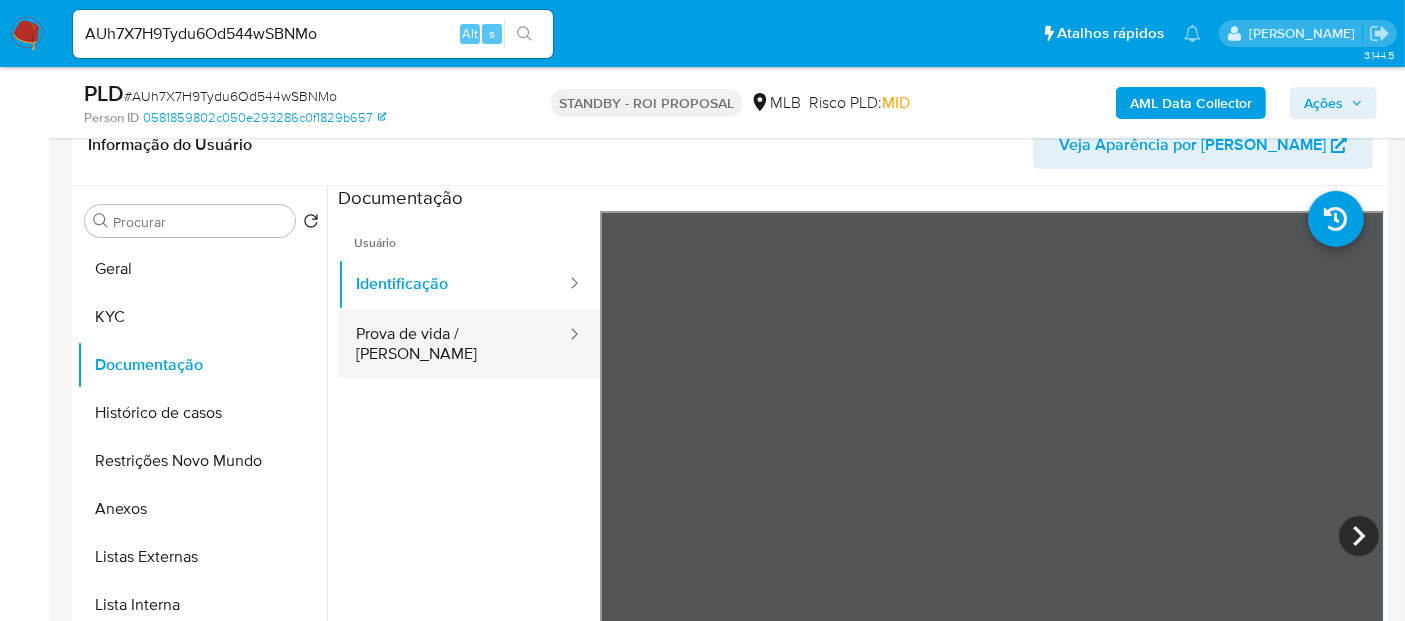 click on "Prova de vida / [PERSON_NAME]" at bounding box center (453, 344) 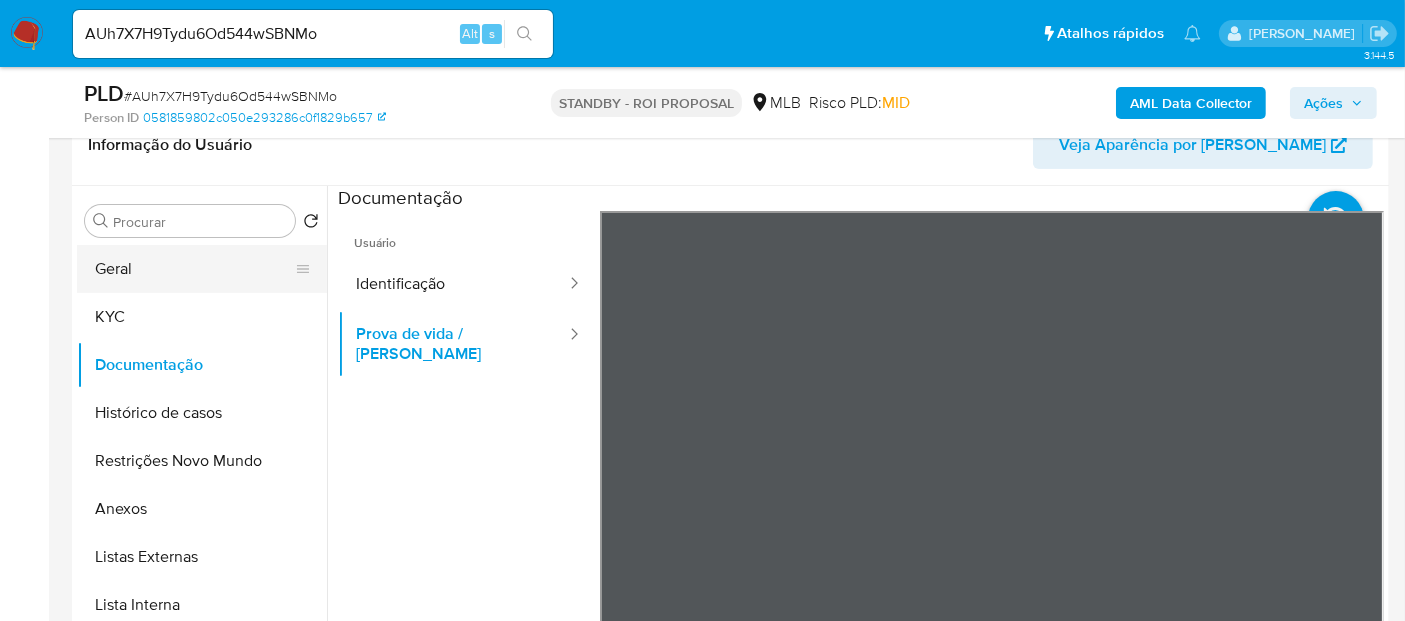 drag, startPoint x: 133, startPoint y: 275, endPoint x: 150, endPoint y: 273, distance: 17.117243 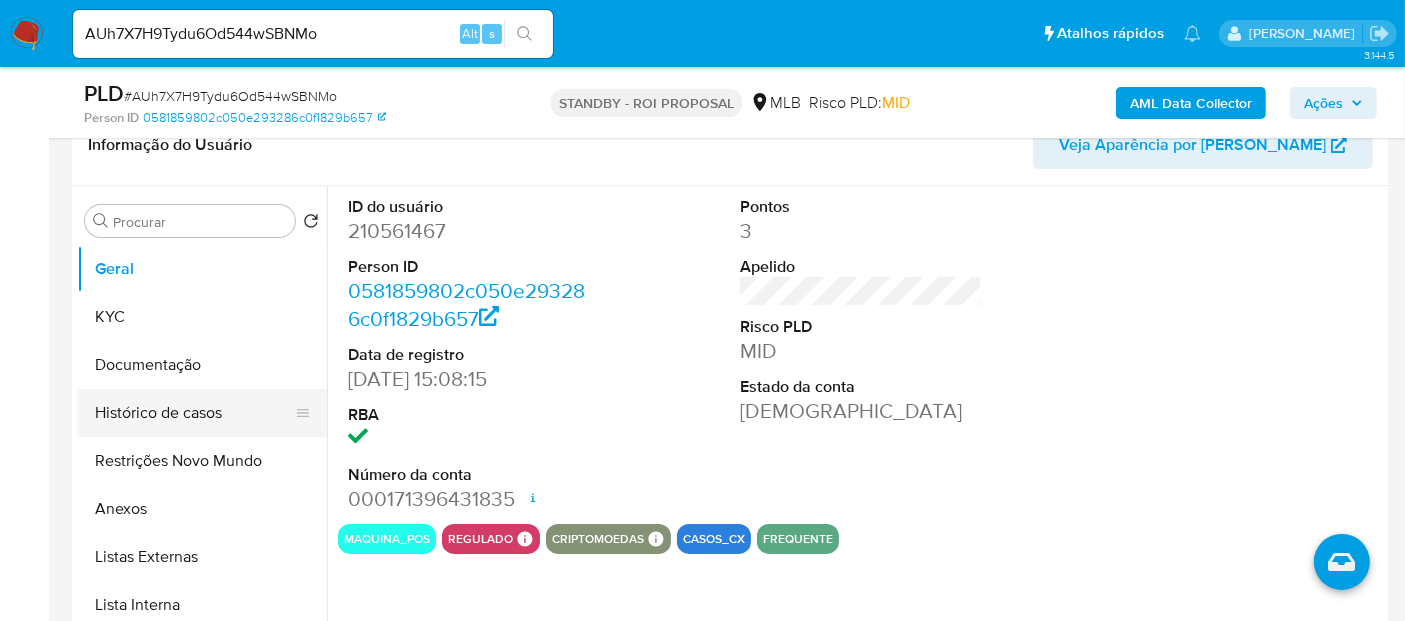 drag, startPoint x: 180, startPoint y: 412, endPoint x: 188, endPoint y: 392, distance: 21.540659 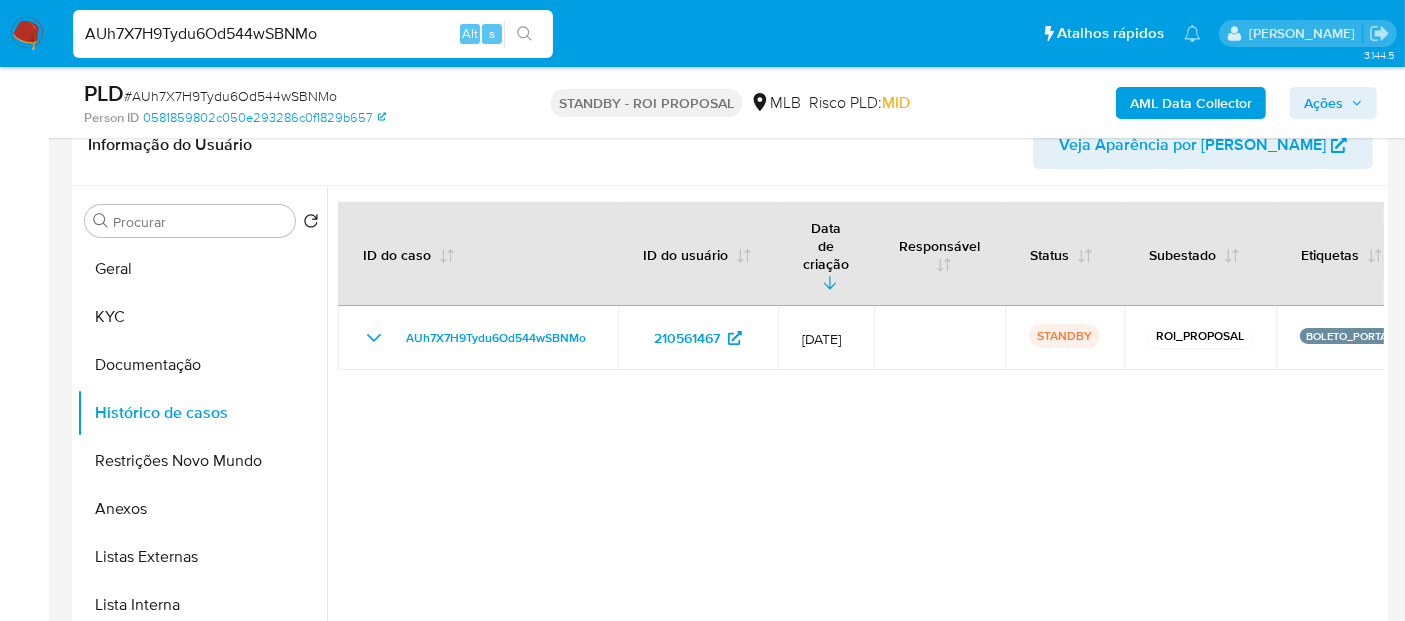 drag, startPoint x: 351, startPoint y: 26, endPoint x: 0, endPoint y: 26, distance: 351 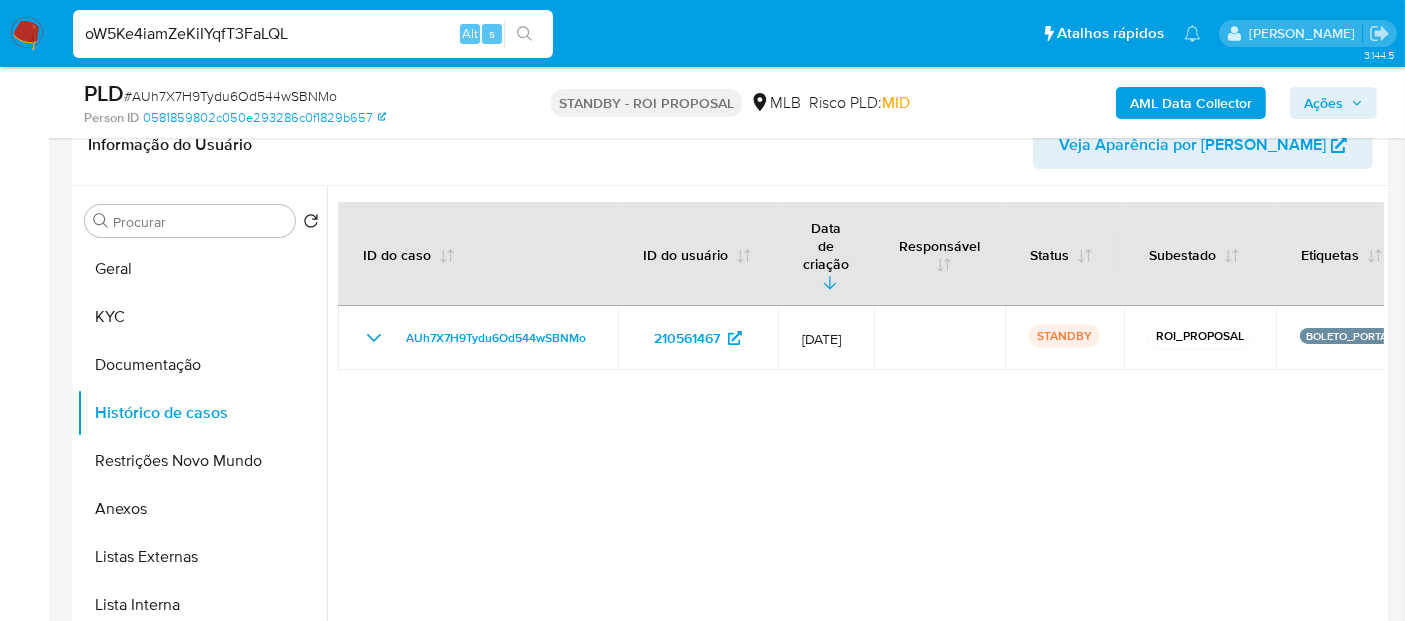 type on "oW5Ke4iamZeKiIYqfT3FaLQL" 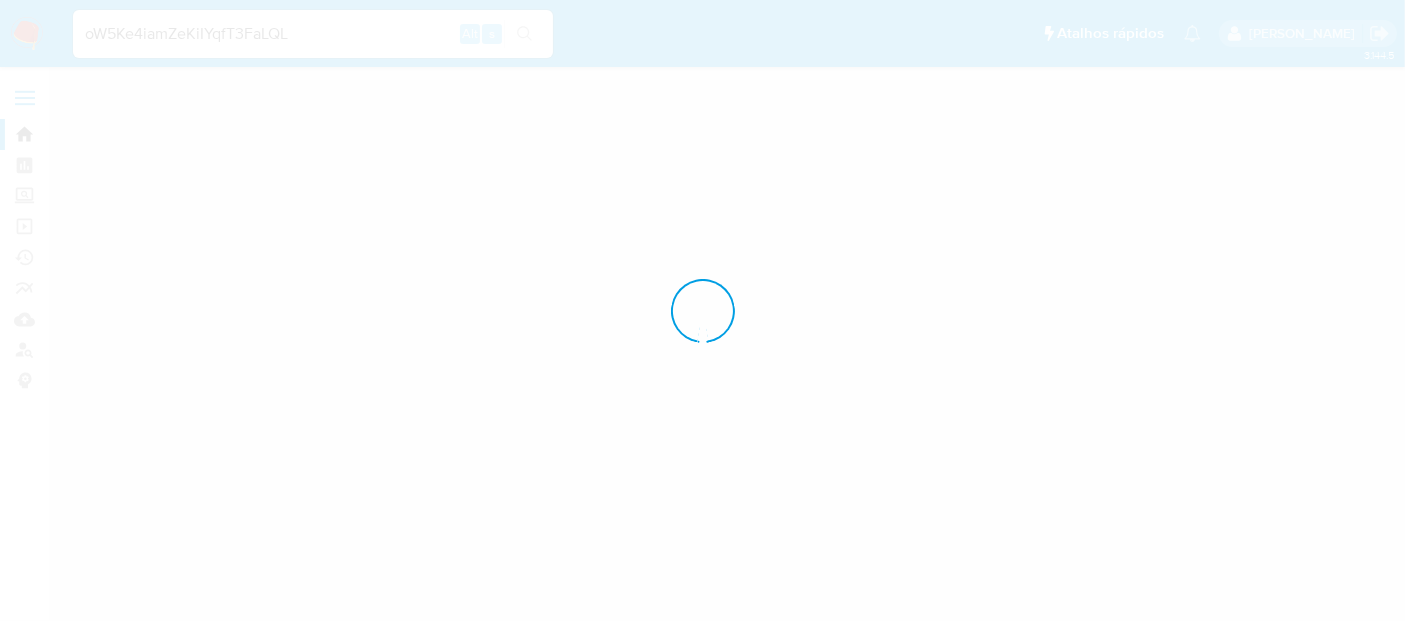 scroll, scrollTop: 0, scrollLeft: 0, axis: both 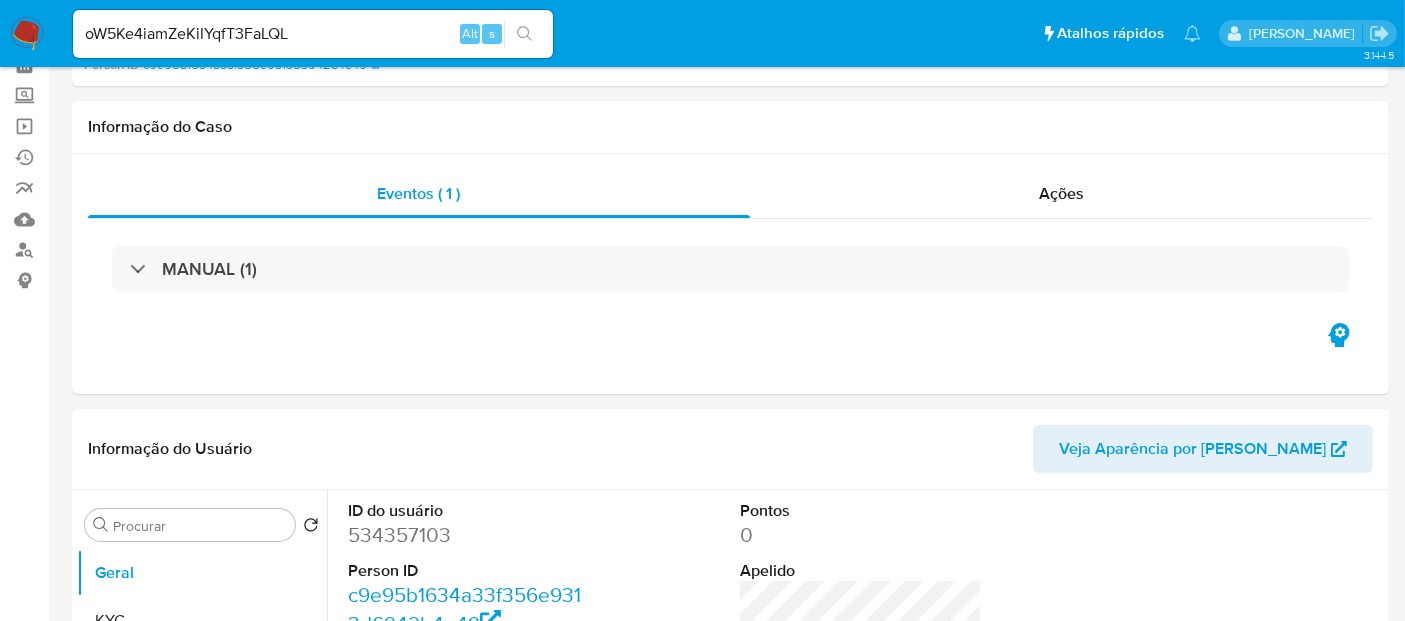 select on "10" 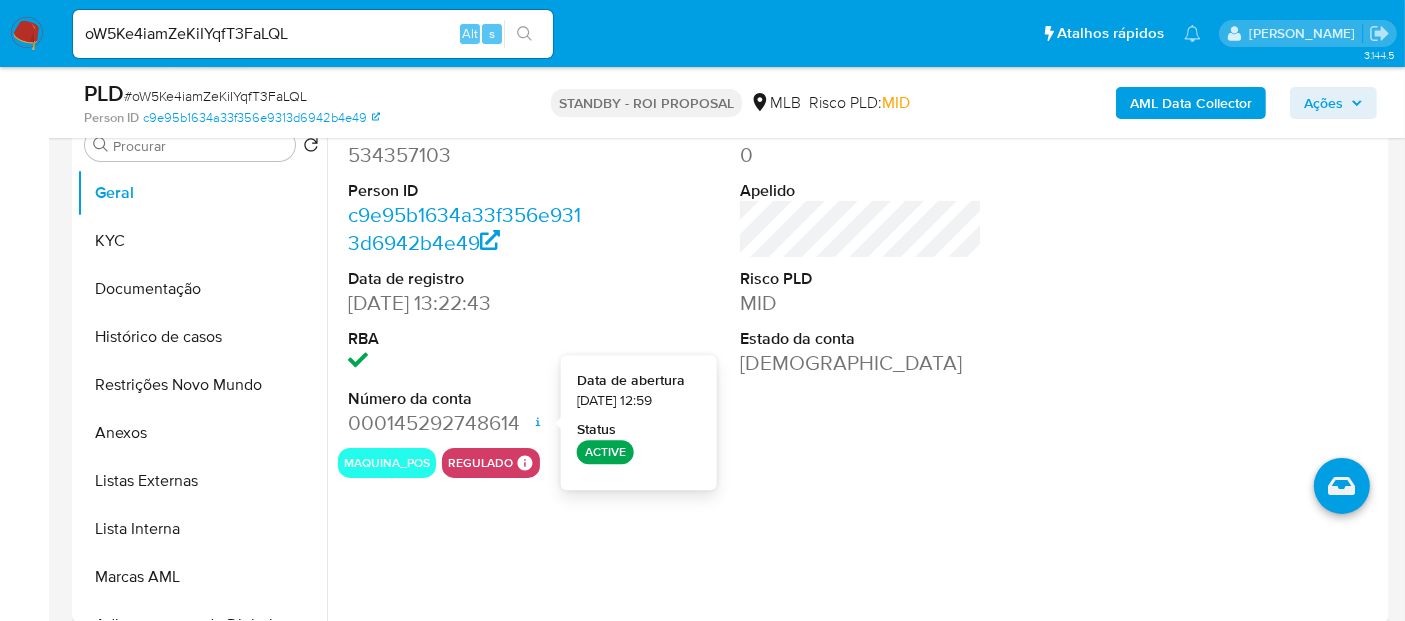 scroll, scrollTop: 444, scrollLeft: 0, axis: vertical 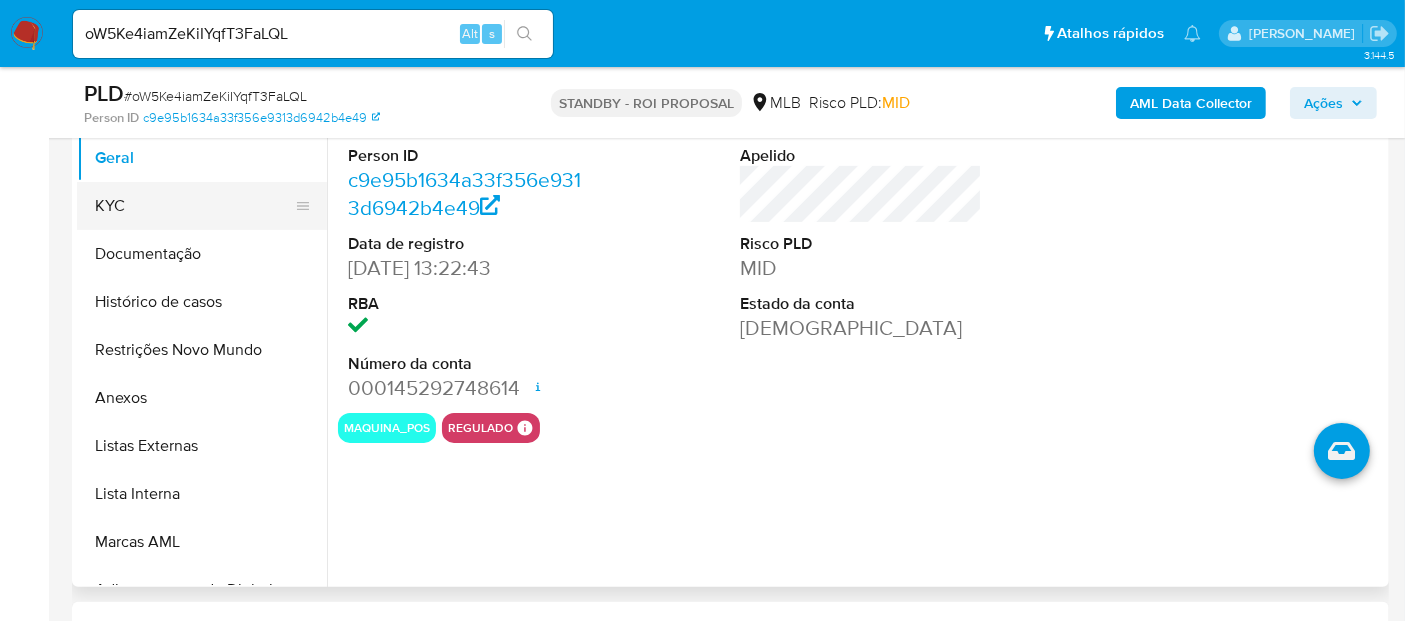 click on "KYC" at bounding box center (194, 206) 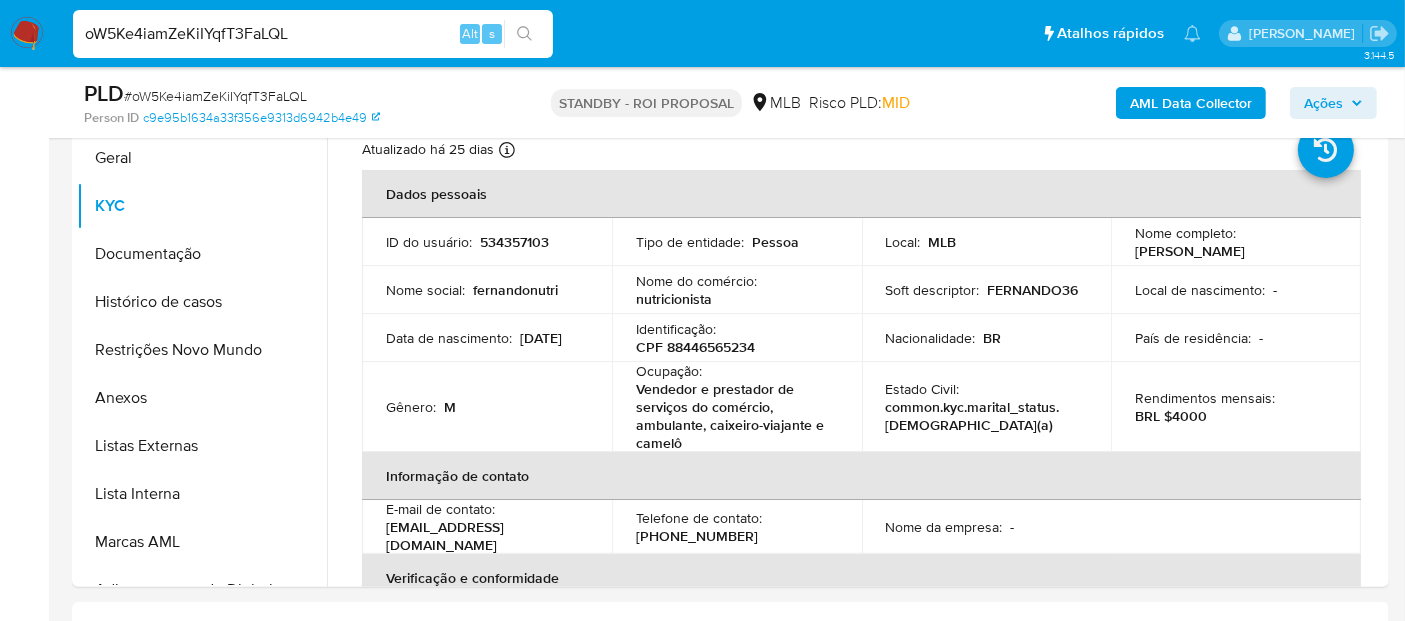 drag, startPoint x: 314, startPoint y: 36, endPoint x: 0, endPoint y: 30, distance: 314.0573 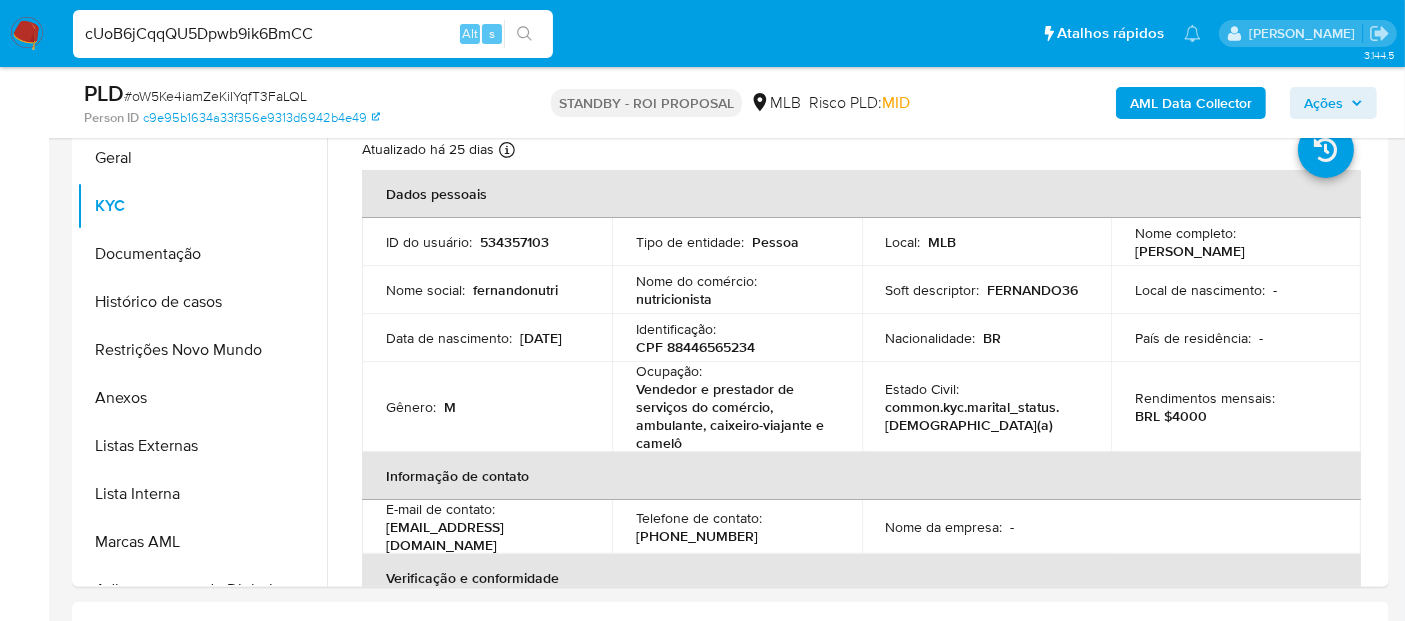type on "cUoB6jCqqQU5Dpwb9ik6BmCC" 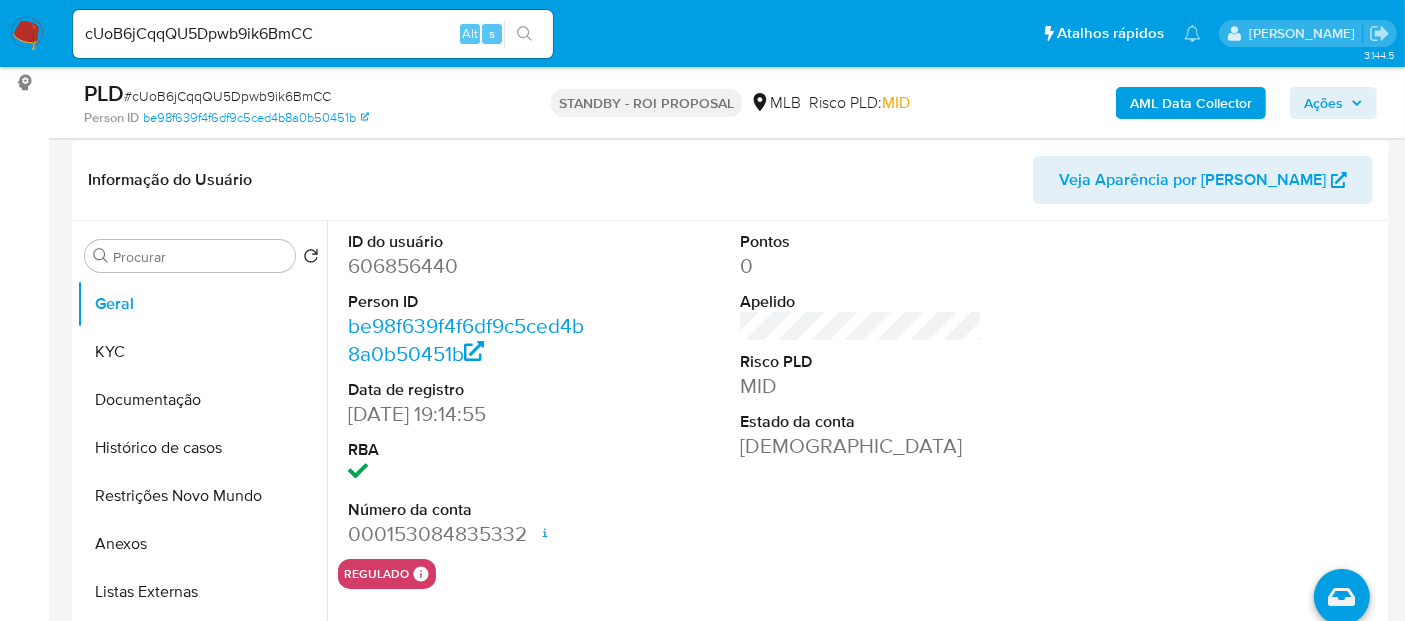scroll, scrollTop: 333, scrollLeft: 0, axis: vertical 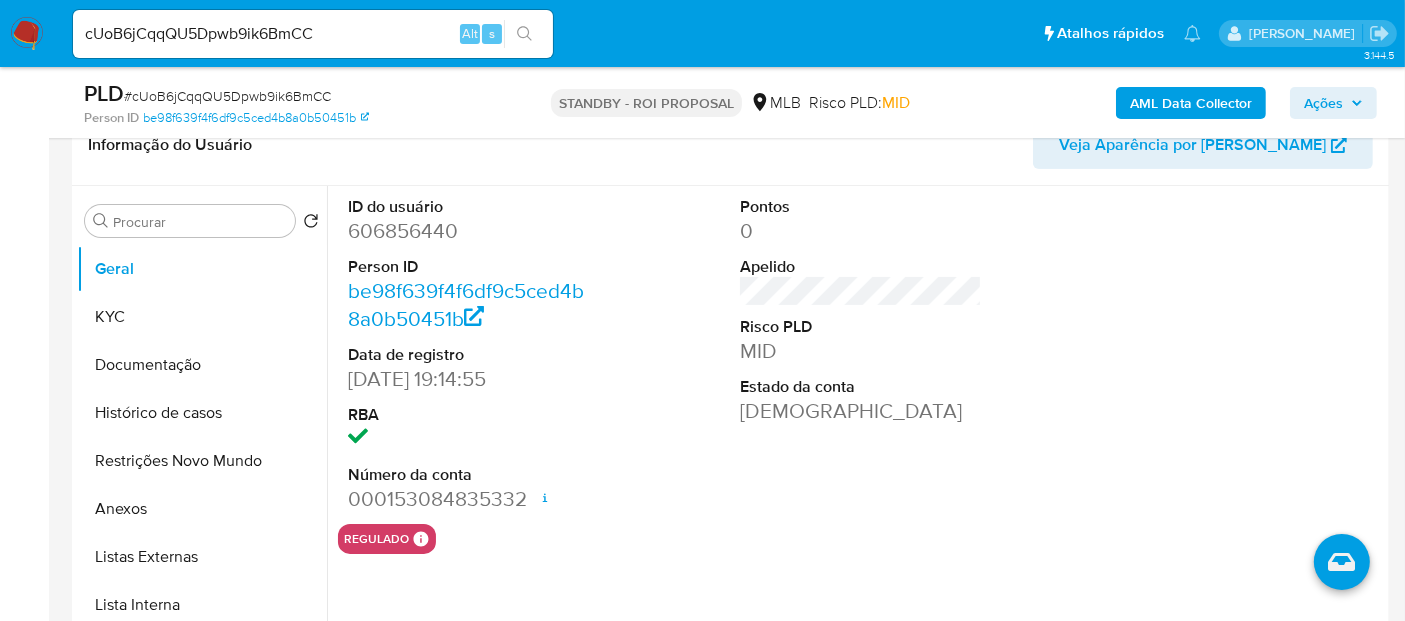 select on "10" 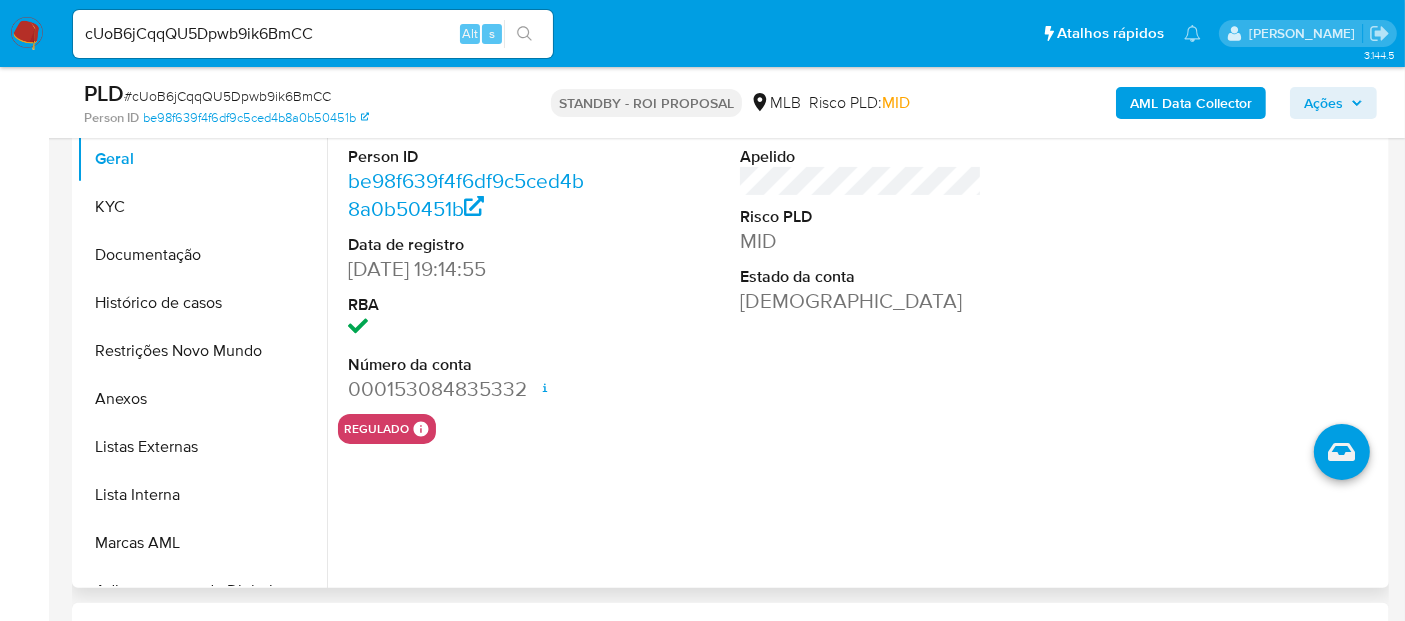 scroll, scrollTop: 333, scrollLeft: 0, axis: vertical 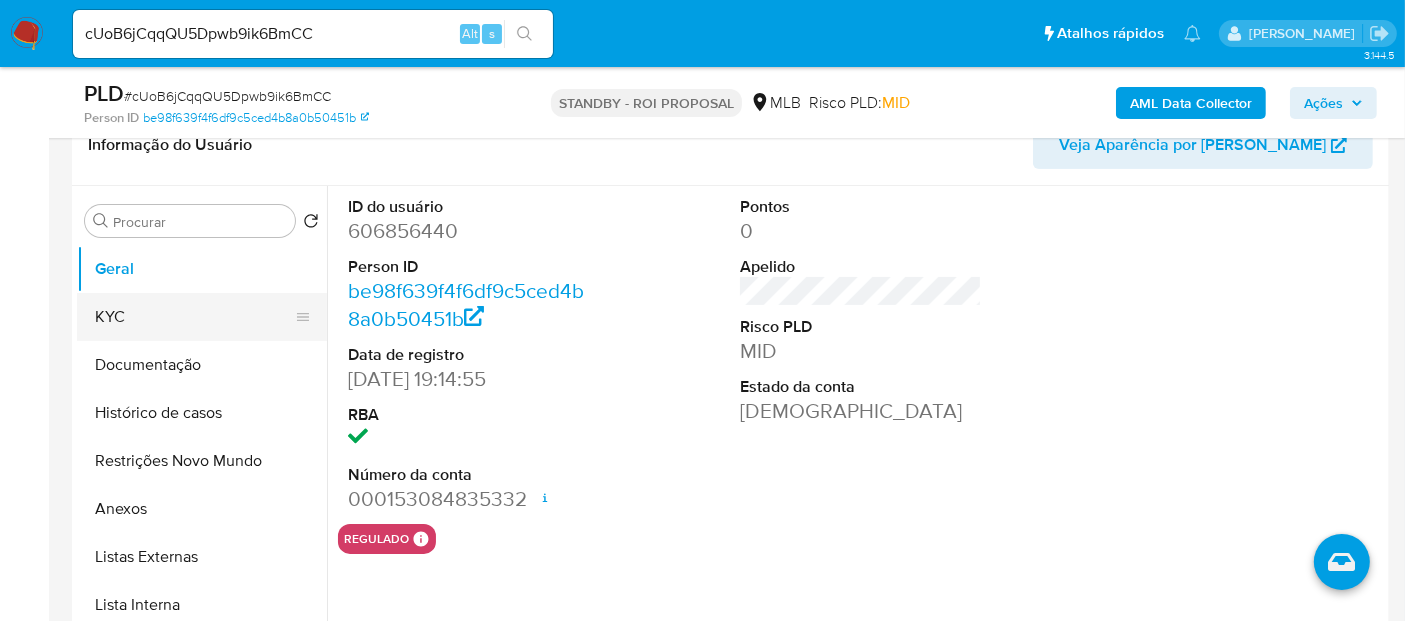 click on "KYC" at bounding box center (194, 317) 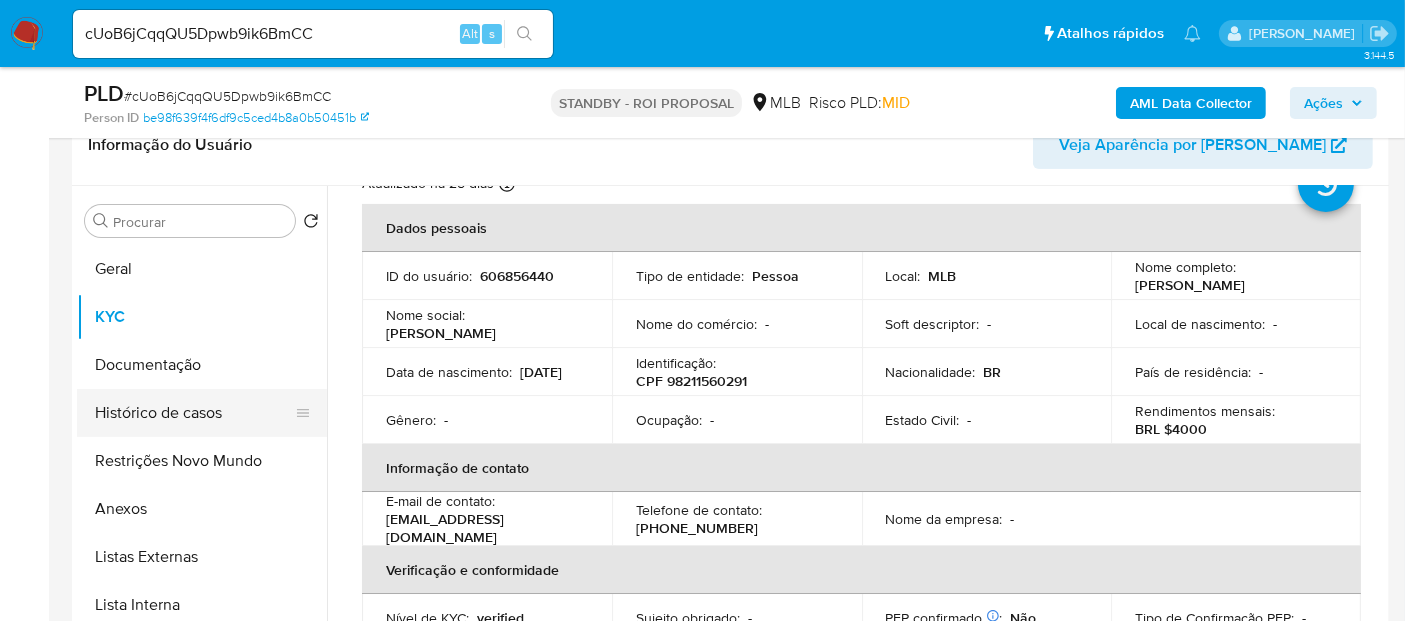 scroll, scrollTop: 111, scrollLeft: 0, axis: vertical 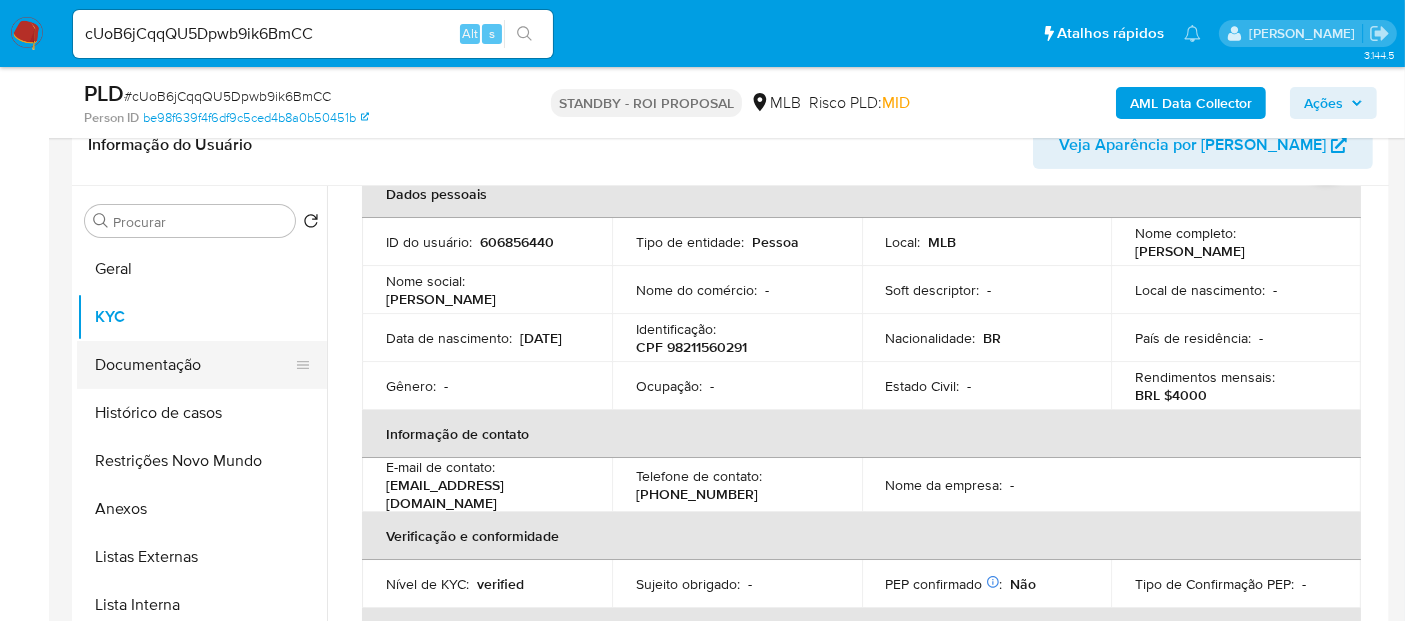 drag, startPoint x: 137, startPoint y: 352, endPoint x: 165, endPoint y: 353, distance: 28.01785 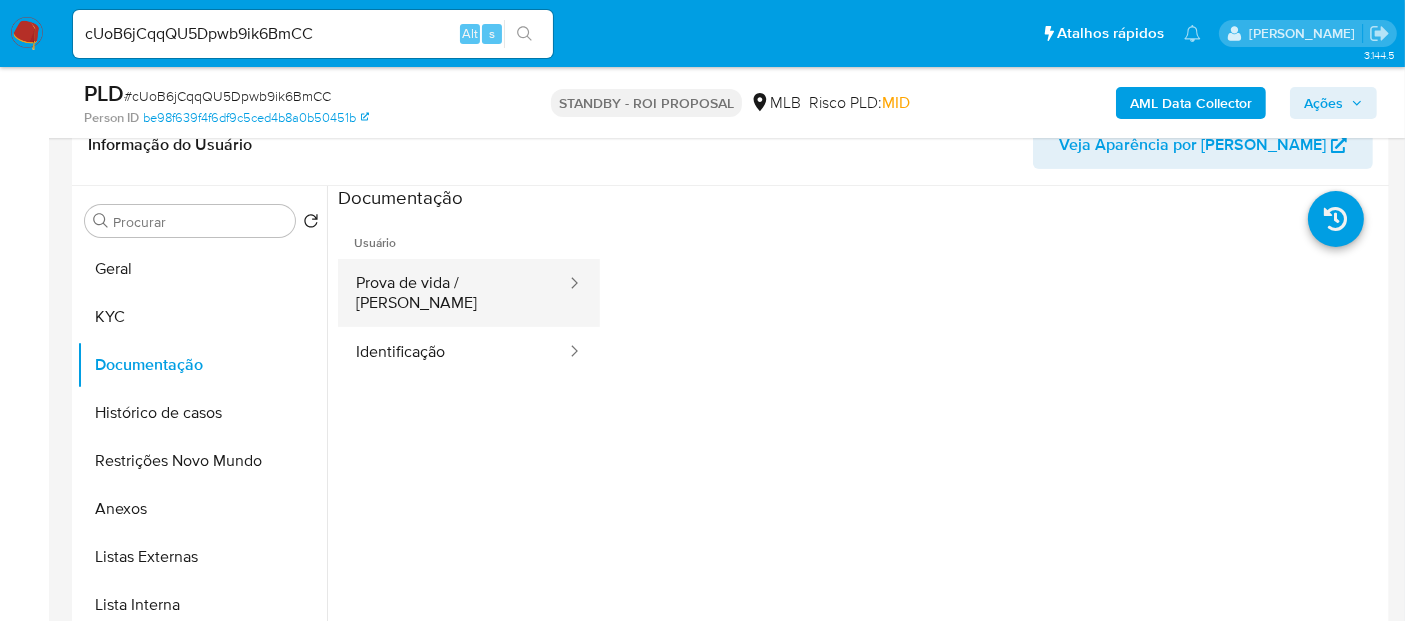 click on "Prova de vida / [PERSON_NAME]" at bounding box center [453, 293] 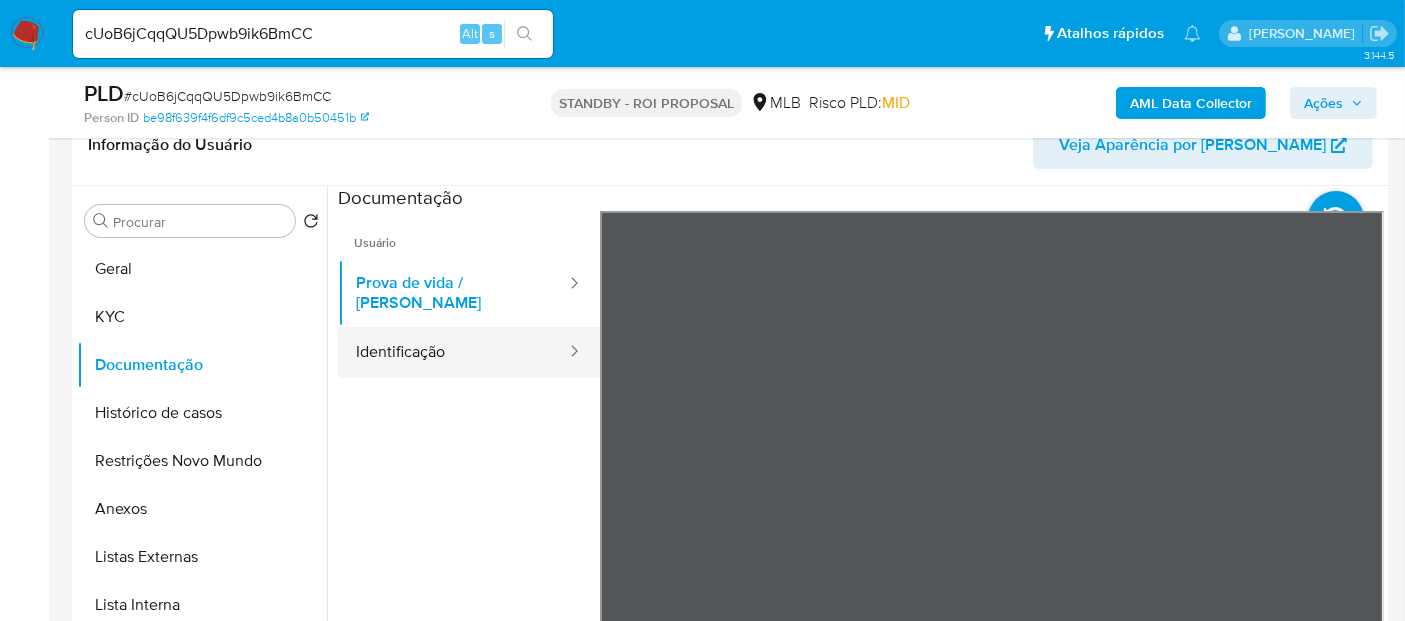 click on "Identificação" at bounding box center (453, 352) 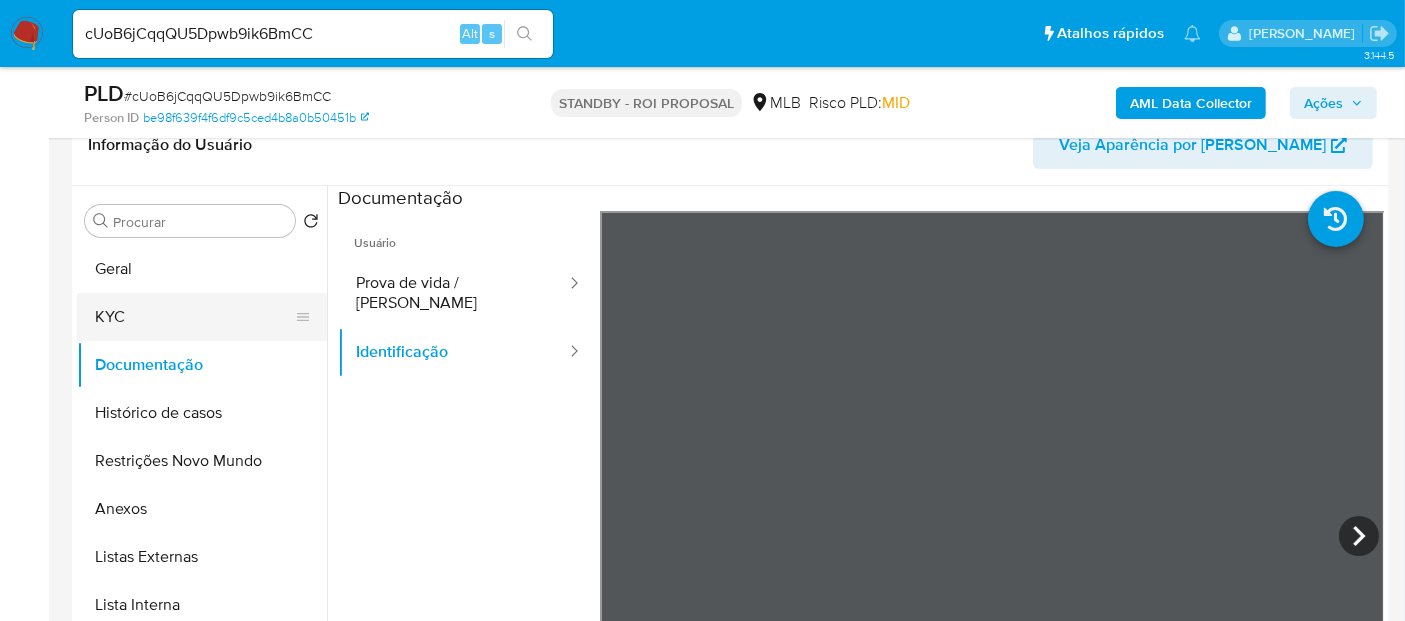 click on "KYC" at bounding box center [194, 317] 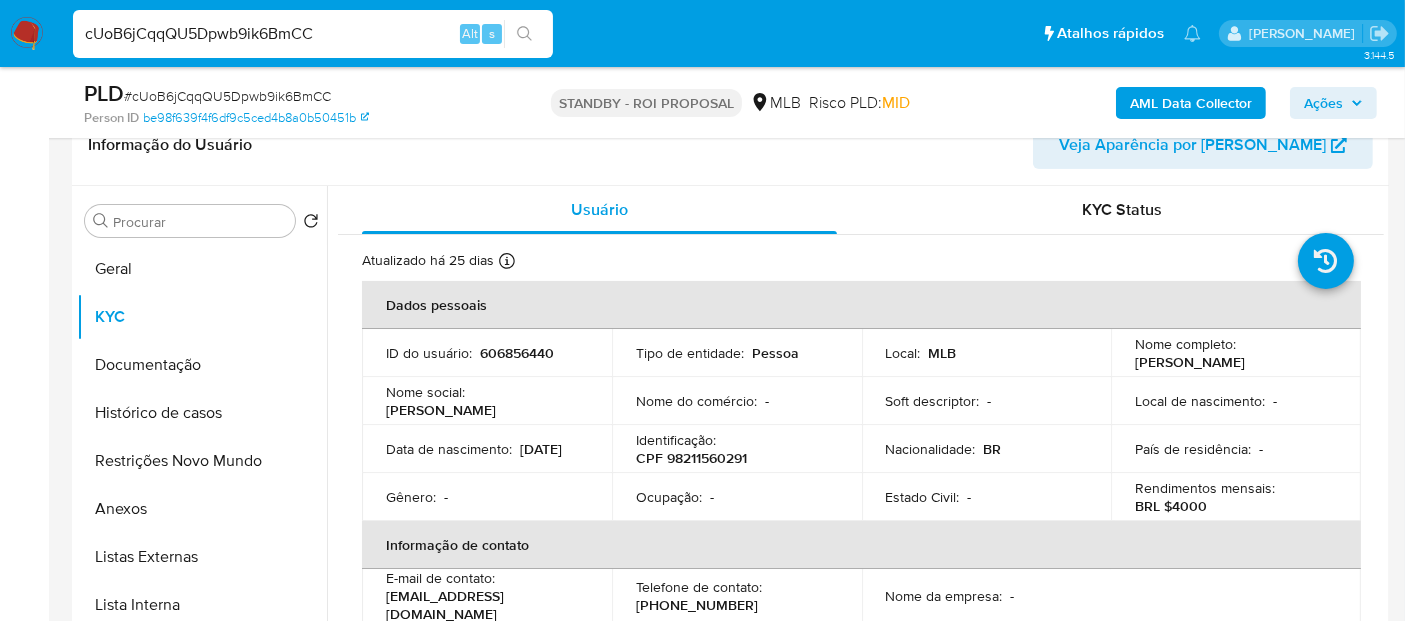 click on "Pausado Ver notificaciones cUoB6jCqqQU5Dpwb9ik6BmCC Alt s Atalhos rápidos   Presiona las siguientes teclas para acceder a algunas de las funciones Pesquisar caso ou usuário Alt s Voltar para casa Alt h Adicione um comentário Alt c Adicionar um anexo Alt a [PERSON_NAME] Bandeja Painel Screening Pesquisa em Listas Watchlist Ferramentas Operações [PERSON_NAME] Ejecuções automáticas relatórios Mulan Localizador de pessoas Consolidado 3.144.5 Sem atribuição   Asignado el: [DATE] 18:36:11 Criou: [DATE]   Criou: [DATE] 18:36:11 - Expira em 17 [PERSON_NAME]   Expira em [DATE] 18:36:11 PLD # cUoB6jCqqQU5Dpwb9ik6BmCC Person ID be98f639f4f6df9c5ced4b8a0b50451b STANDBY - ROI PROPOSAL  MLB Risco PLD:  MID AML Data Collector Ações Informação do Caso Eventos ( 1 ) Ações MANUAL (1) Informação do Usuário Veja Aparência por Pessoa Procurar   Retornar ao pedido padrão [PERSON_NAME] Documentação Histórico de casos Restrições Novo Mundo Anexos Listas Externas Lista Interna Marcas AML Cartões Endereços" at bounding box center [702, 1470] 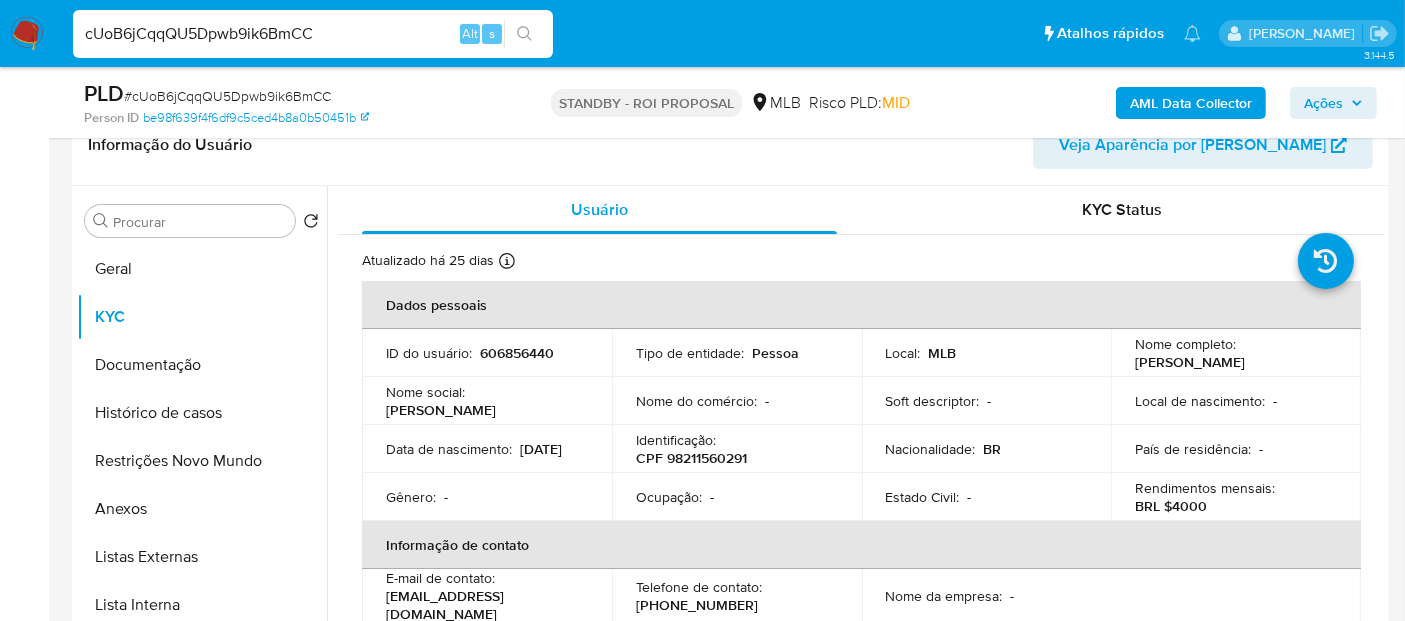paste on "1t2Wb2THl2ThNDdHImjS6kHo" 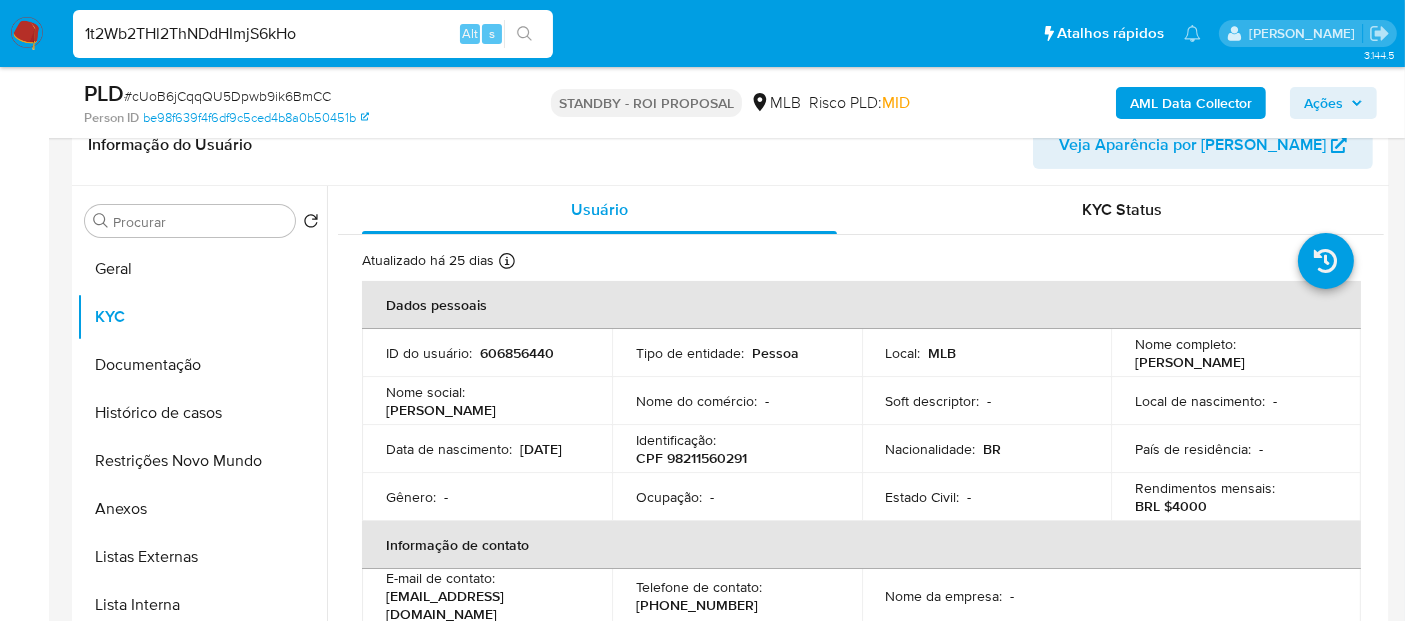type on "1t2Wb2THl2ThNDdHImjS6kHo" 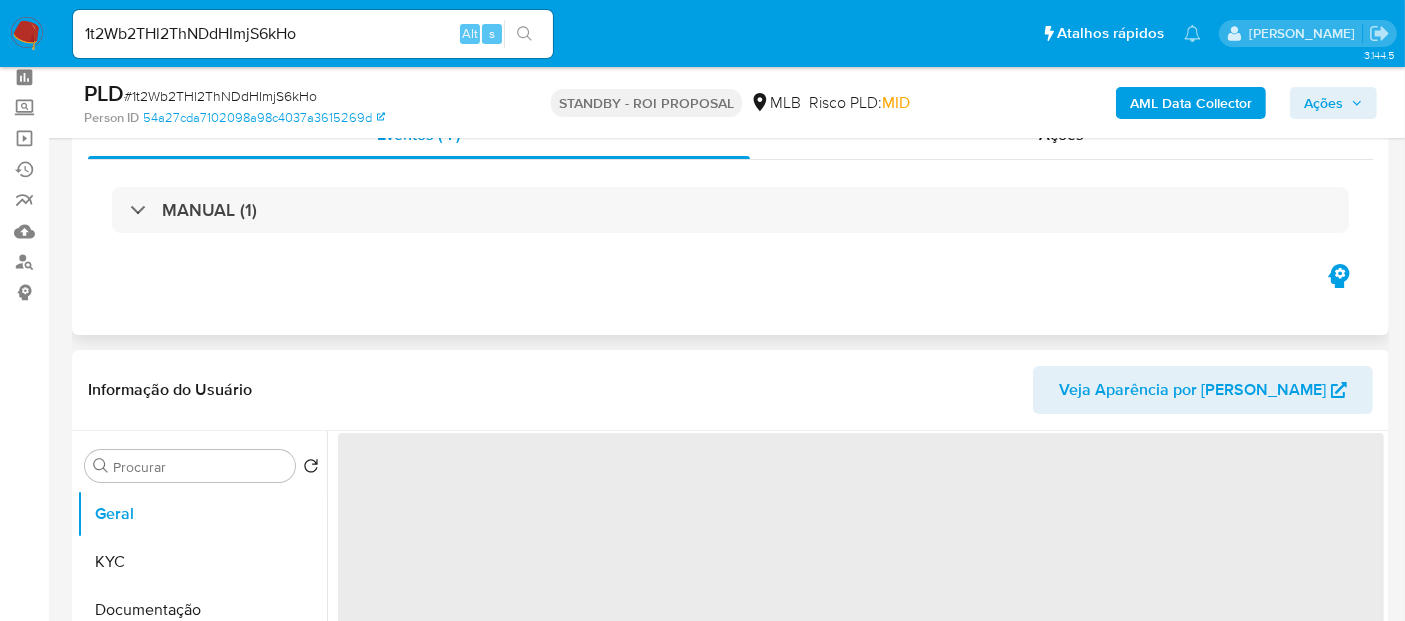 scroll, scrollTop: 222, scrollLeft: 0, axis: vertical 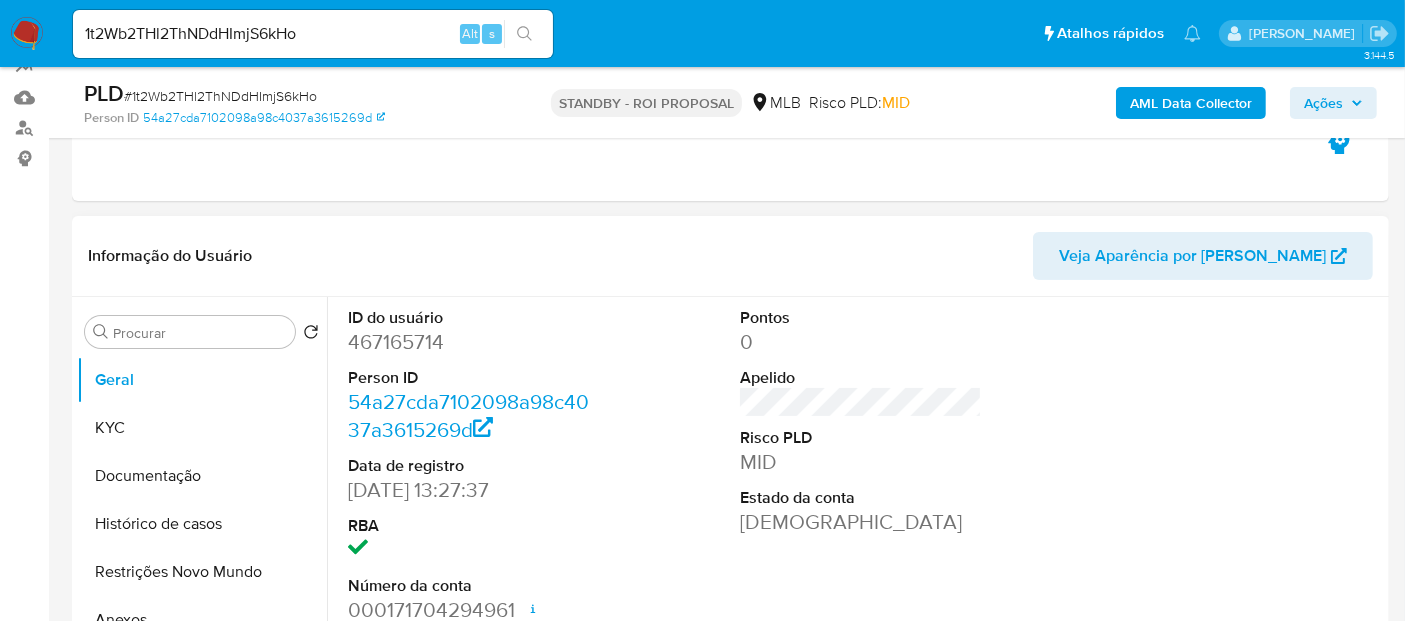 select on "10" 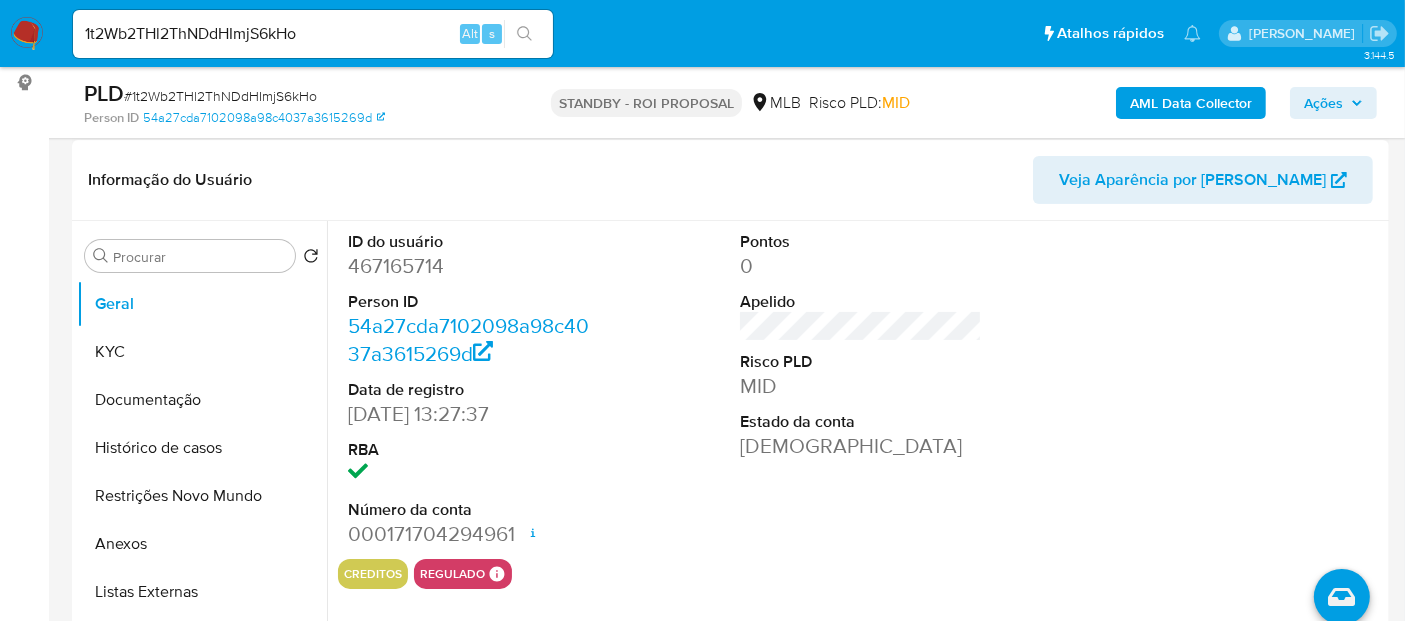 scroll, scrollTop: 333, scrollLeft: 0, axis: vertical 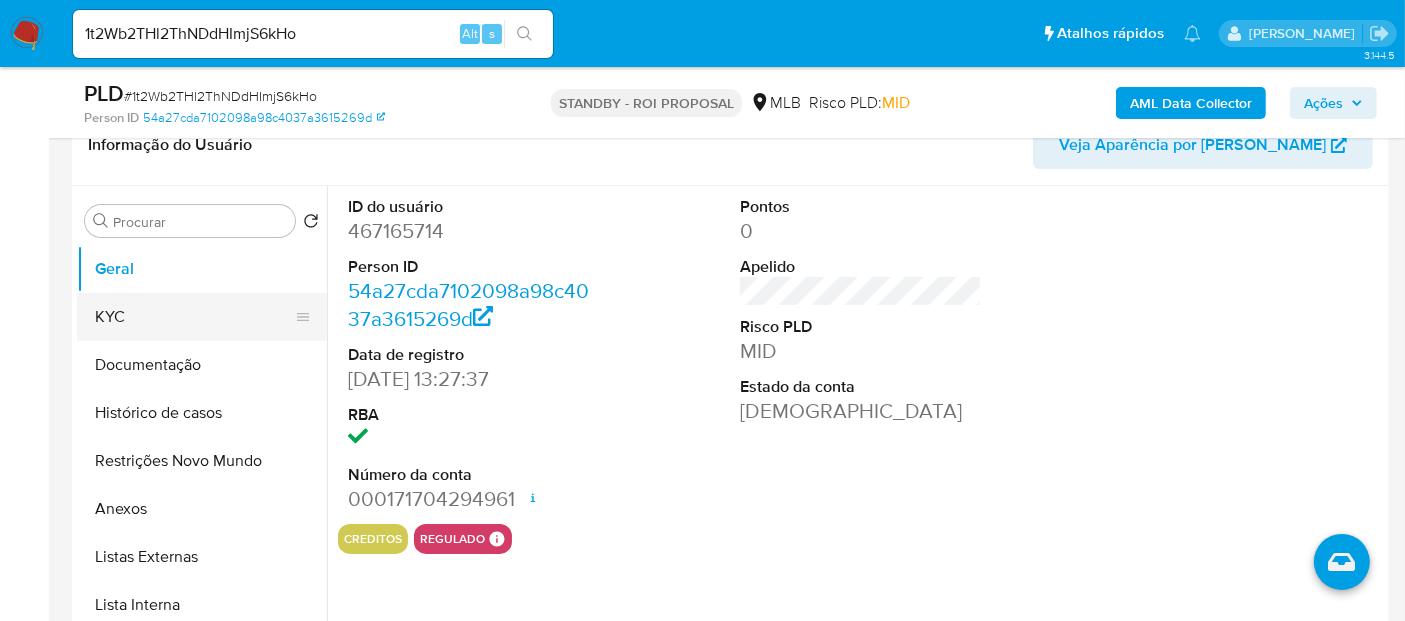 drag, startPoint x: 95, startPoint y: 304, endPoint x: 124, endPoint y: 306, distance: 29.068884 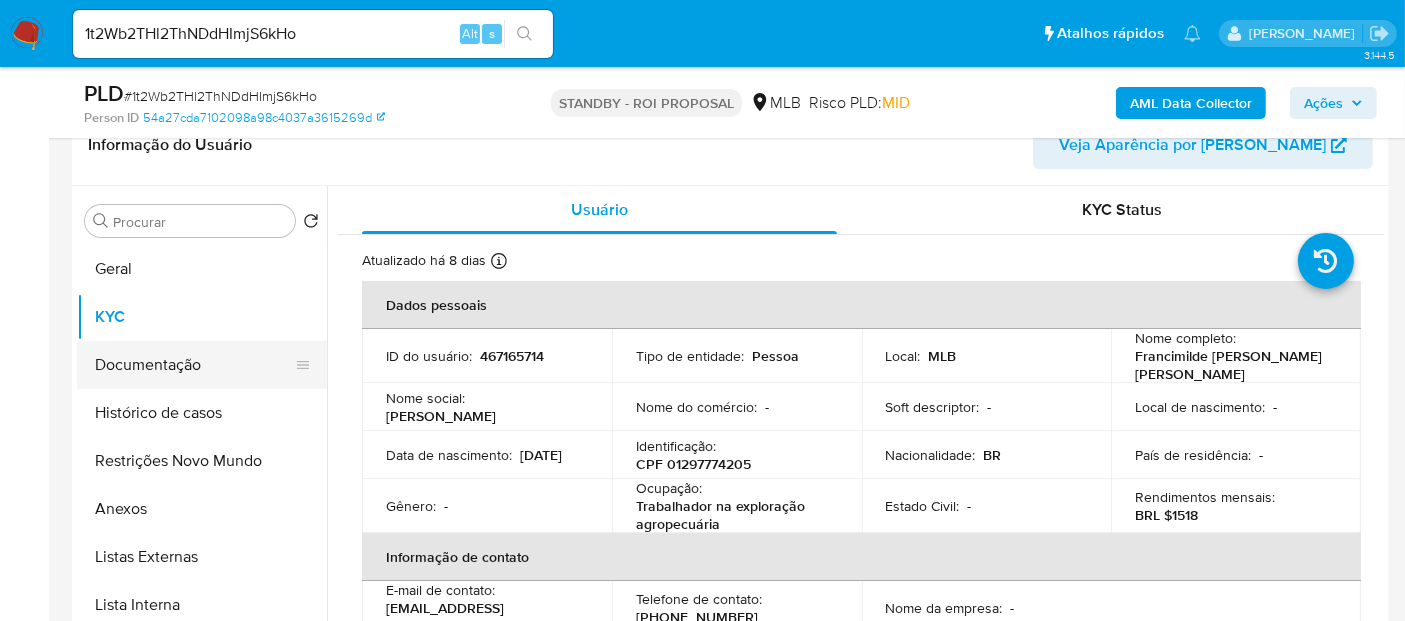 drag, startPoint x: 125, startPoint y: 371, endPoint x: 154, endPoint y: 375, distance: 29.274563 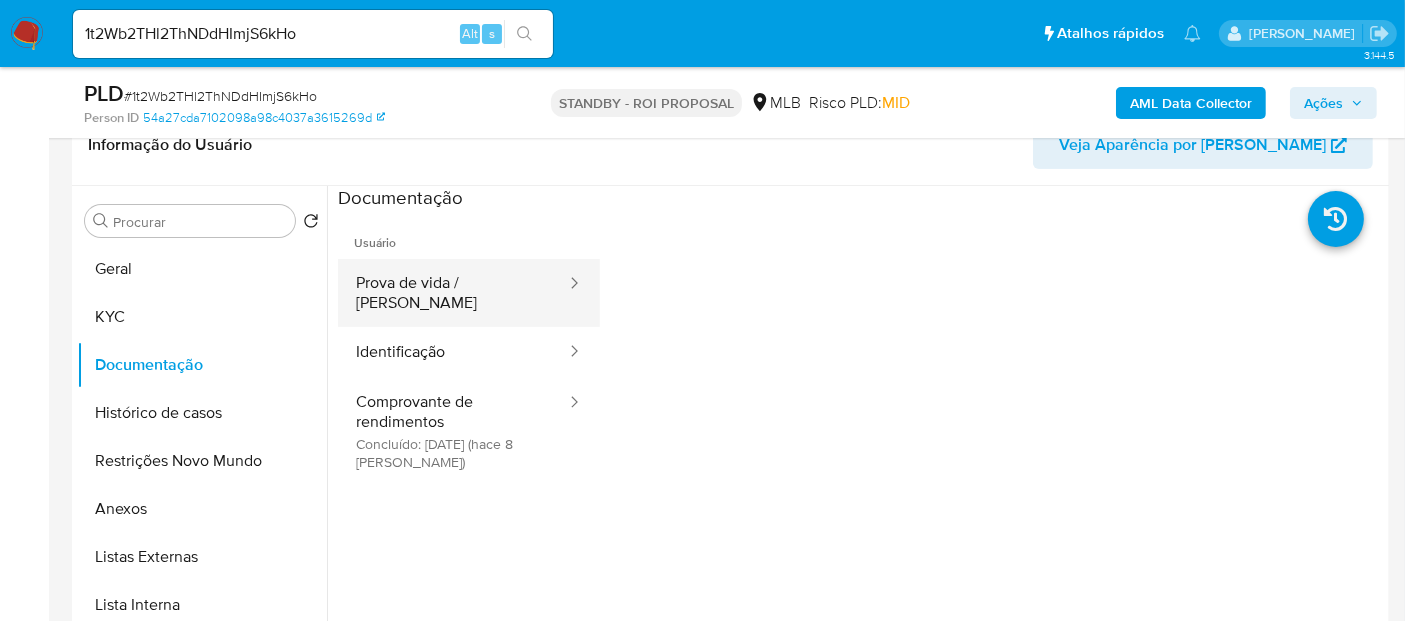 click on "Prova de vida / [PERSON_NAME]" at bounding box center (453, 293) 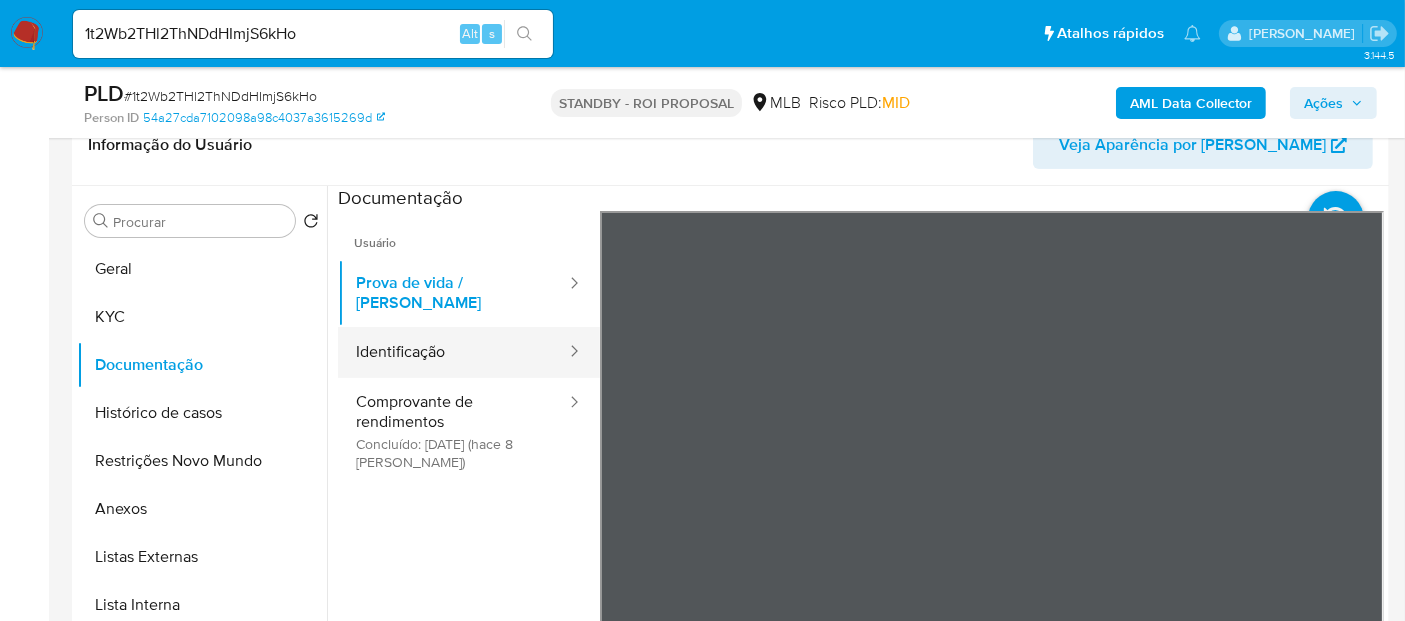 click on "Identificação" at bounding box center (453, 352) 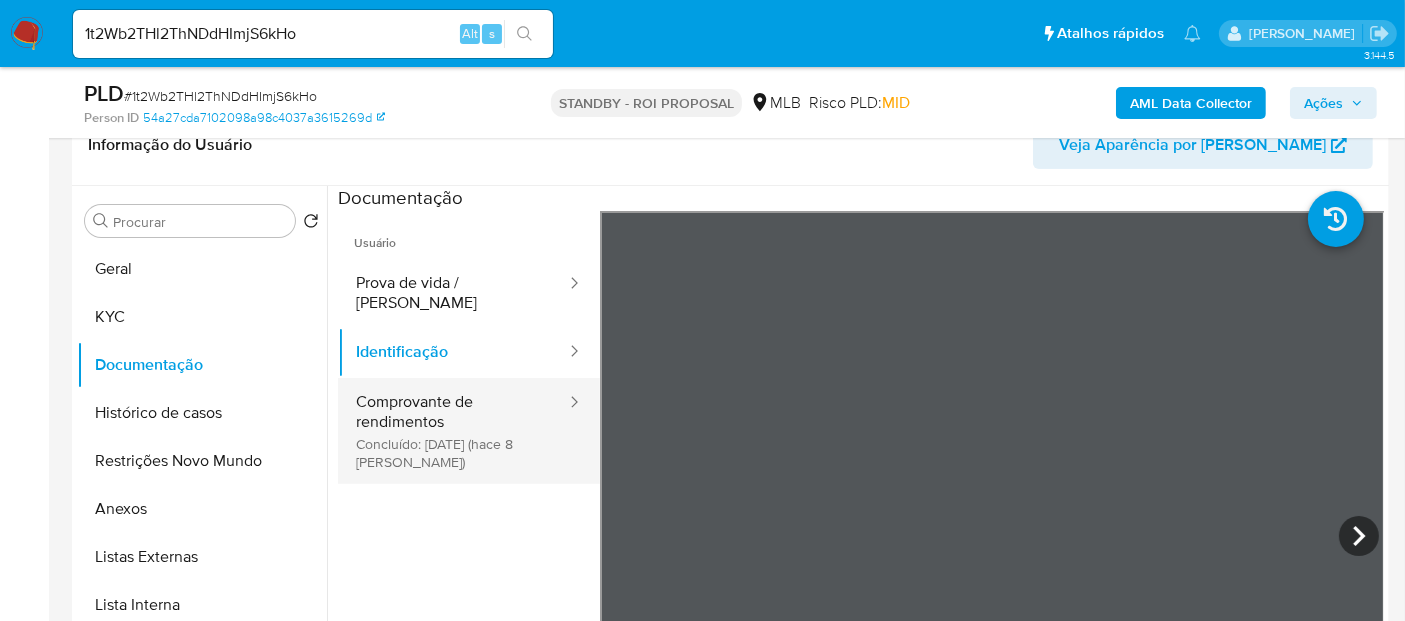 click on "Comprovante de rendimentos Concluído: [DATE] (hace 8 [PERSON_NAME])" at bounding box center (453, 431) 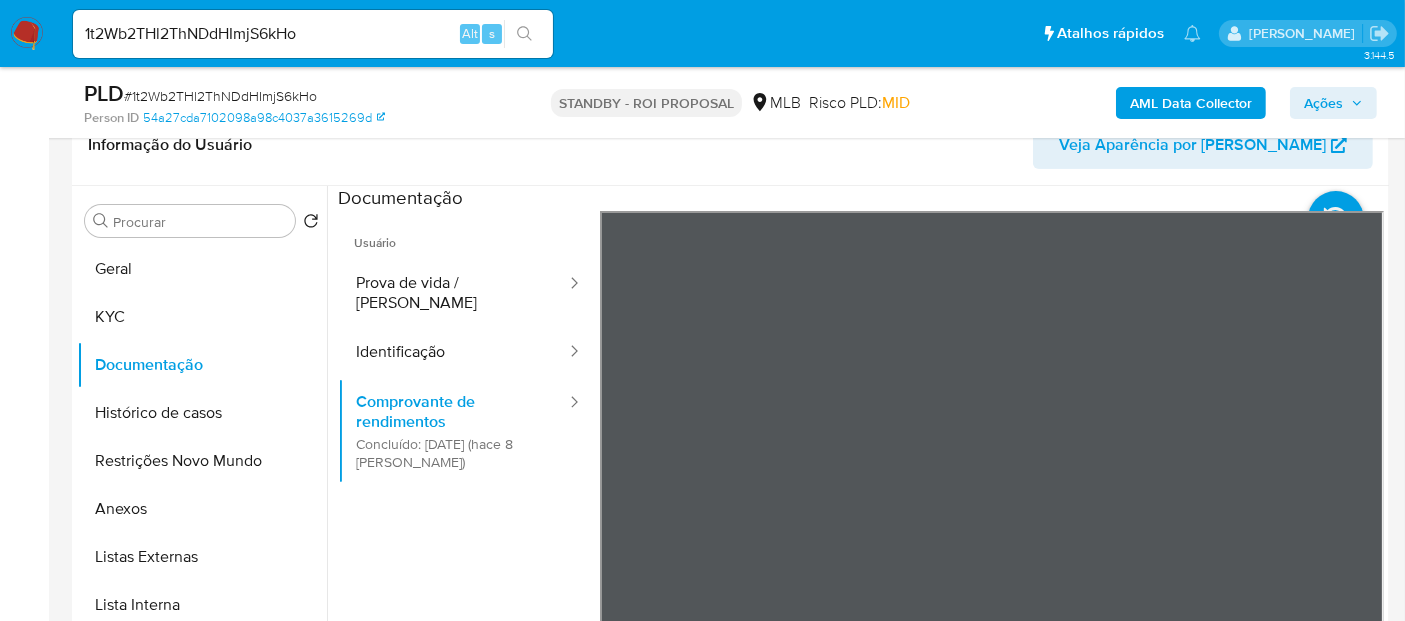 click on "Pausado Ver notificaciones 1t2Wb2THl2ThNDdHImjS6kHo Alt s Atalhos rápidos   Presiona las siguientes teclas para acceder a algunas de las funciones Pesquisar caso ou usuário Alt s Voltar para casa Alt h Adicione um comentário Alt c Adicionar um anexo Alt a [PERSON_NAME] Bandeja Painel Screening Pesquisa em Listas Watchlist Ferramentas Operações [PERSON_NAME] Ejecuções automáticas relatórios Mulan Localizador de pessoas Consolidado 3.144.5 Sem atribuição   Asignado el: [DATE] 18:36:44 Criou: [DATE]   Criou: [DATE] 18:36:44 - Expira em 17 [PERSON_NAME]   Expira em [DATE] 18:36:44 PLD # 1t2Wb2THl2ThNDdHImjS6kHo Person ID 54a27cda7102098a98c4037a3615269d STANDBY - ROI PROPOSAL  MLB Risco PLD:  MID AML Data Collector Ações Informação do Caso Eventos ( 1 ) Ações MANUAL (1) Informação do Usuário Veja Aparência por Pessoa Procurar   Retornar ao pedido padrão [PERSON_NAME] Documentação Histórico de casos Restrições Novo Mundo Anexos Listas Externas Lista Interna Marcas AML Cartões Endereços" at bounding box center [702, 1540] 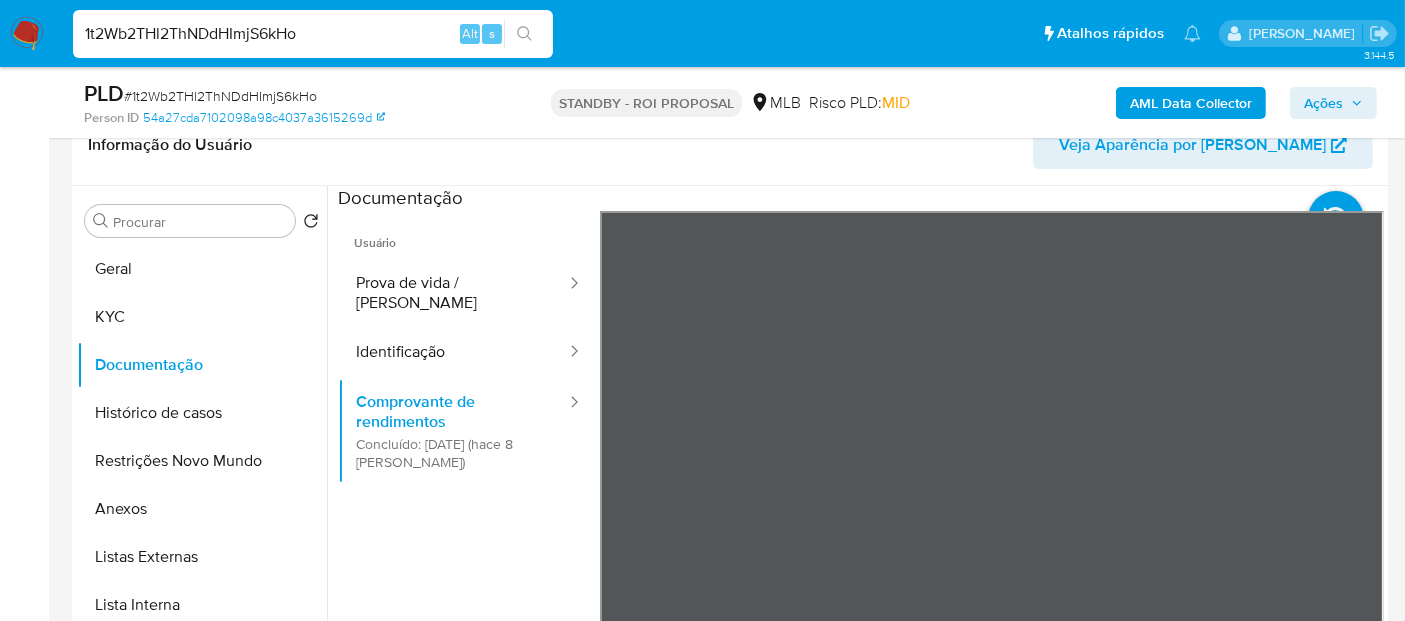 drag, startPoint x: 294, startPoint y: 37, endPoint x: 0, endPoint y: 41, distance: 294.02722 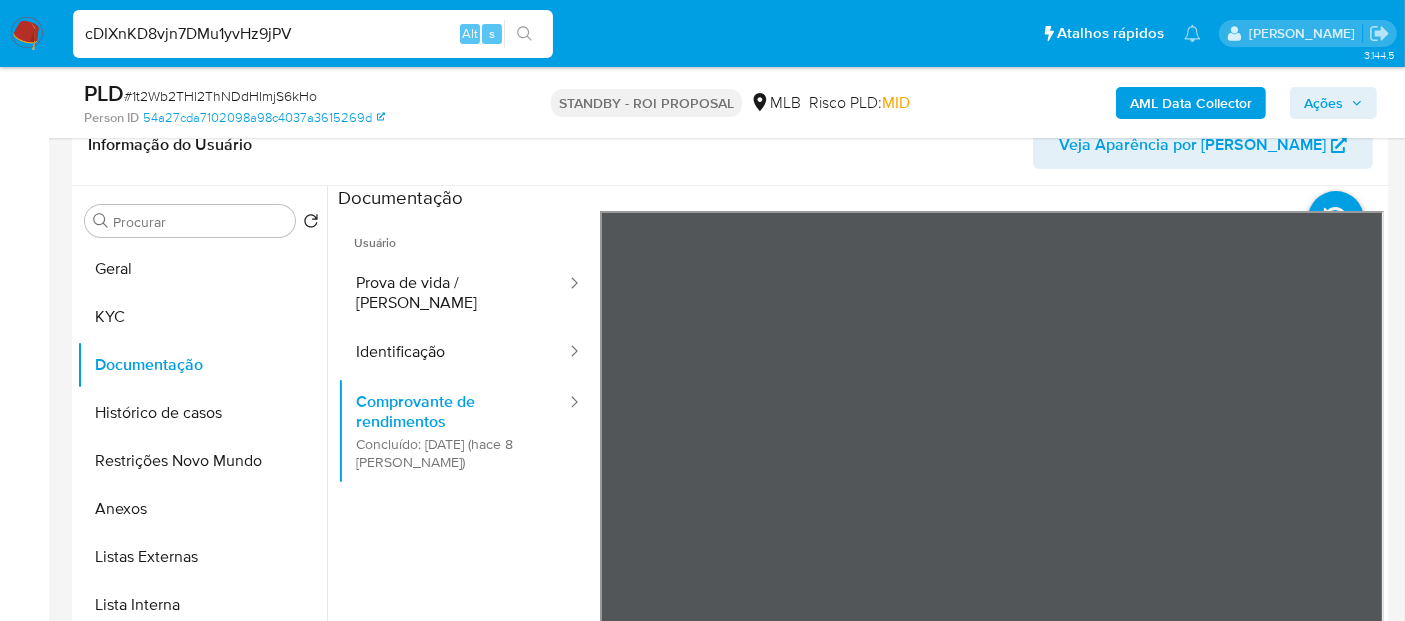 type on "cDIXnKD8vjn7DMu1yvHz9jPV" 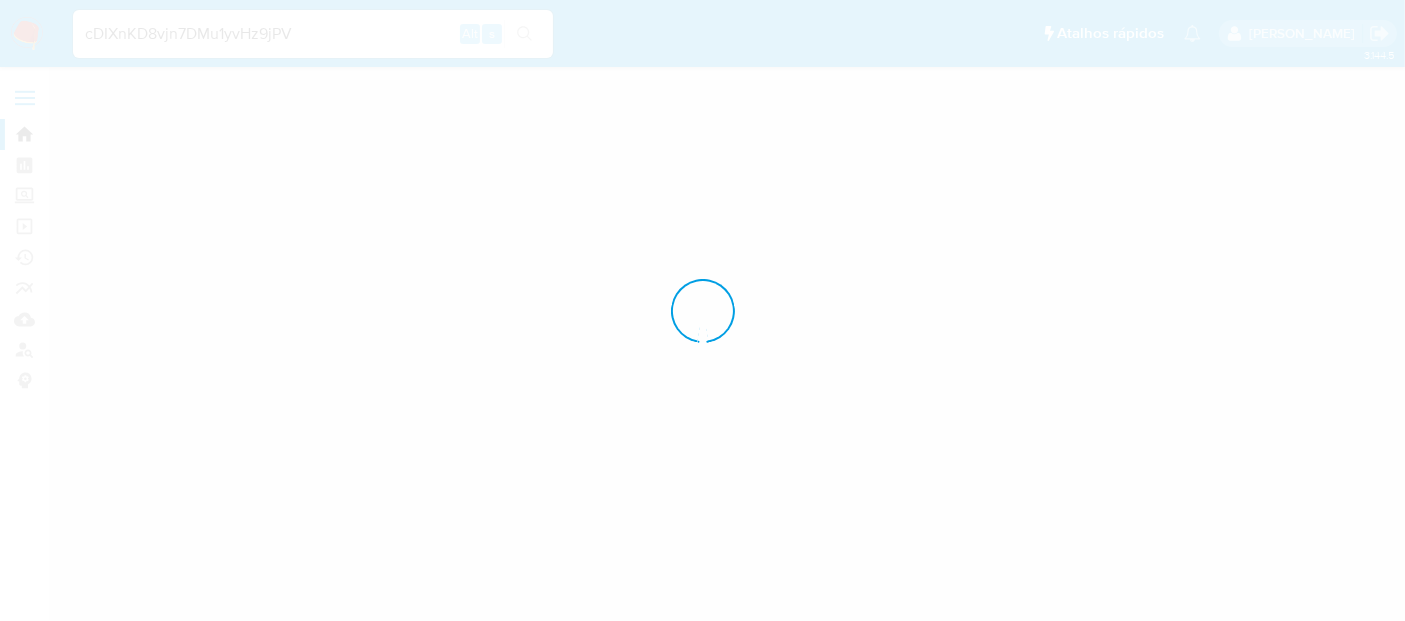 scroll, scrollTop: 0, scrollLeft: 0, axis: both 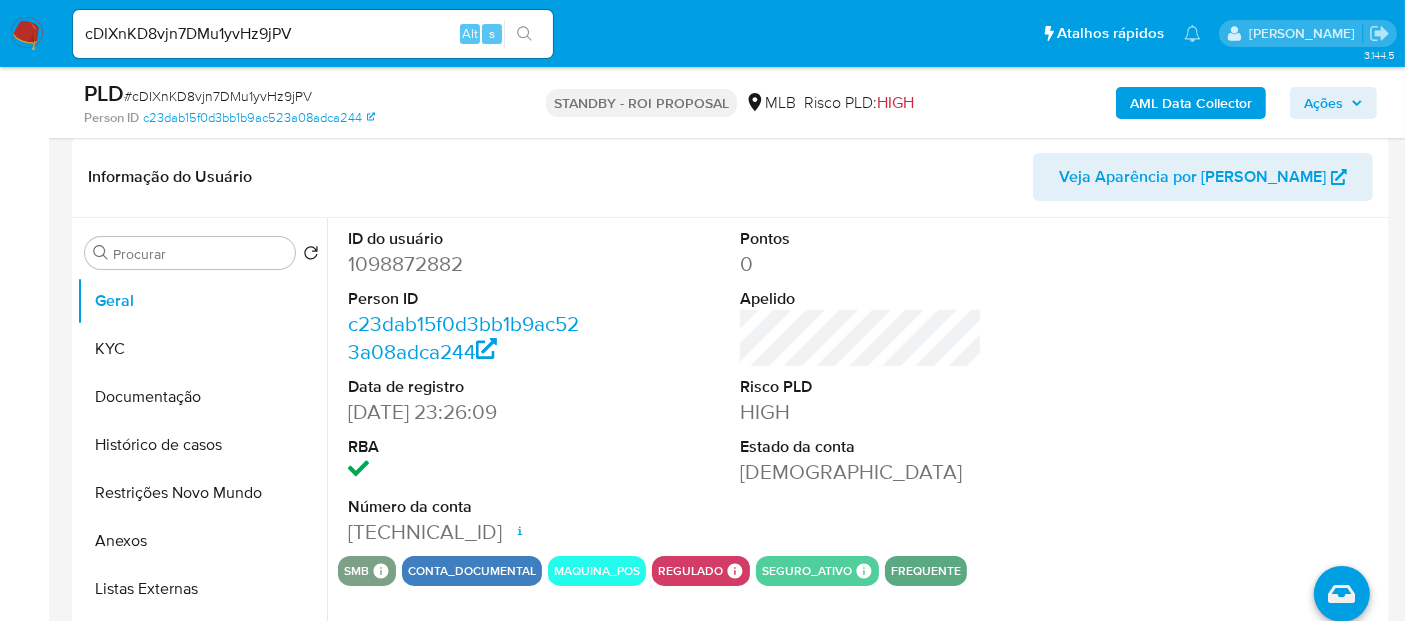 select on "10" 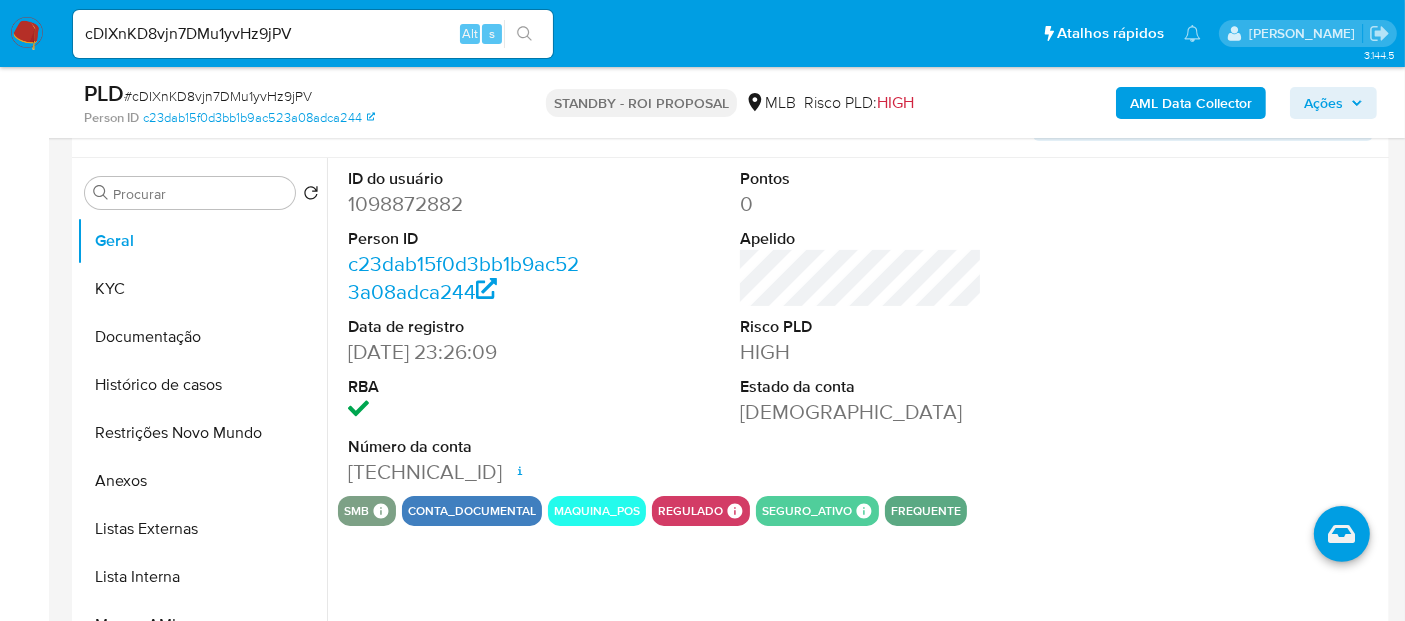 scroll, scrollTop: 444, scrollLeft: 0, axis: vertical 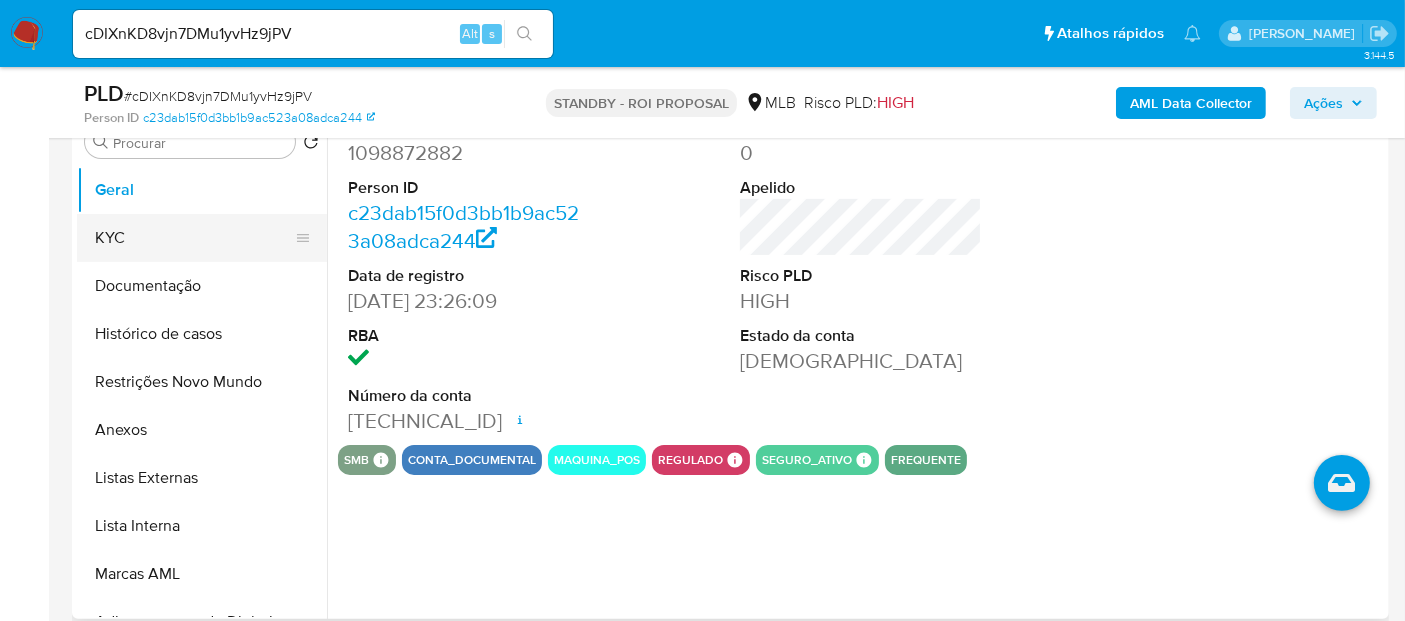 click on "KYC" at bounding box center (194, 238) 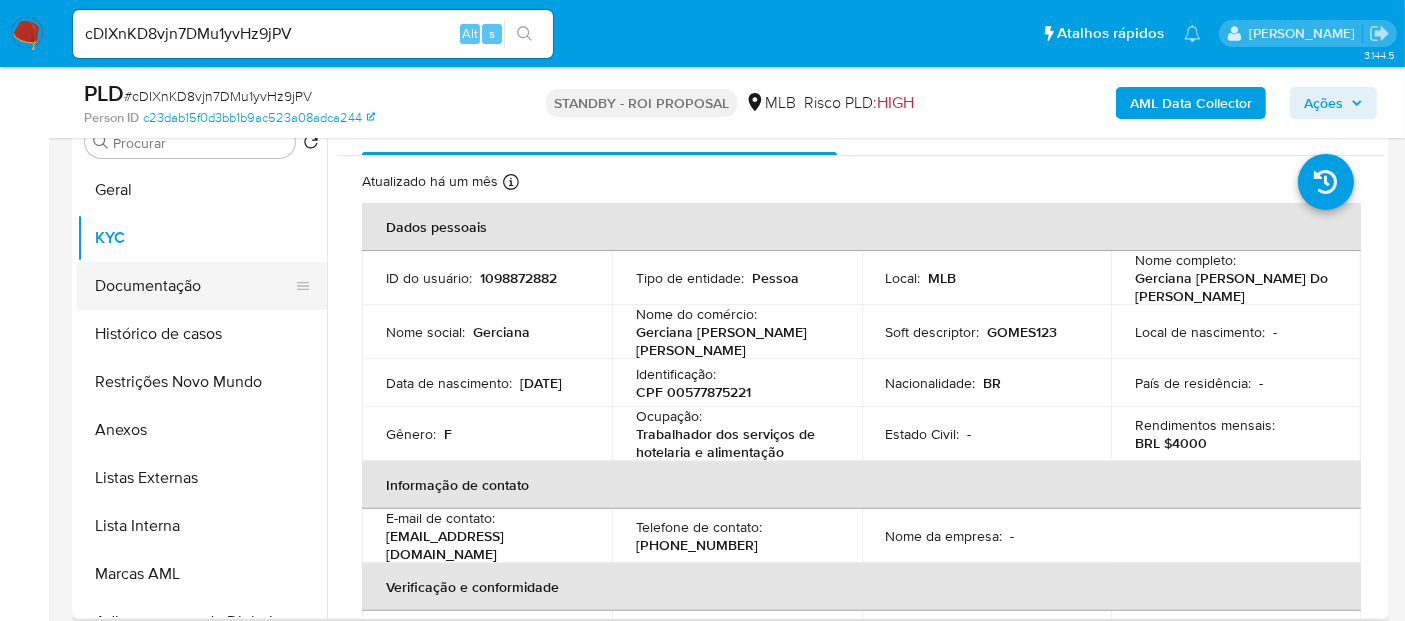 click on "Documentação" at bounding box center (194, 286) 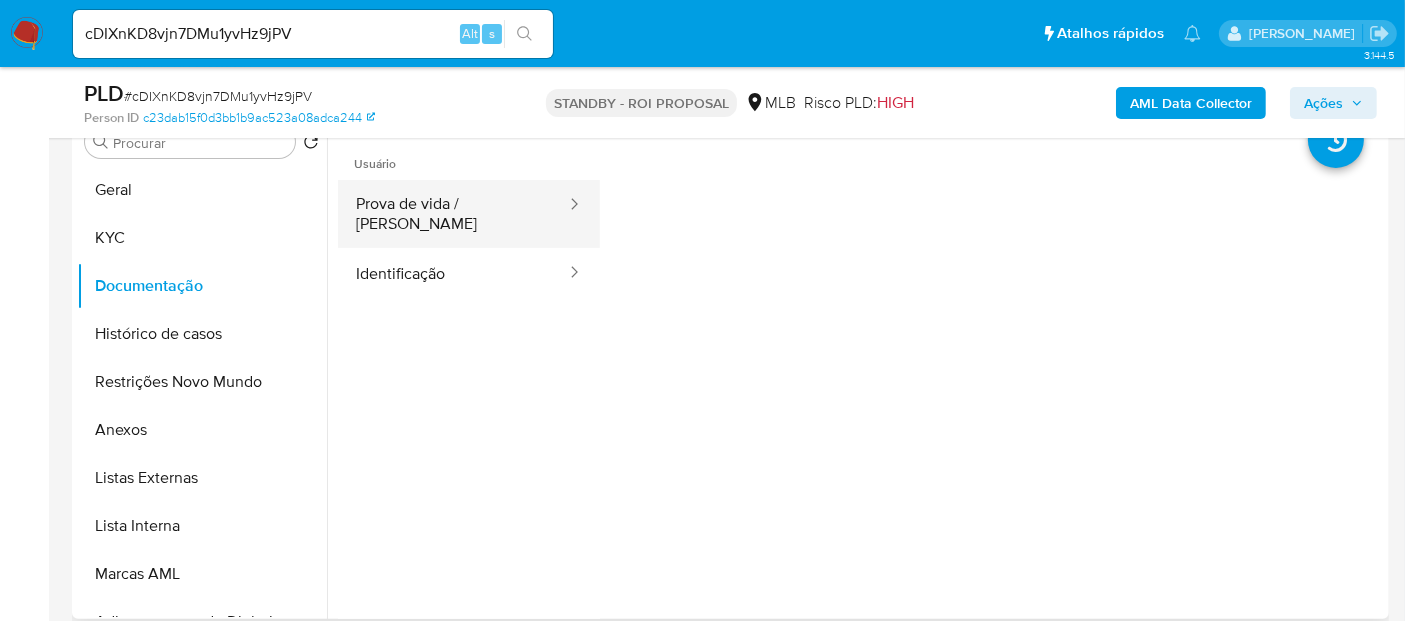 click on "Prova de vida / [PERSON_NAME]" at bounding box center [453, 214] 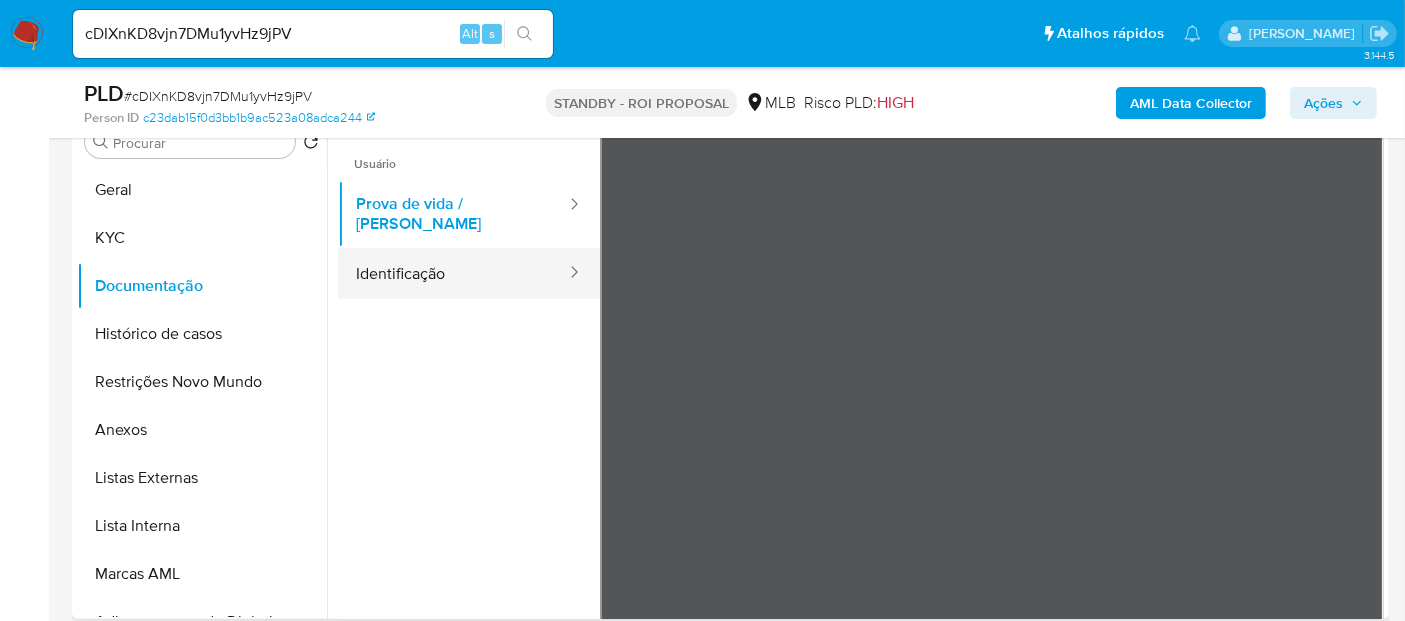 click on "Identificação" at bounding box center (453, 273) 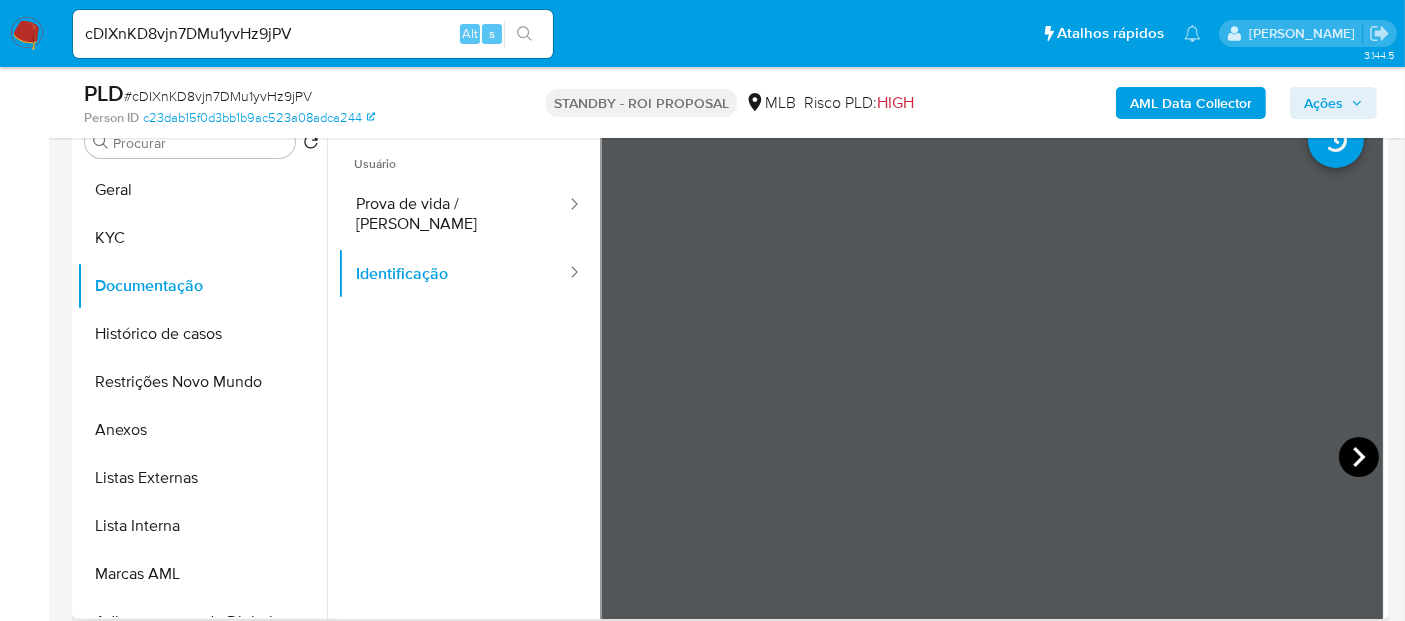 click 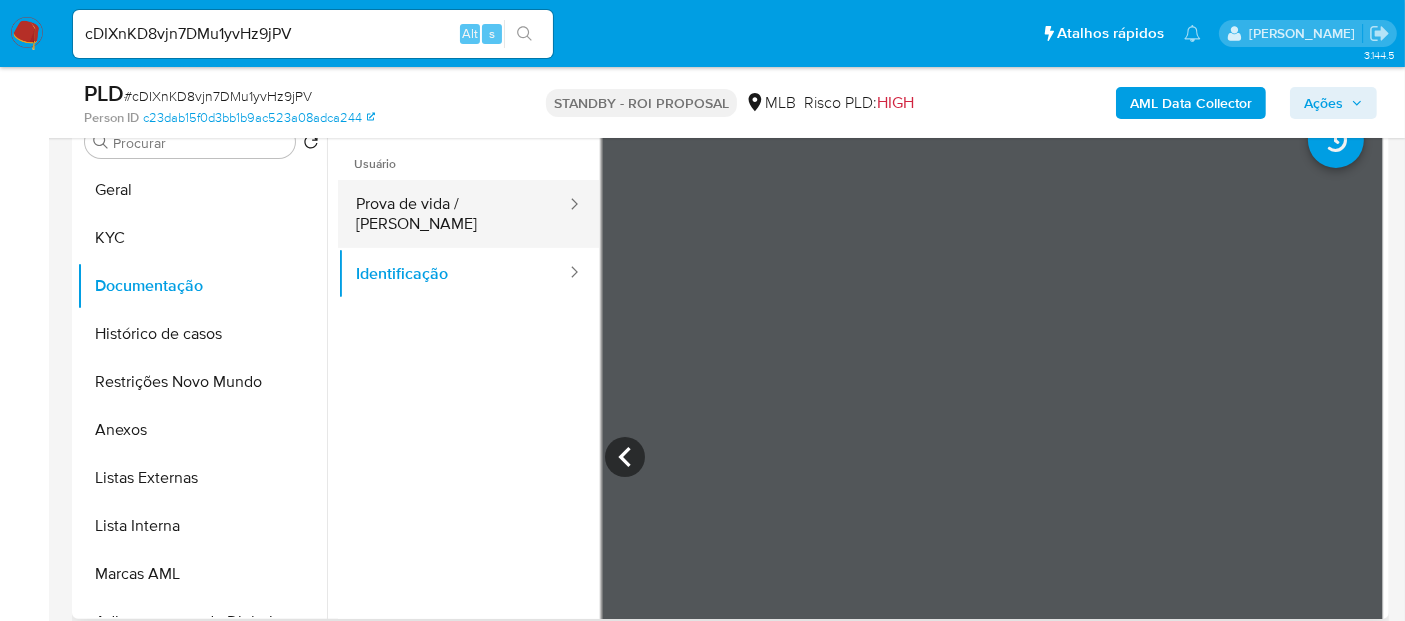 click on "Prova de vida / [PERSON_NAME]" at bounding box center [453, 214] 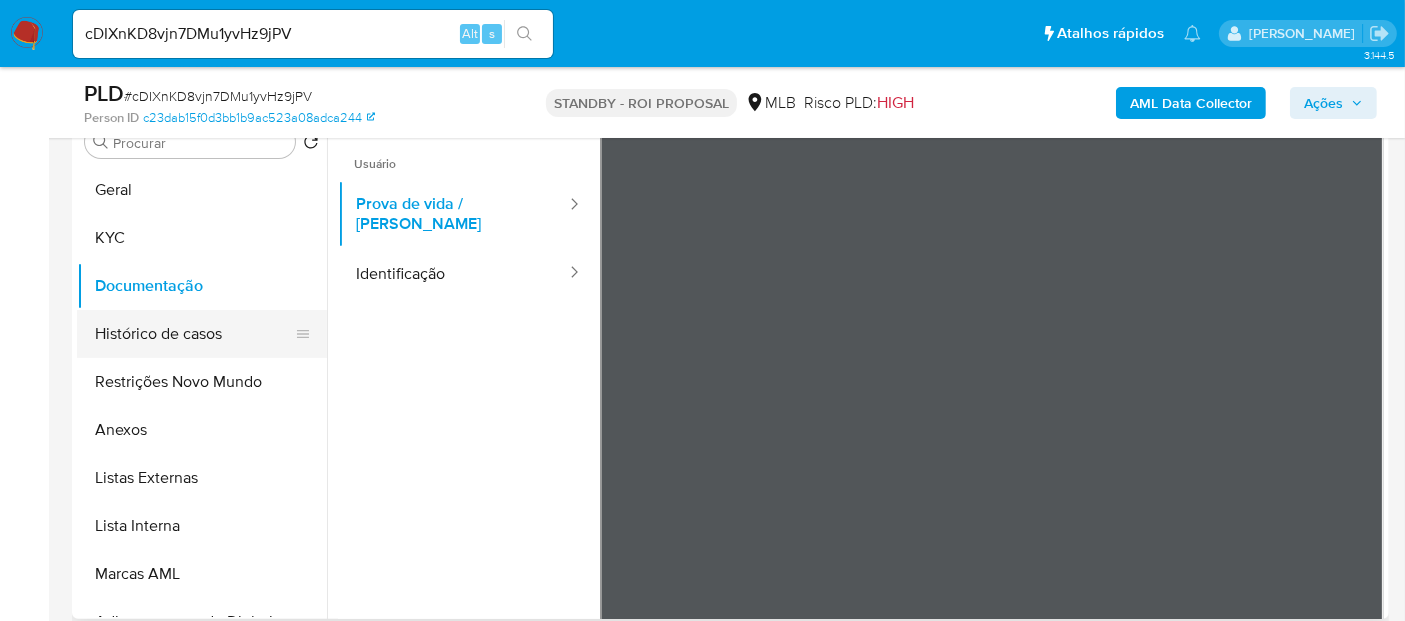 click on "Histórico de casos" at bounding box center [194, 334] 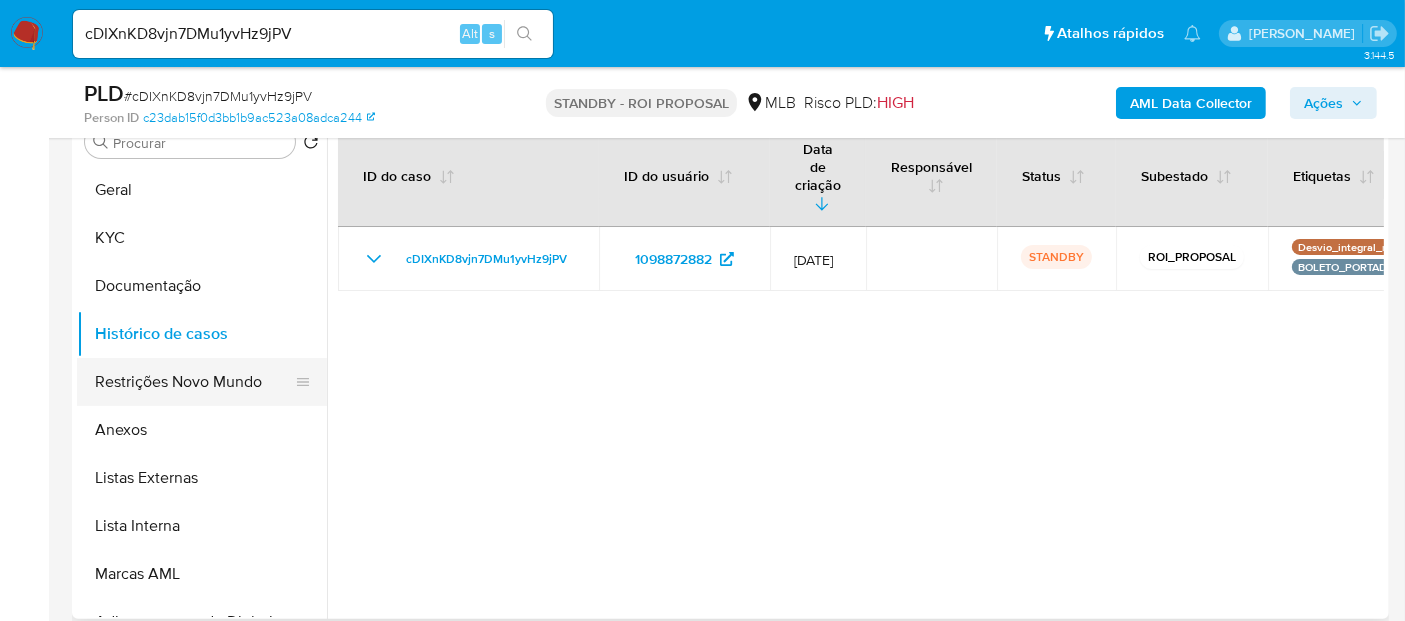 drag, startPoint x: 122, startPoint y: 375, endPoint x: 234, endPoint y: 367, distance: 112.28535 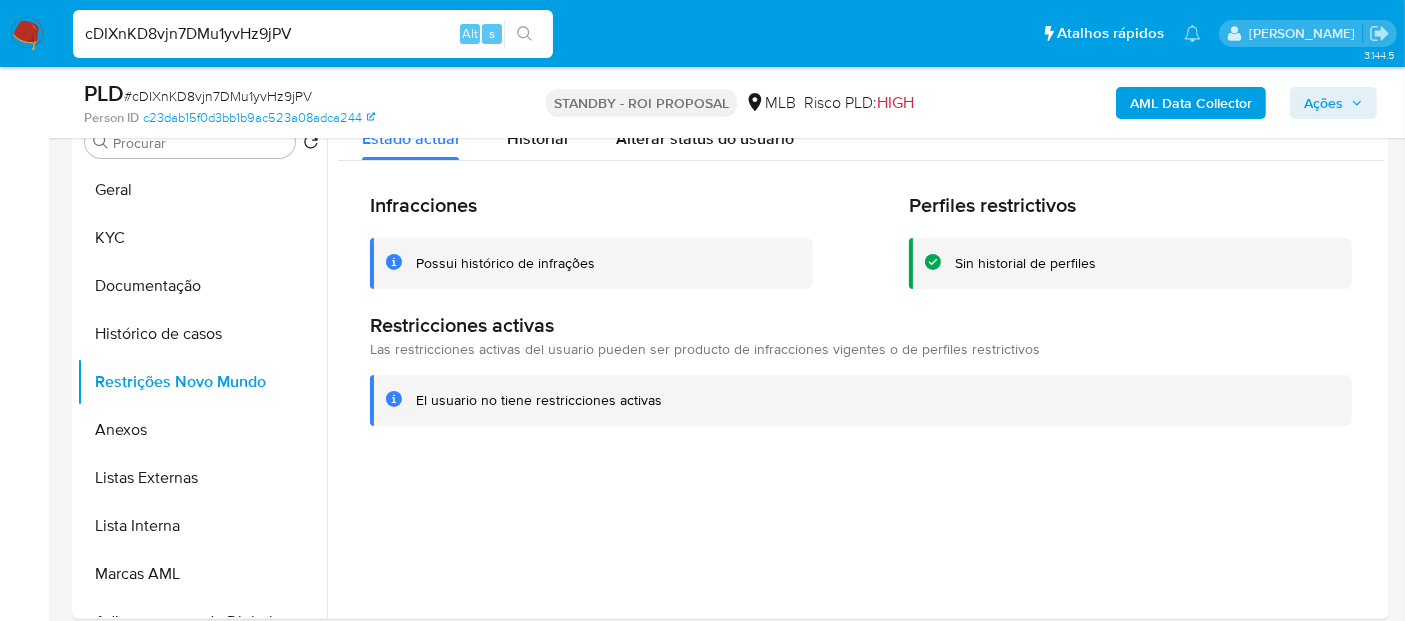 drag, startPoint x: 81, startPoint y: 35, endPoint x: 288, endPoint y: 32, distance: 207.02174 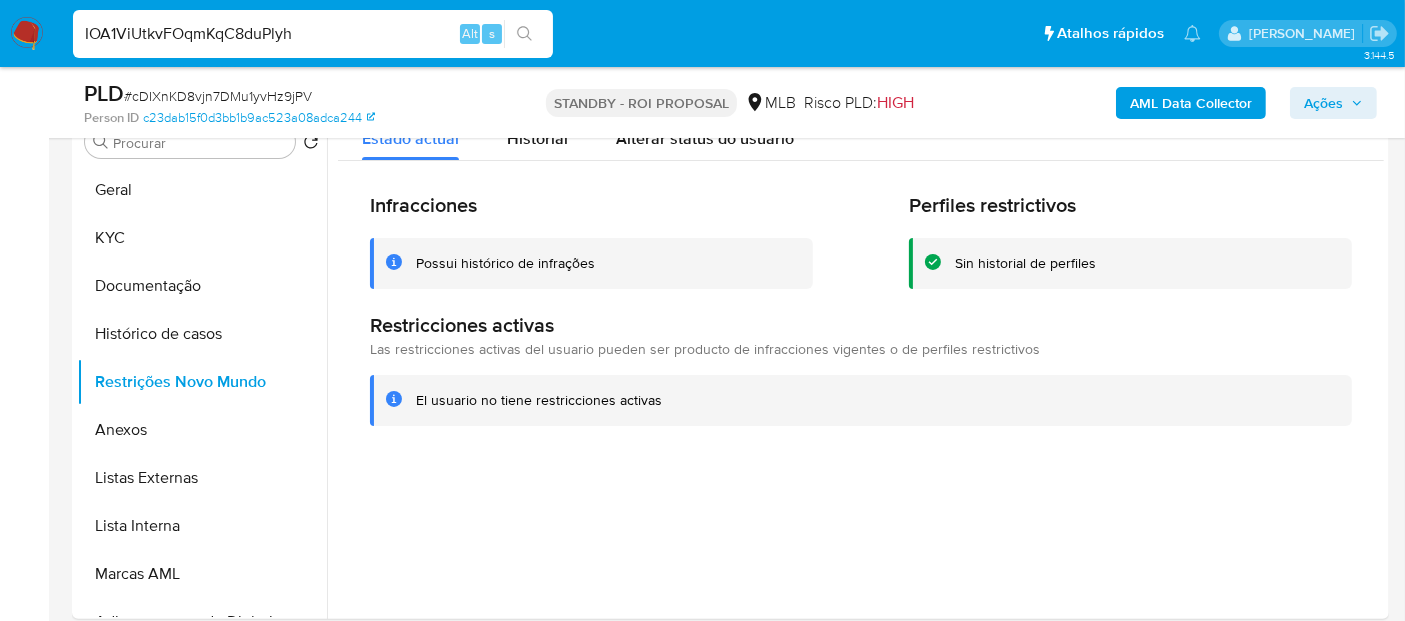 type on "IOA1ViUtkvFOqmKqC8duPlyh" 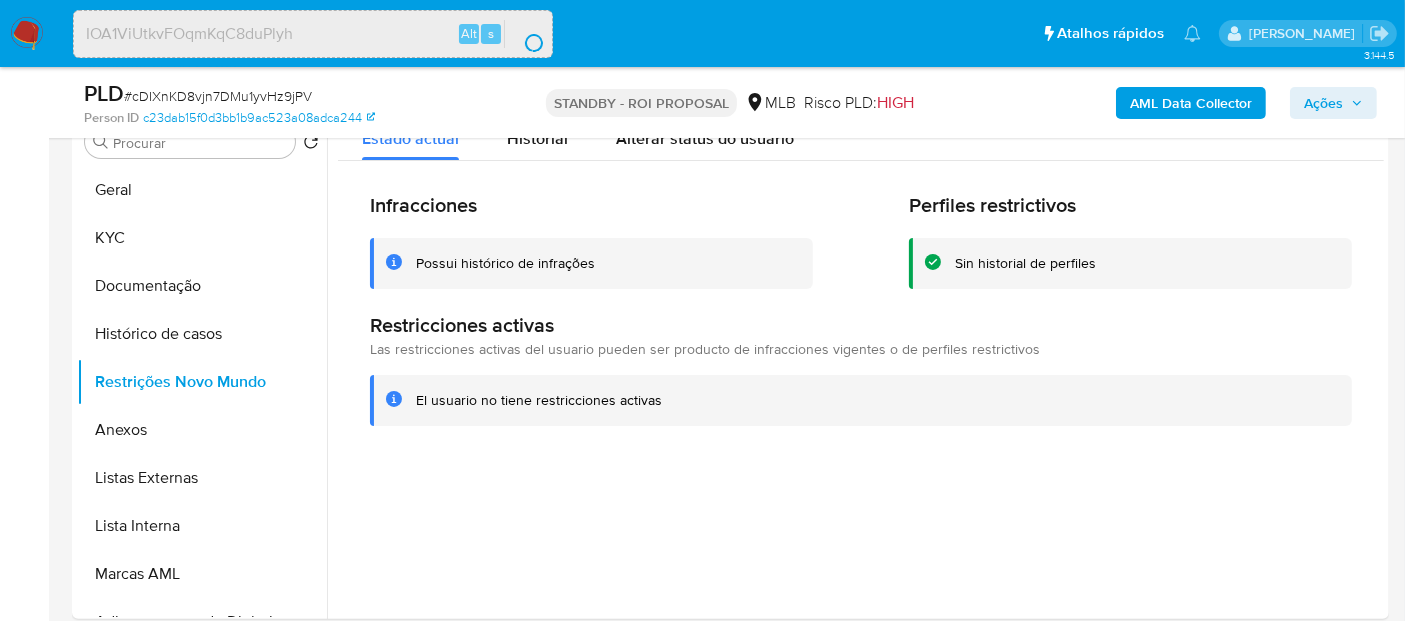 scroll, scrollTop: 0, scrollLeft: 0, axis: both 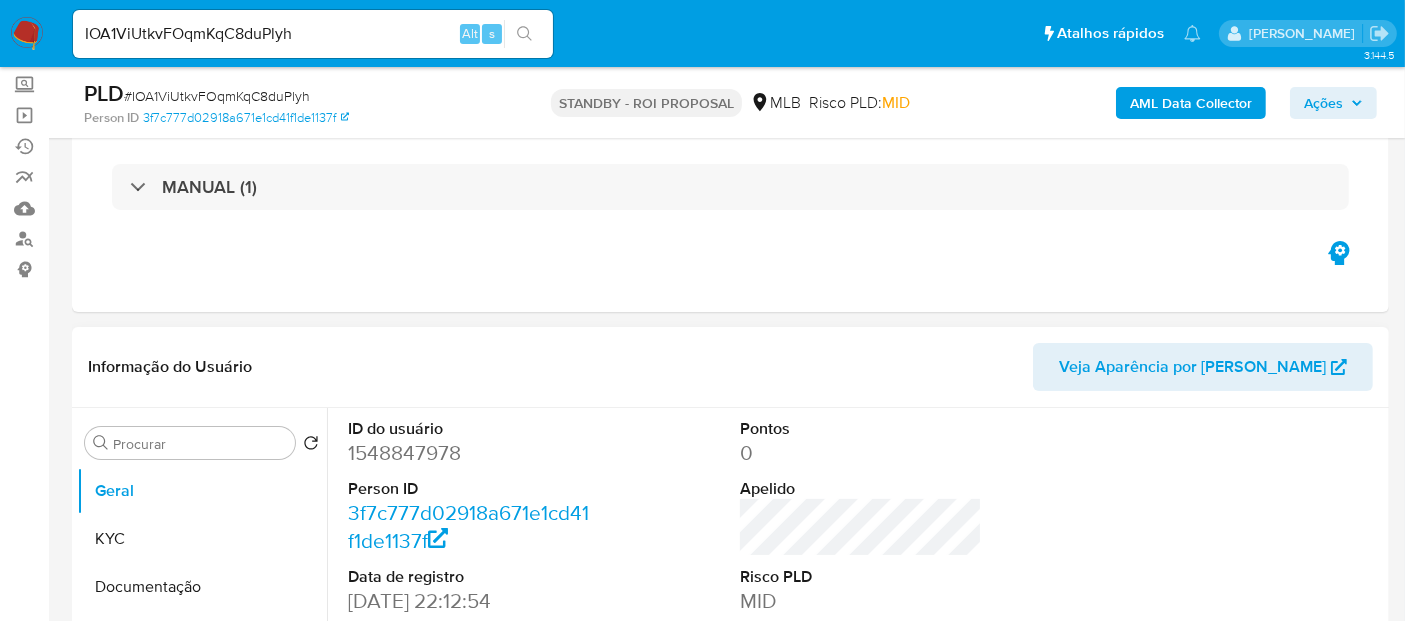 select on "10" 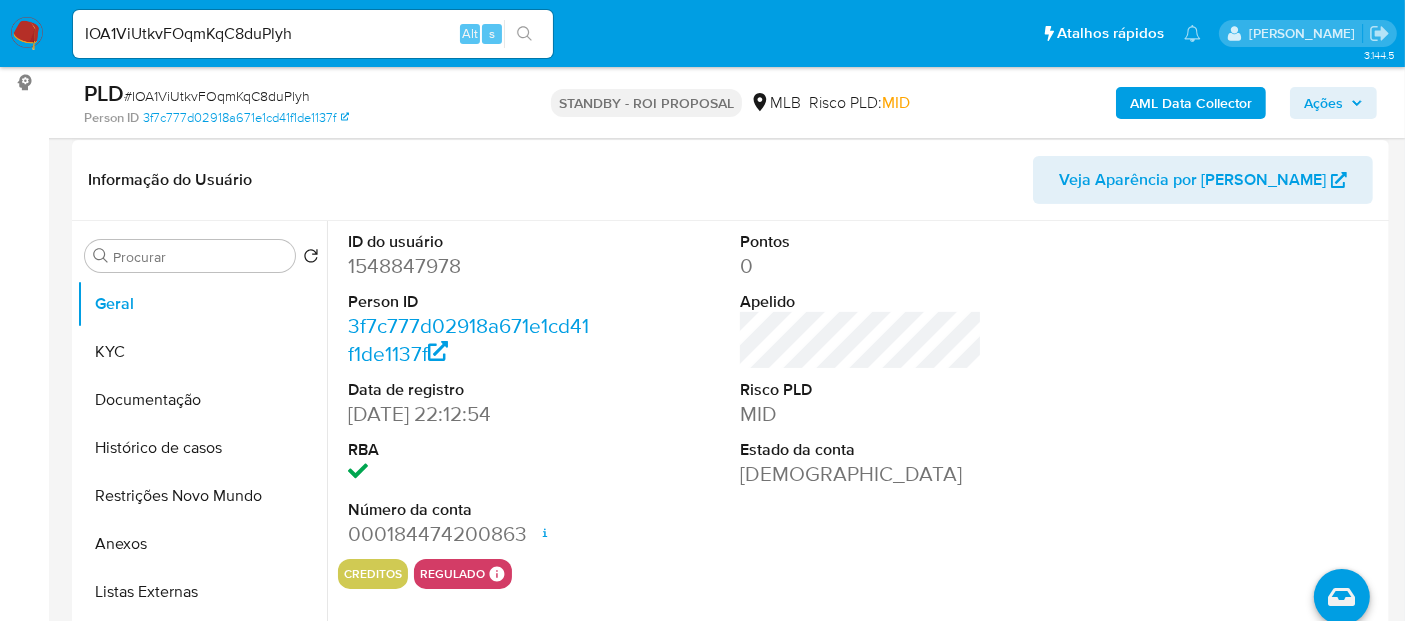 scroll, scrollTop: 333, scrollLeft: 0, axis: vertical 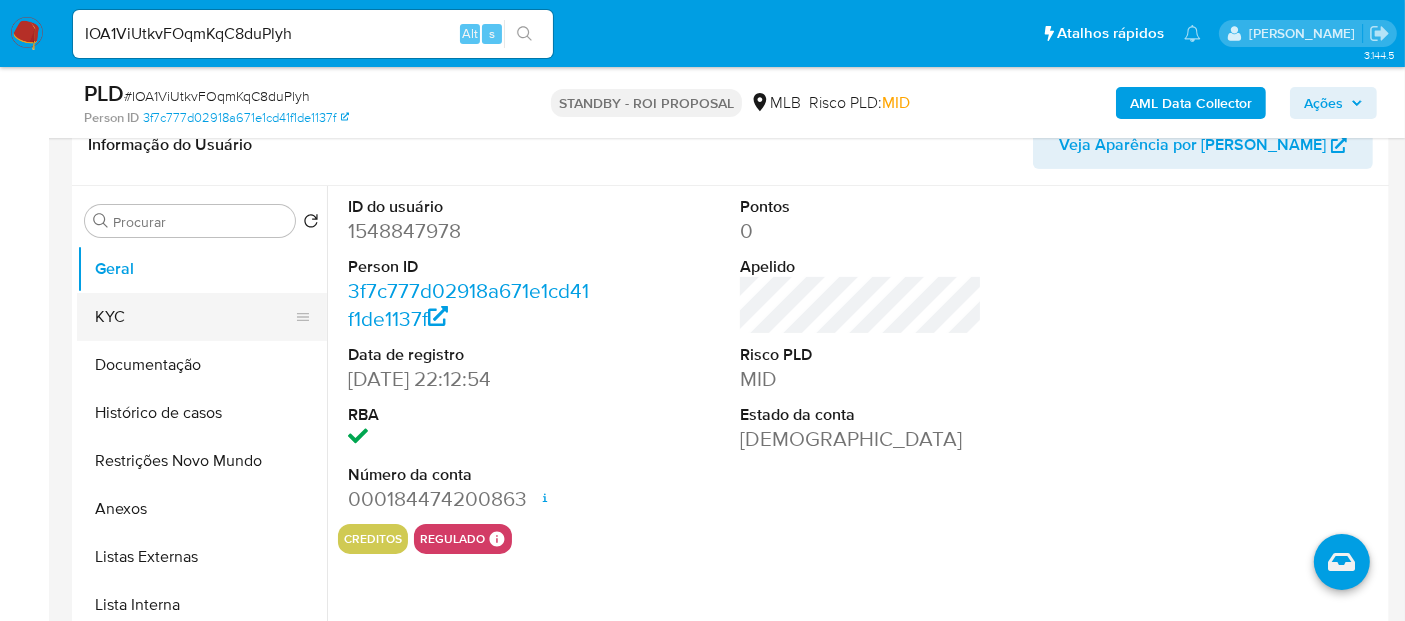 click on "KYC" at bounding box center [194, 317] 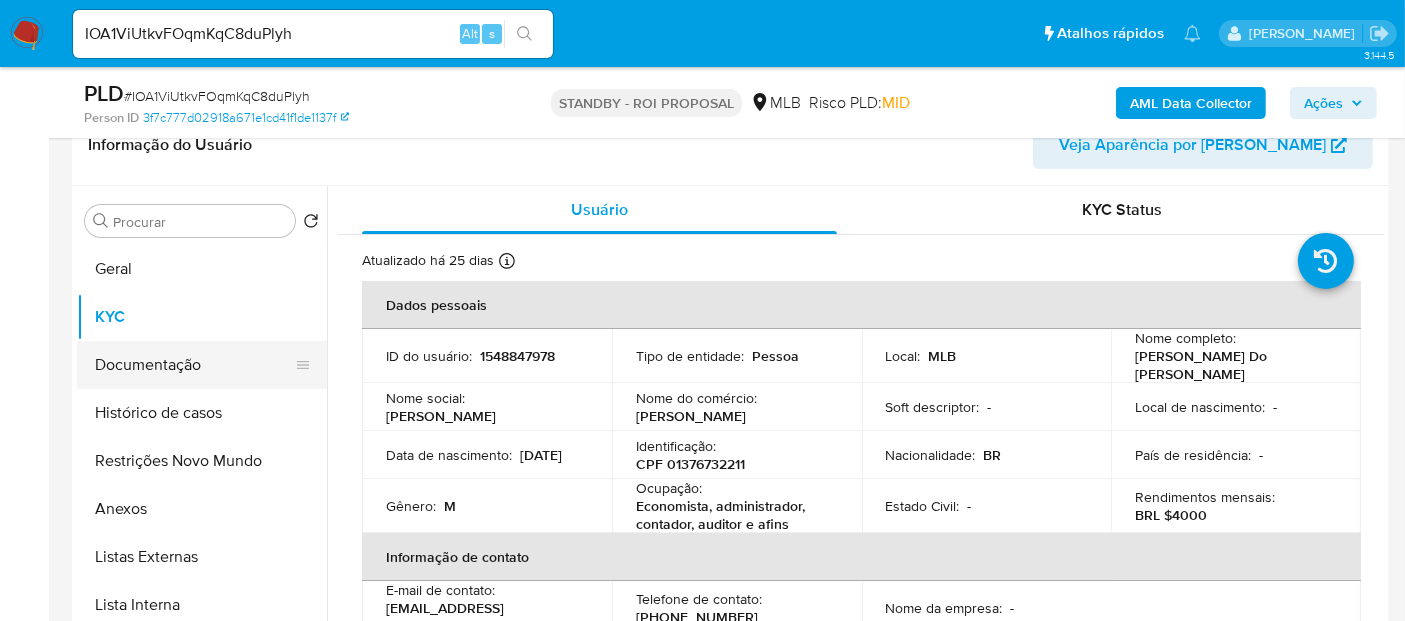 drag, startPoint x: 135, startPoint y: 352, endPoint x: 191, endPoint y: 355, distance: 56.0803 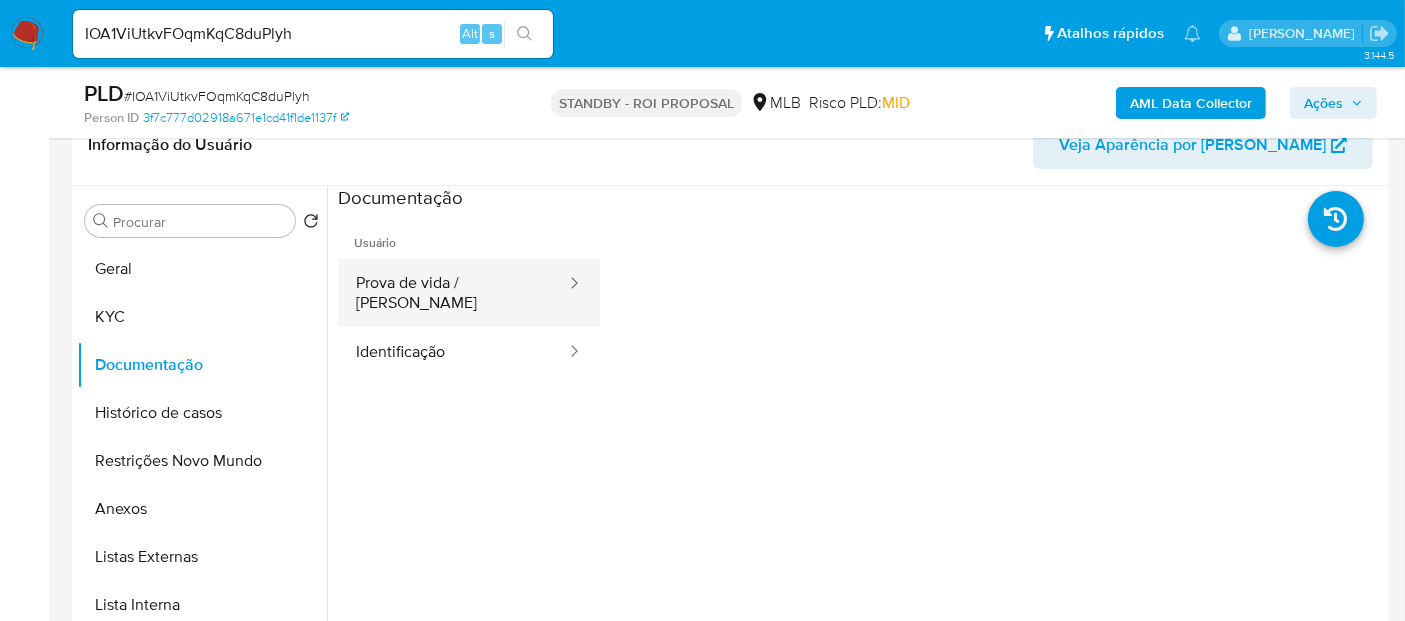 click on "Prova de vida / [PERSON_NAME]" at bounding box center [453, 293] 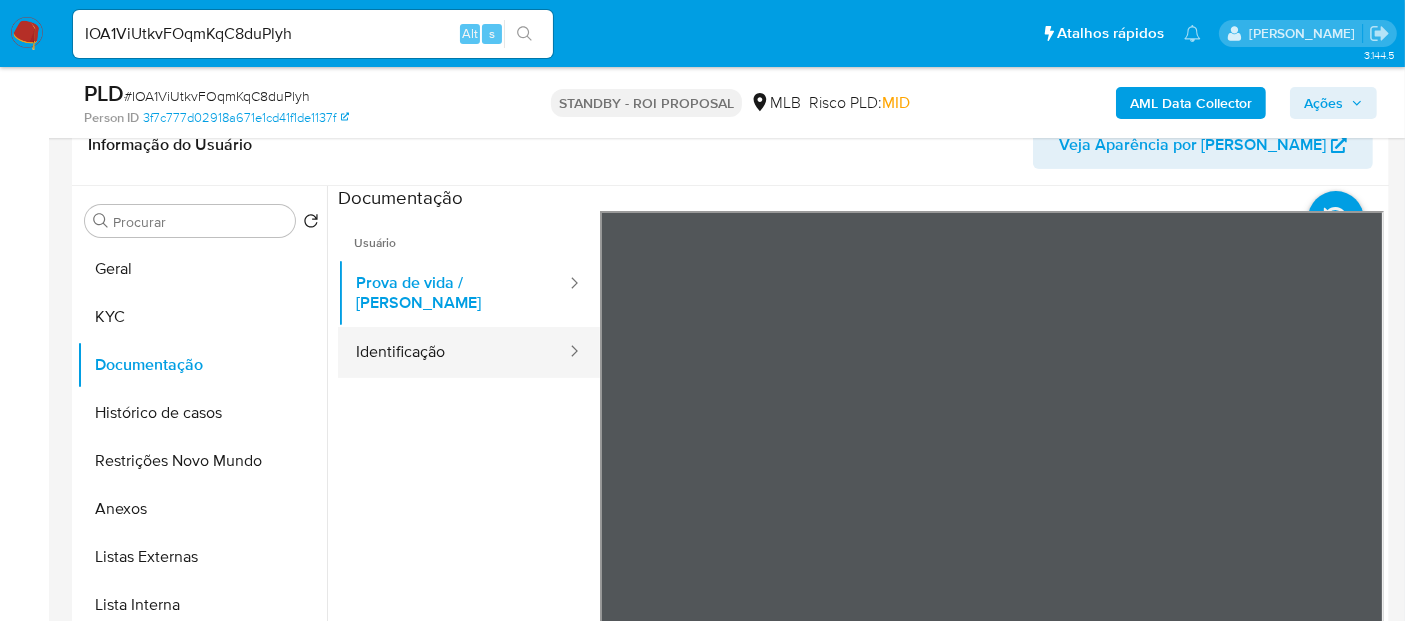 drag, startPoint x: 422, startPoint y: 341, endPoint x: 496, endPoint y: 356, distance: 75.50497 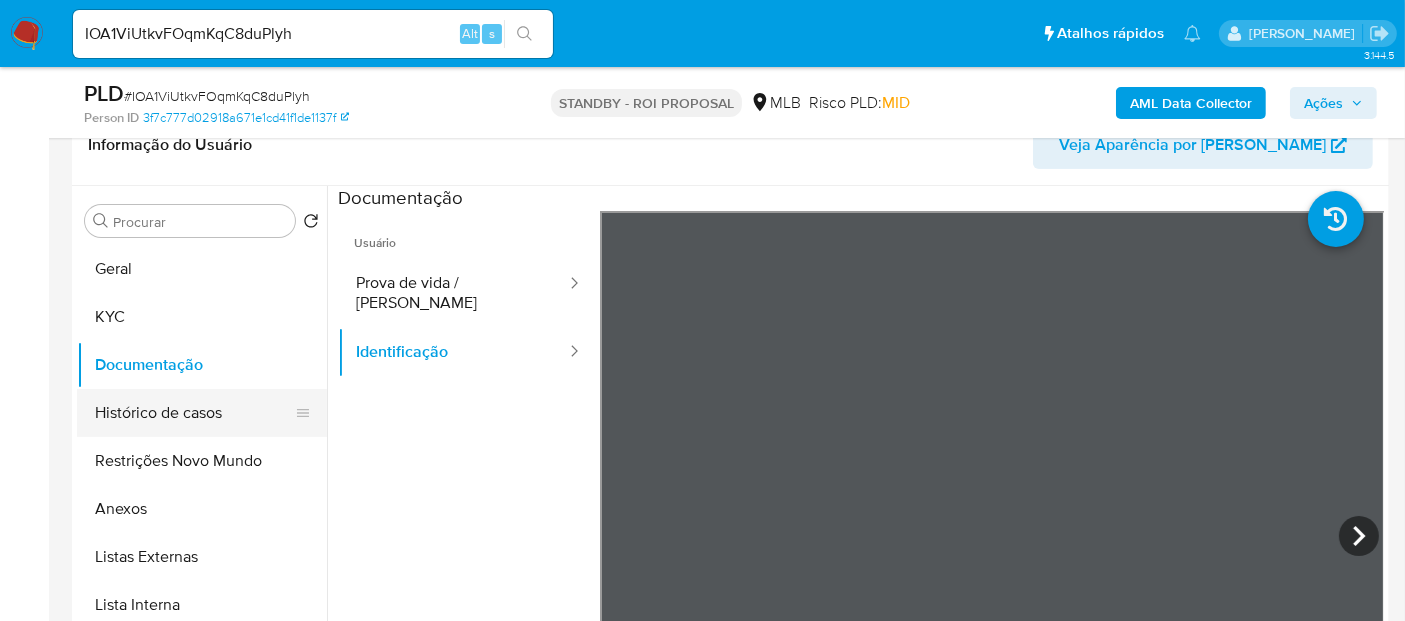 drag, startPoint x: 154, startPoint y: 399, endPoint x: 171, endPoint y: 401, distance: 17.117243 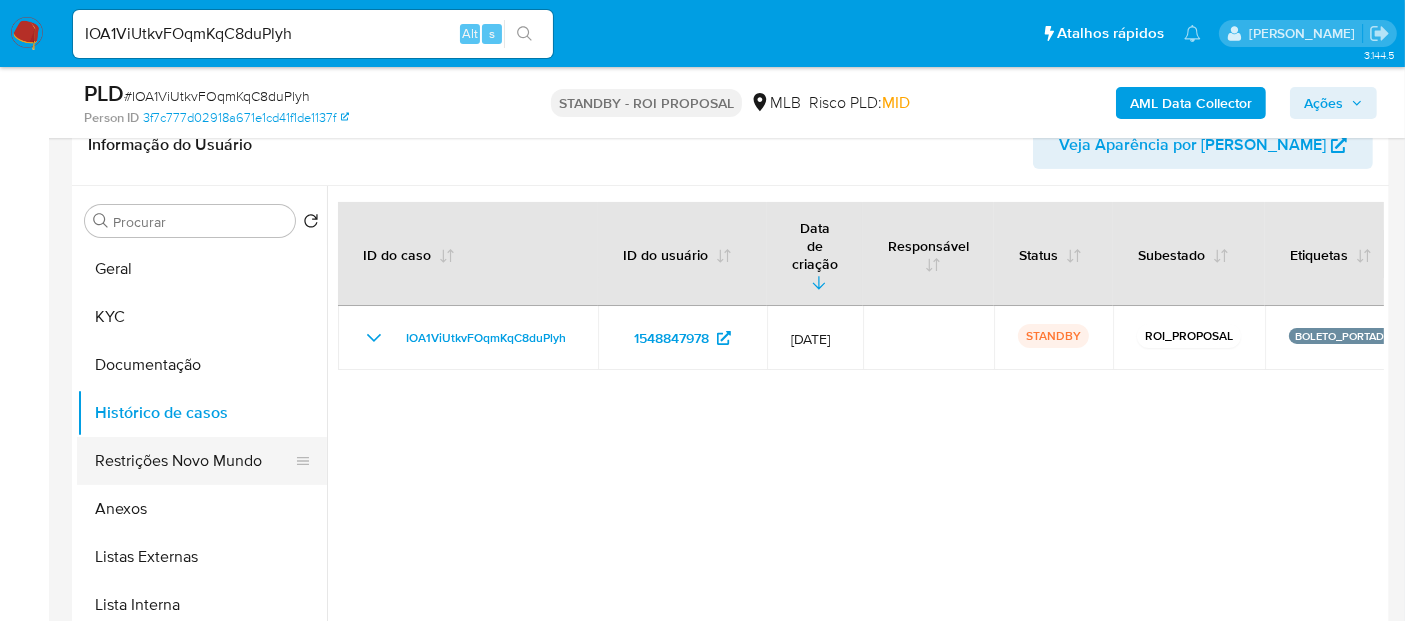 click on "Restrições Novo Mundo" at bounding box center [194, 461] 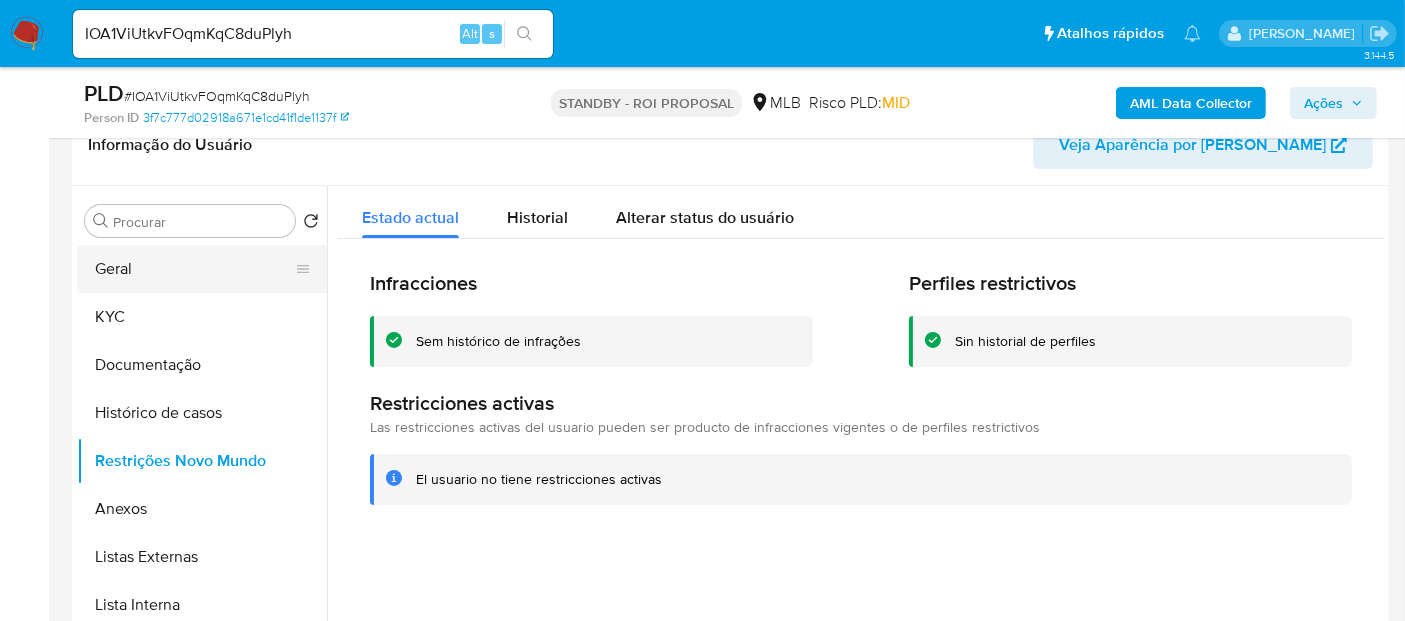 click on "Geral" at bounding box center [194, 269] 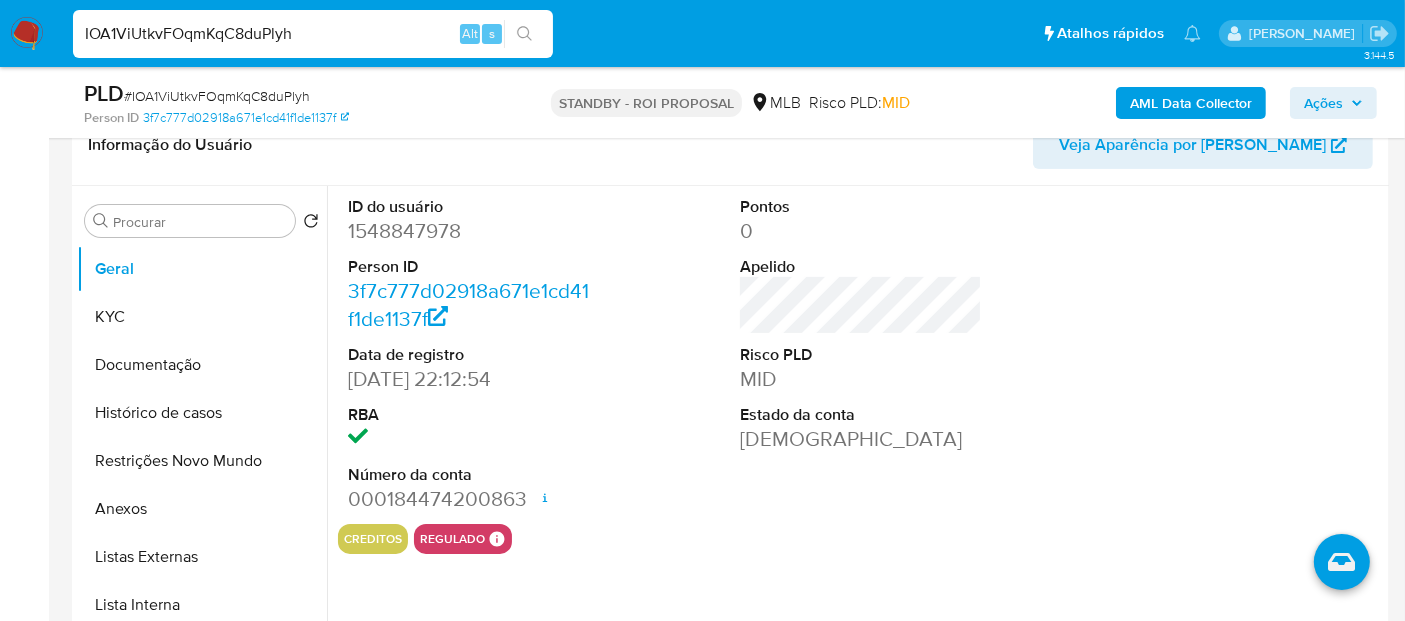 click on "Pausado Ver notificaciones IOA1ViUtkvFOqmKqC8duPlyh Alt s Atalhos rápidos   Presiona las siguientes teclas para acceder a algunas de las funciones Pesquisar caso ou usuário Alt s Voltar para casa Alt h Adicione um comentário Alt c Adicionar um anexo Alt a [PERSON_NAME]" at bounding box center (702, 33) 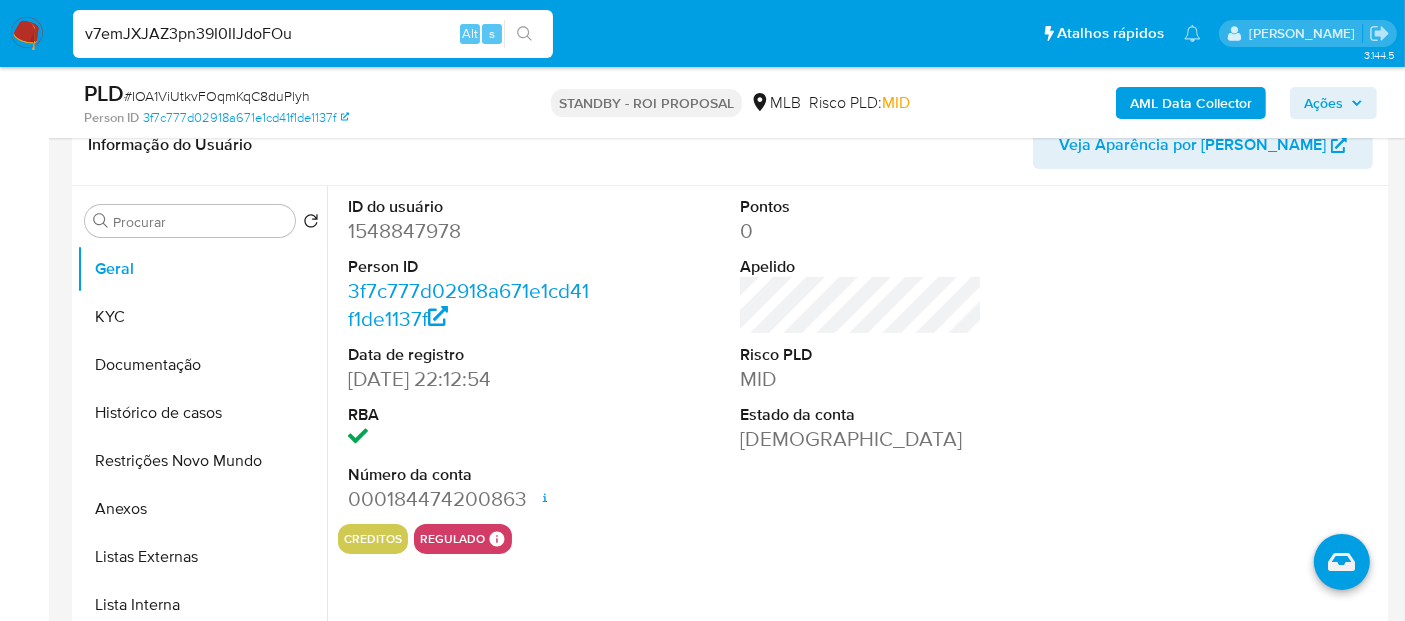 type on "v7emJXJAZ3pn39I0IIJdoFOu" 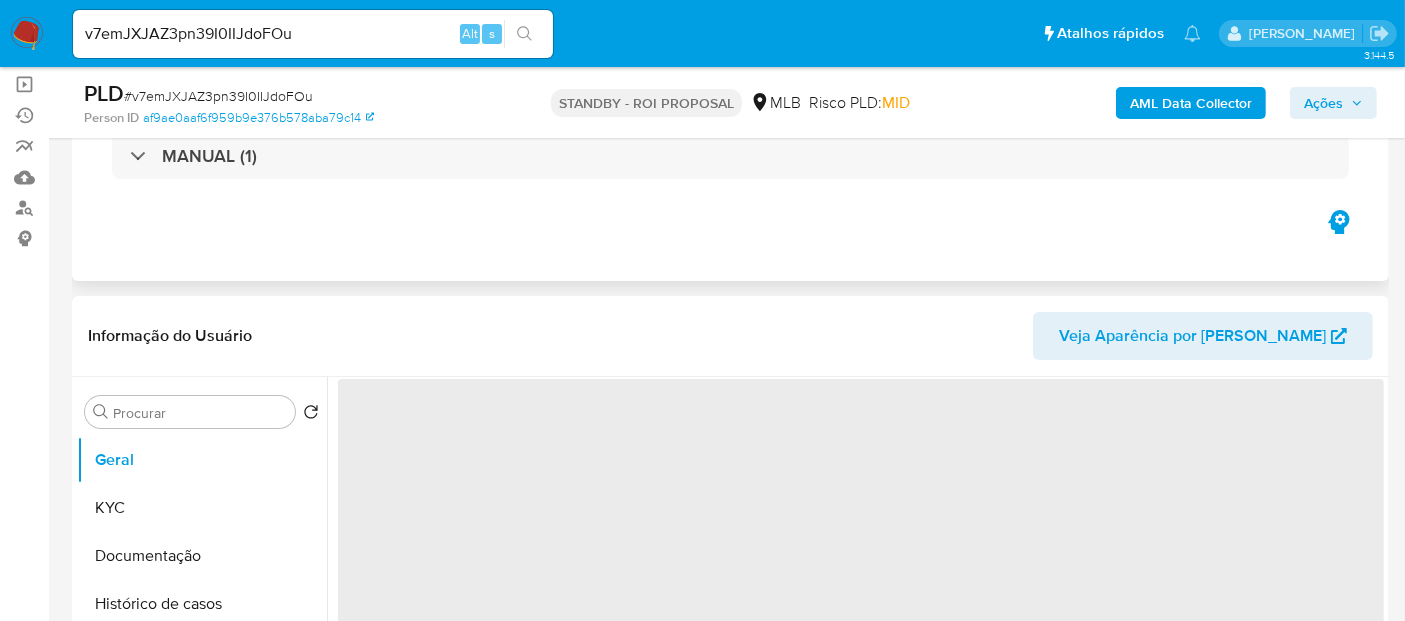 scroll, scrollTop: 222, scrollLeft: 0, axis: vertical 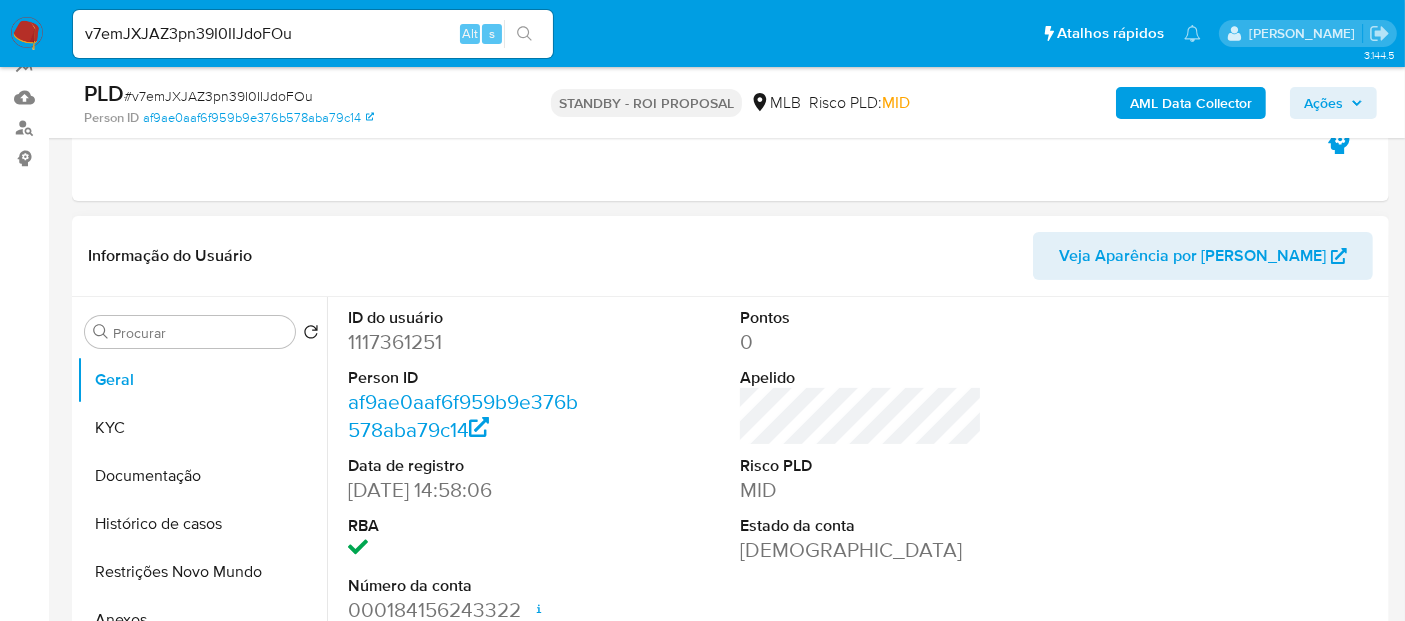 select on "10" 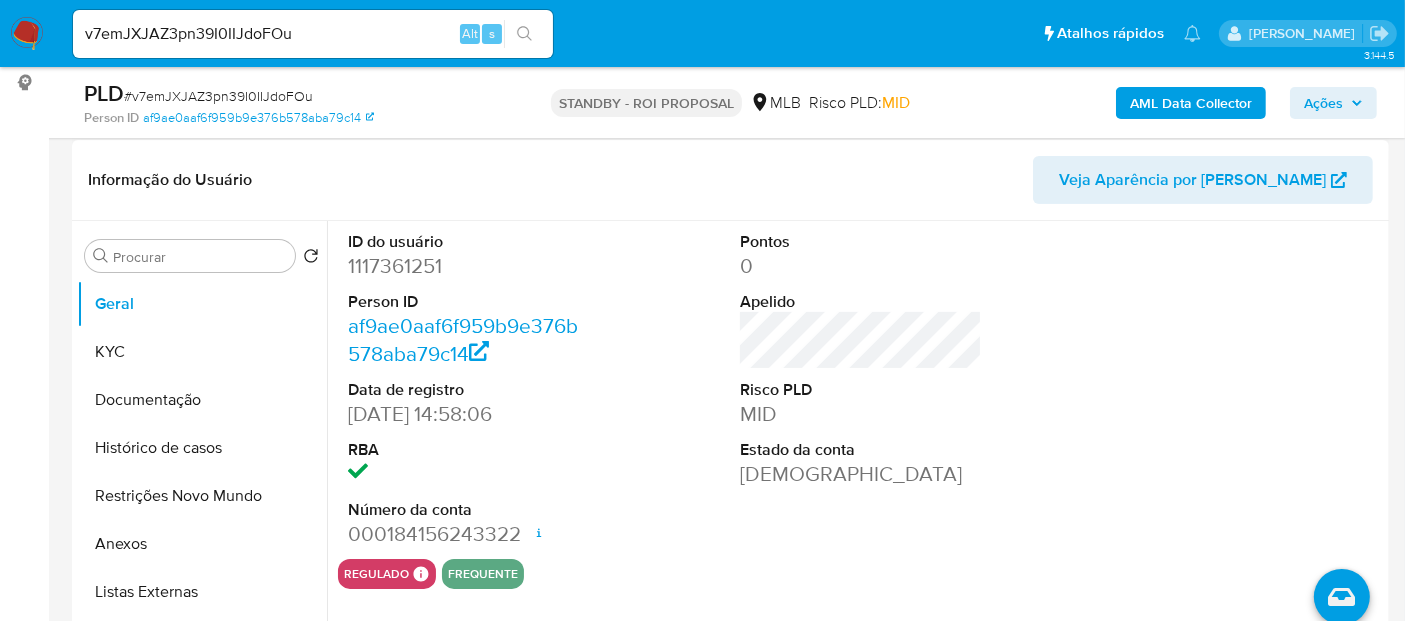 scroll, scrollTop: 333, scrollLeft: 0, axis: vertical 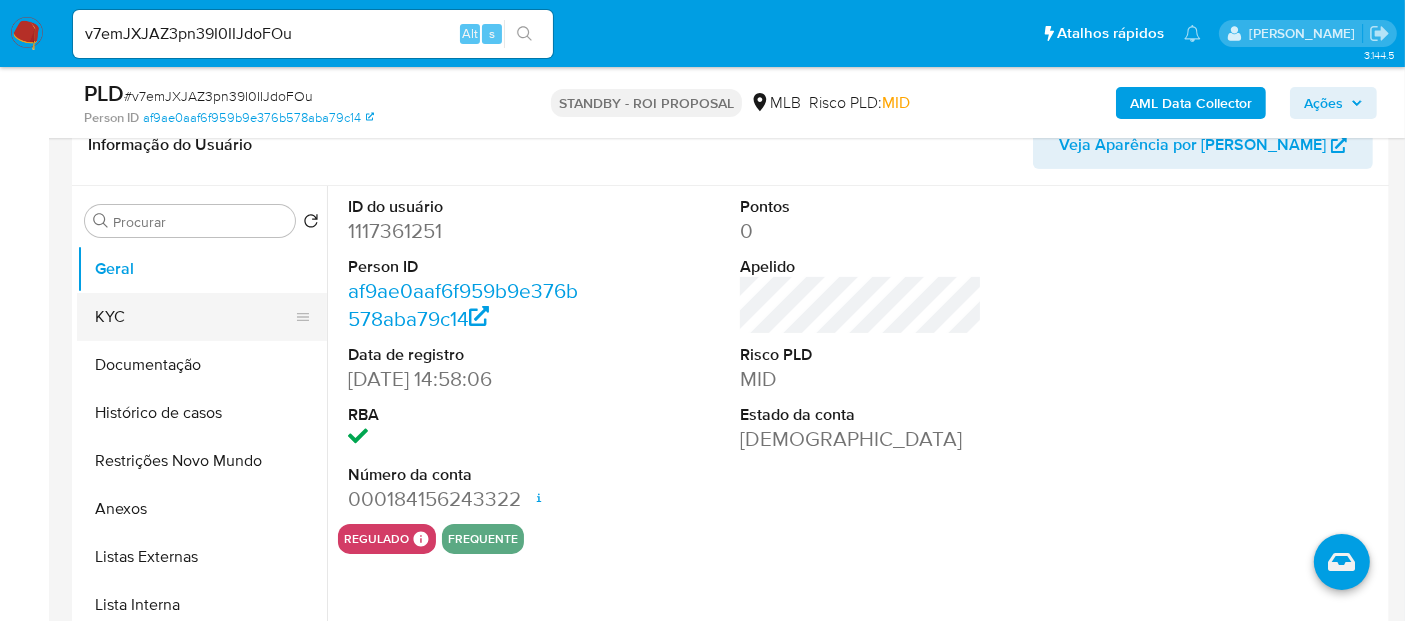 click on "KYC" at bounding box center [194, 317] 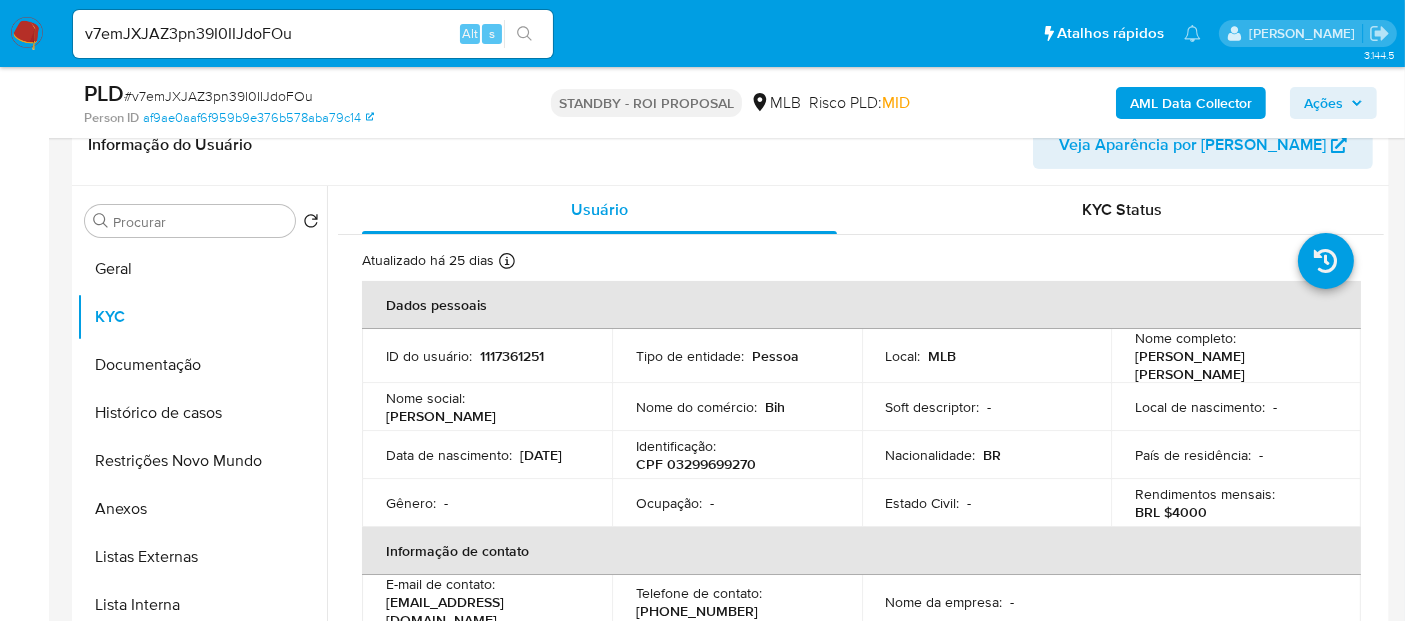 scroll, scrollTop: 111, scrollLeft: 0, axis: vertical 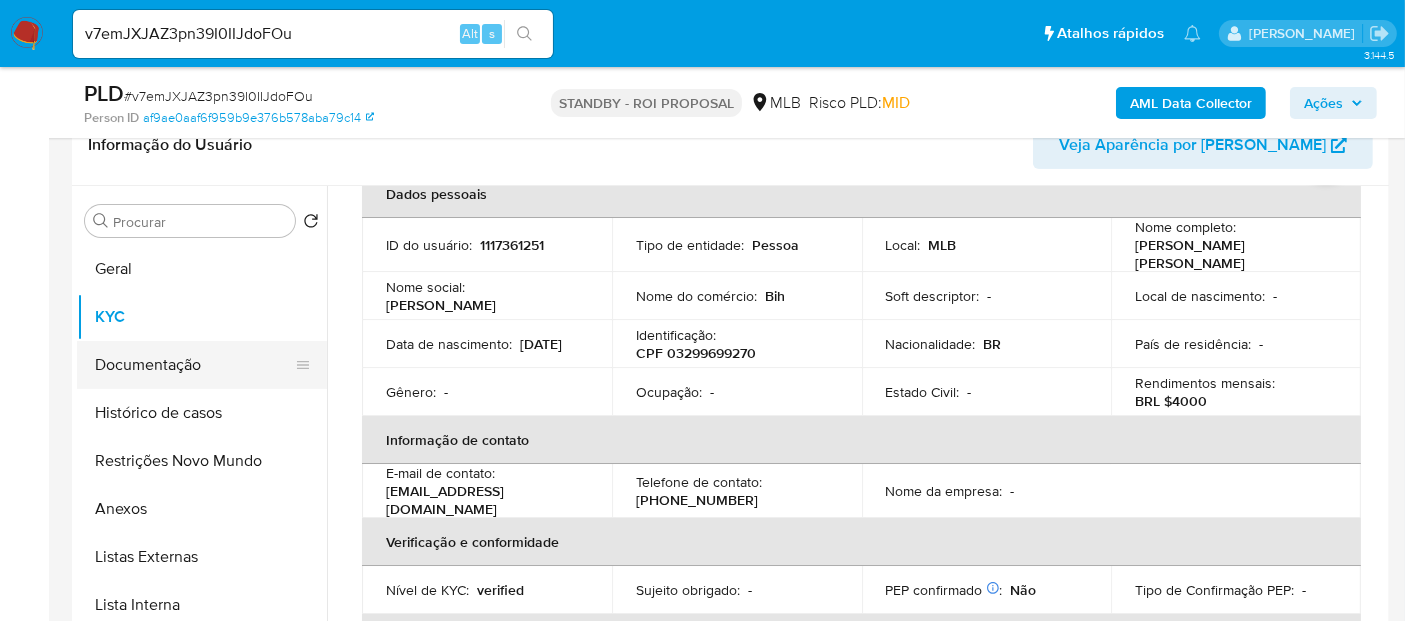 click on "Documentação" at bounding box center [194, 365] 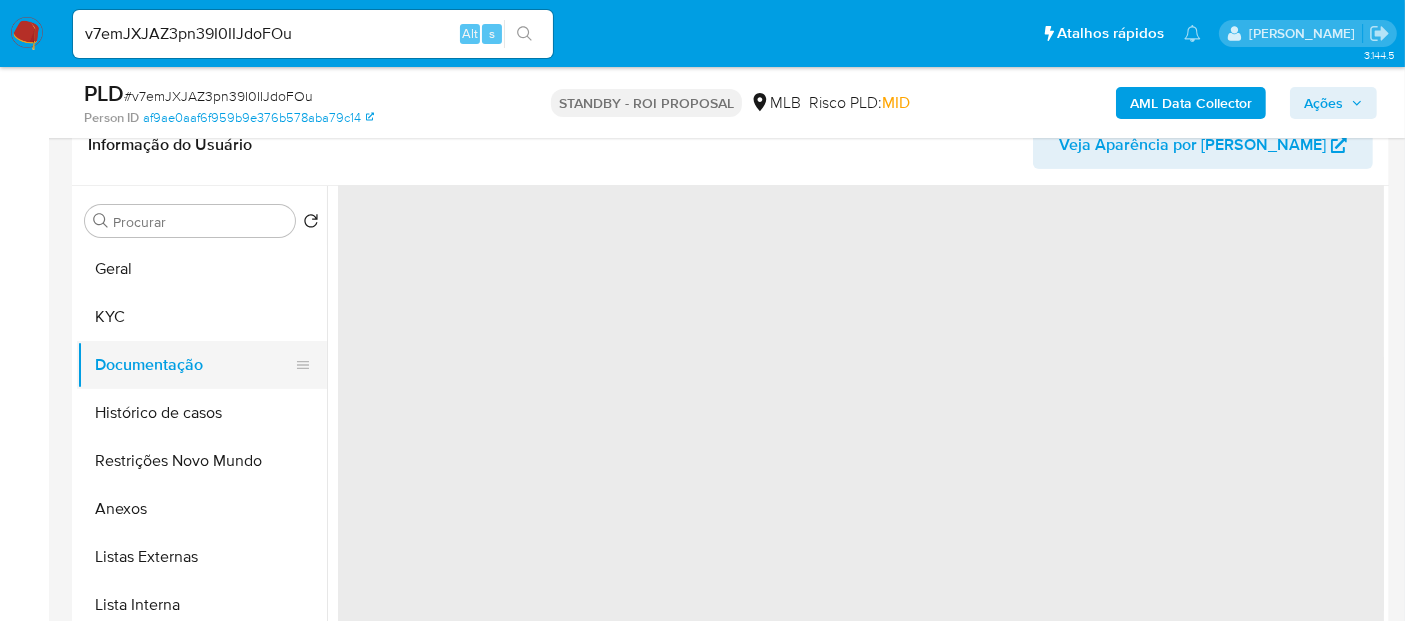 scroll, scrollTop: 0, scrollLeft: 0, axis: both 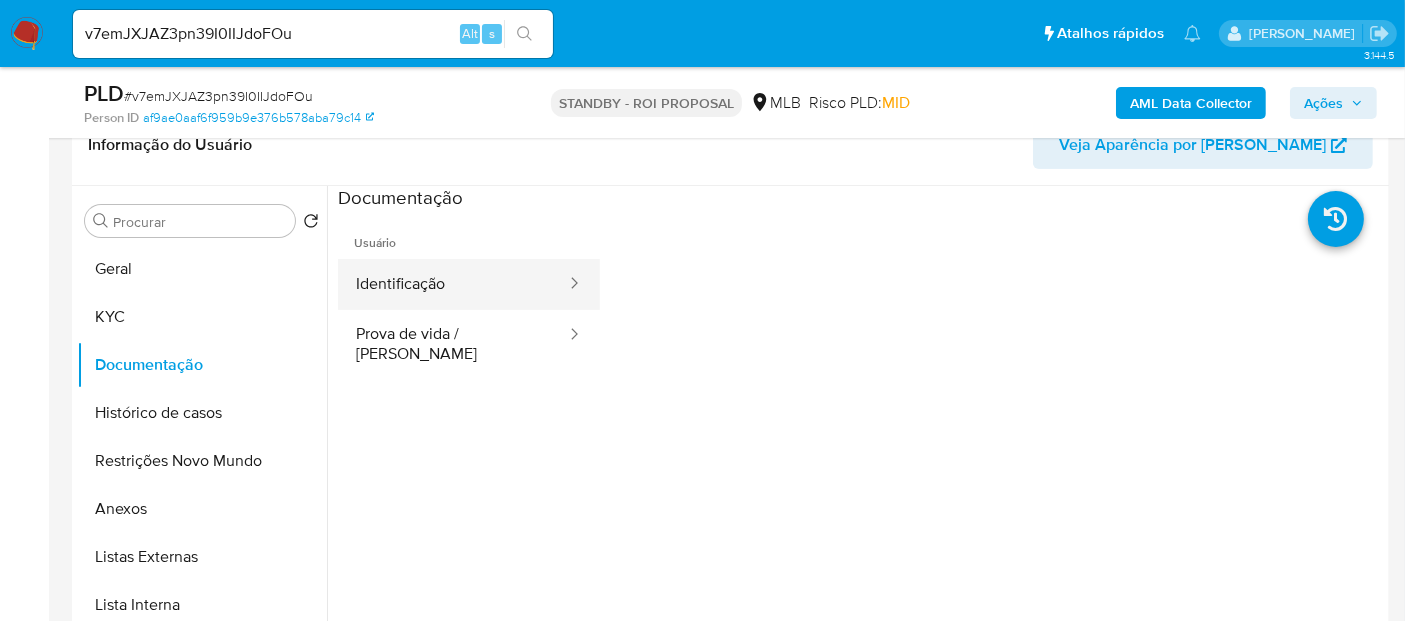 click on "Identificação" at bounding box center [453, 284] 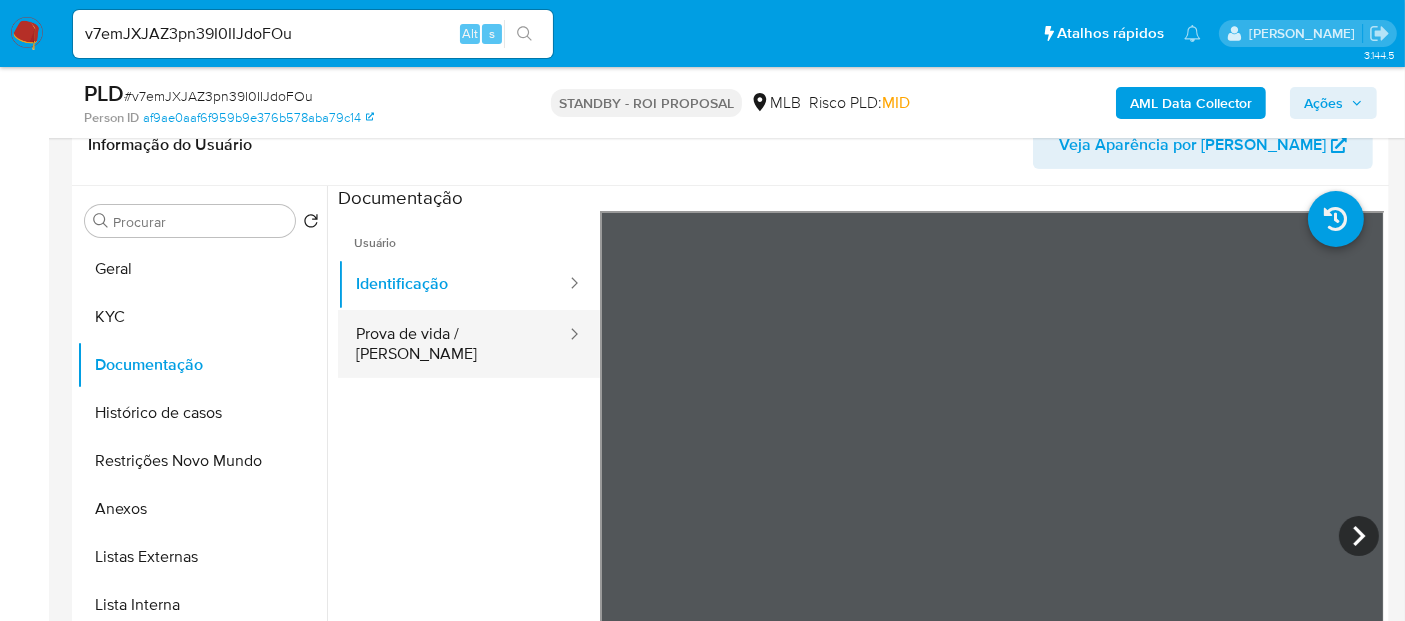 click on "Prova de vida / [PERSON_NAME]" at bounding box center [453, 344] 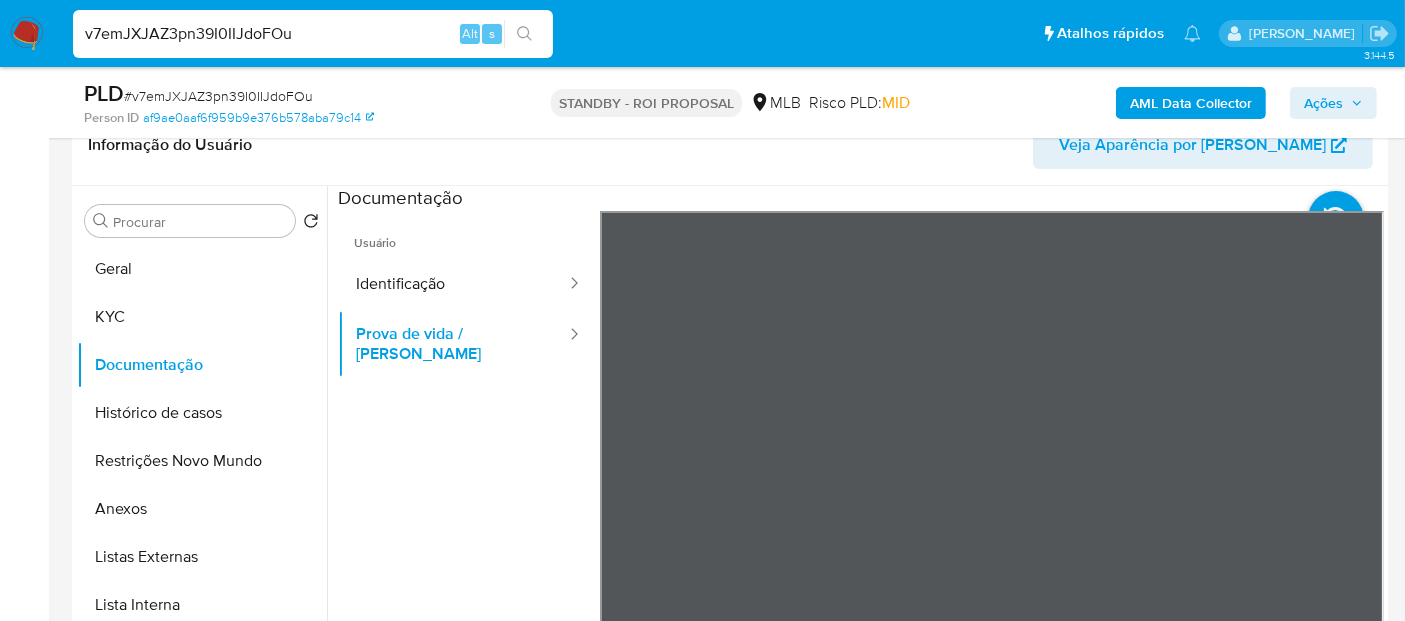 drag, startPoint x: 0, startPoint y: 4, endPoint x: 0, endPoint y: -7, distance: 11 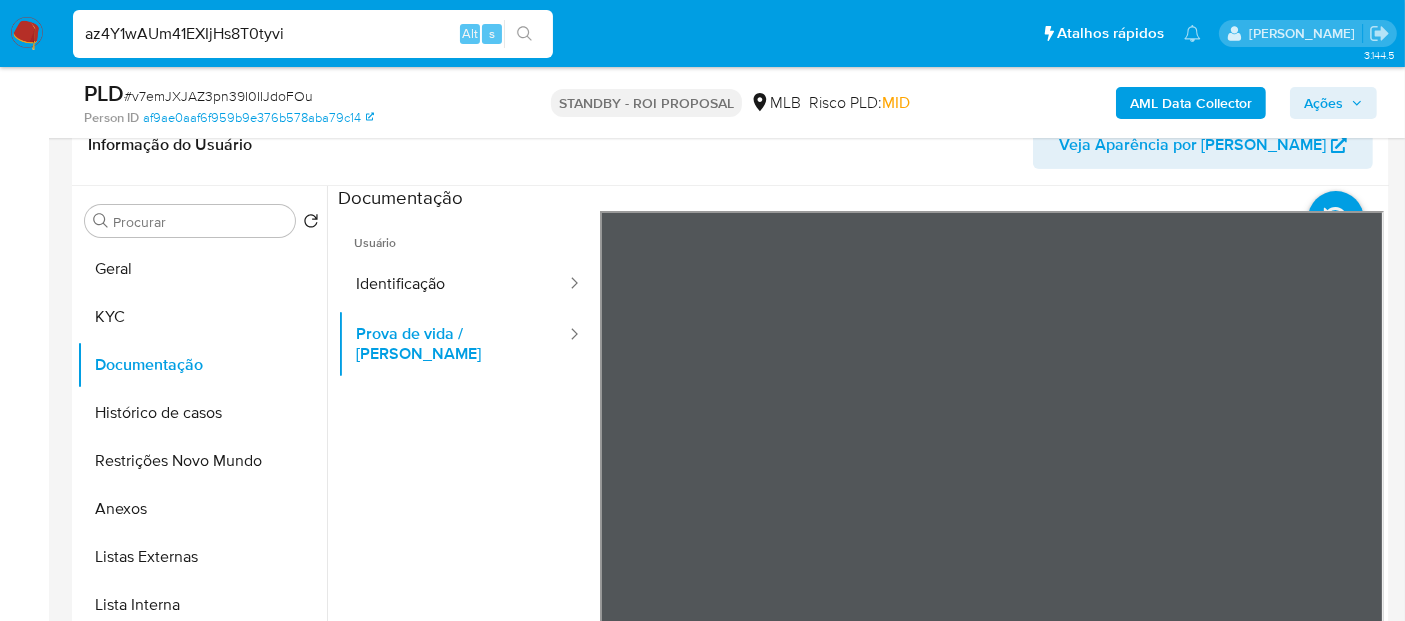 type on "az4Y1wAUm41EXIjHs8T0tyvi" 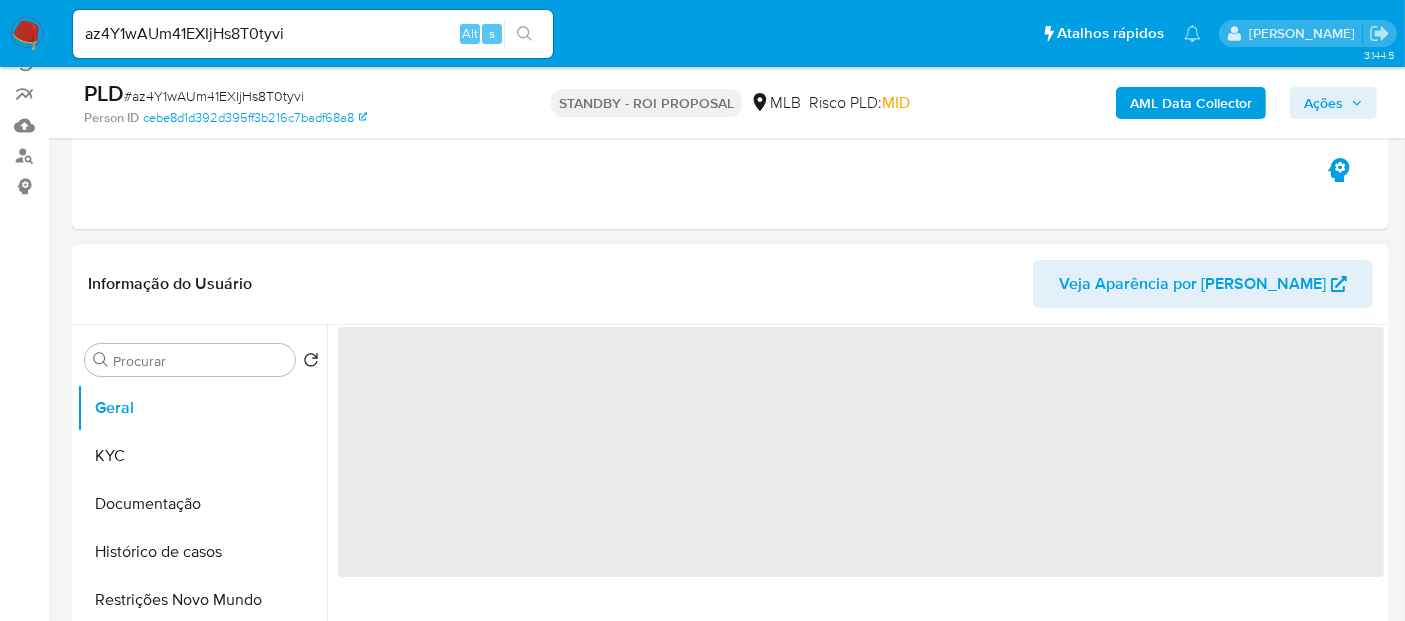 scroll, scrollTop: 222, scrollLeft: 0, axis: vertical 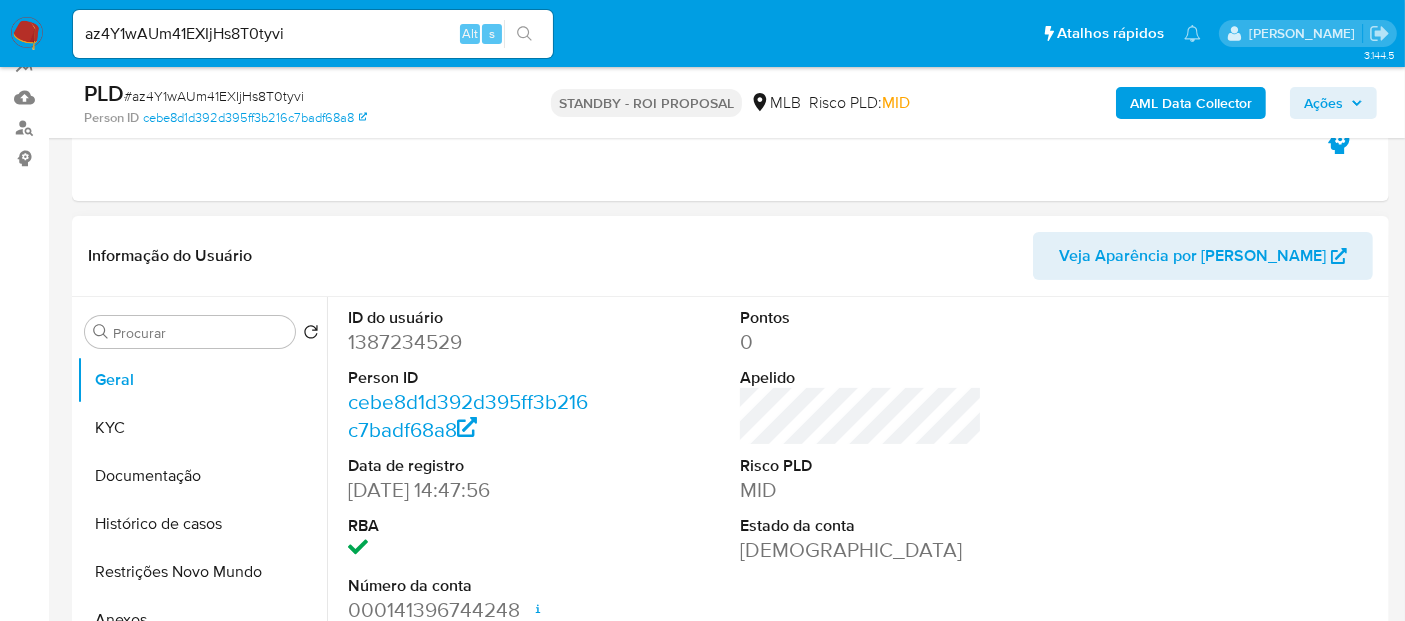 select on "10" 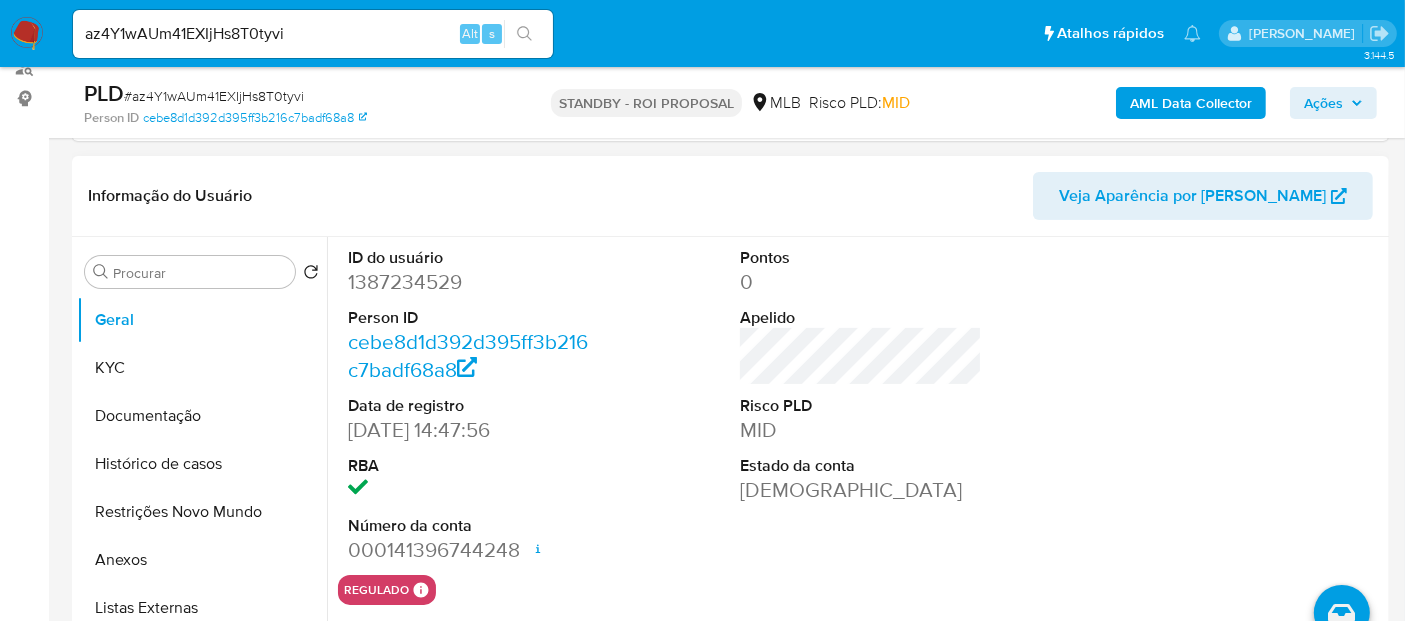 scroll, scrollTop: 333, scrollLeft: 0, axis: vertical 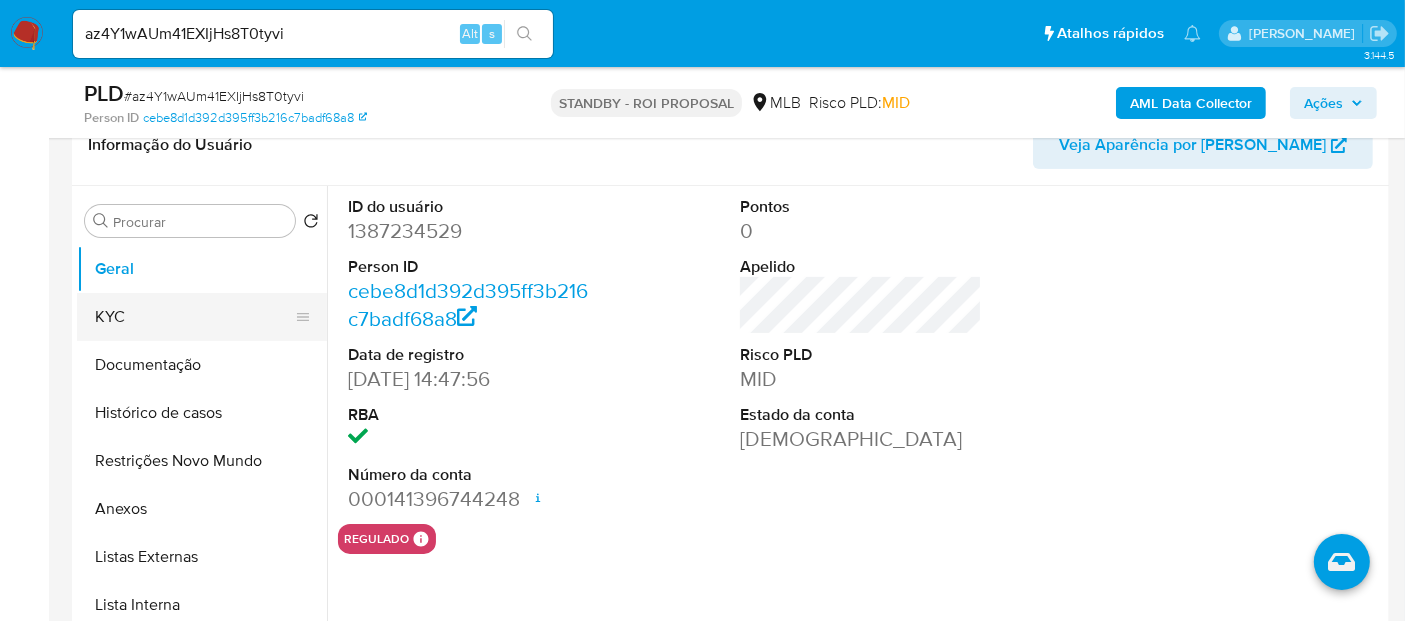 drag, startPoint x: 147, startPoint y: 318, endPoint x: 163, endPoint y: 318, distance: 16 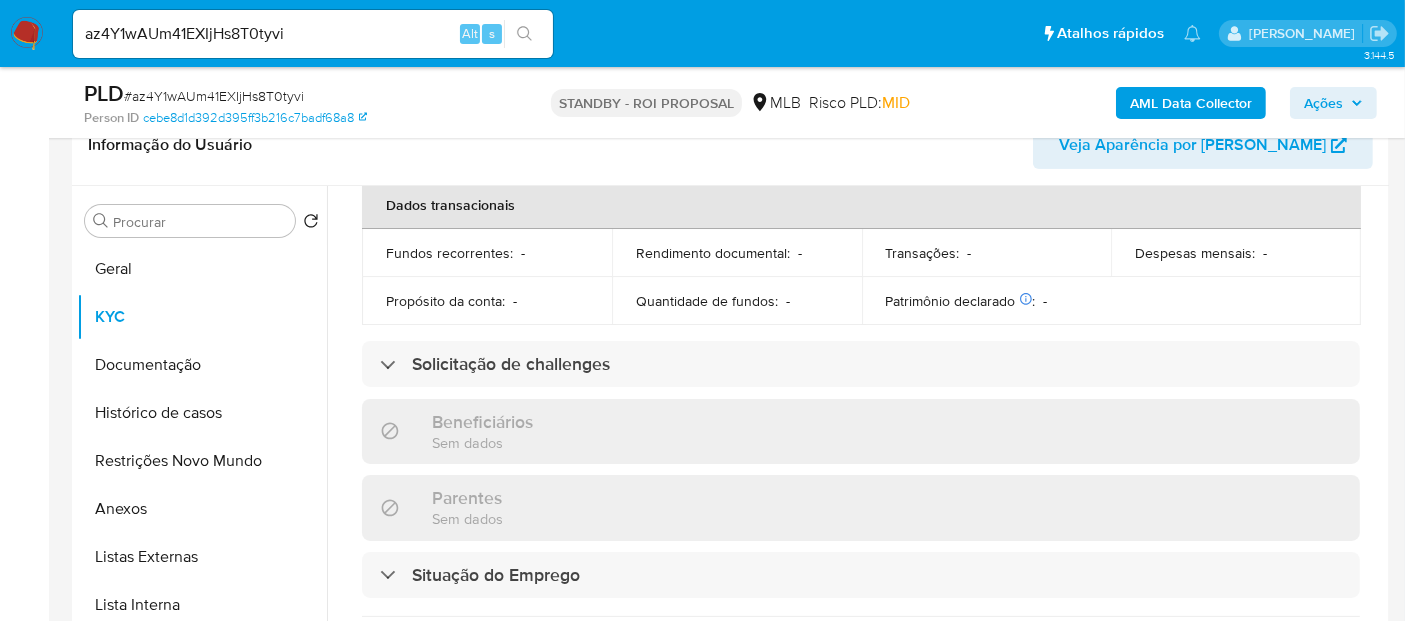scroll, scrollTop: 111, scrollLeft: 0, axis: vertical 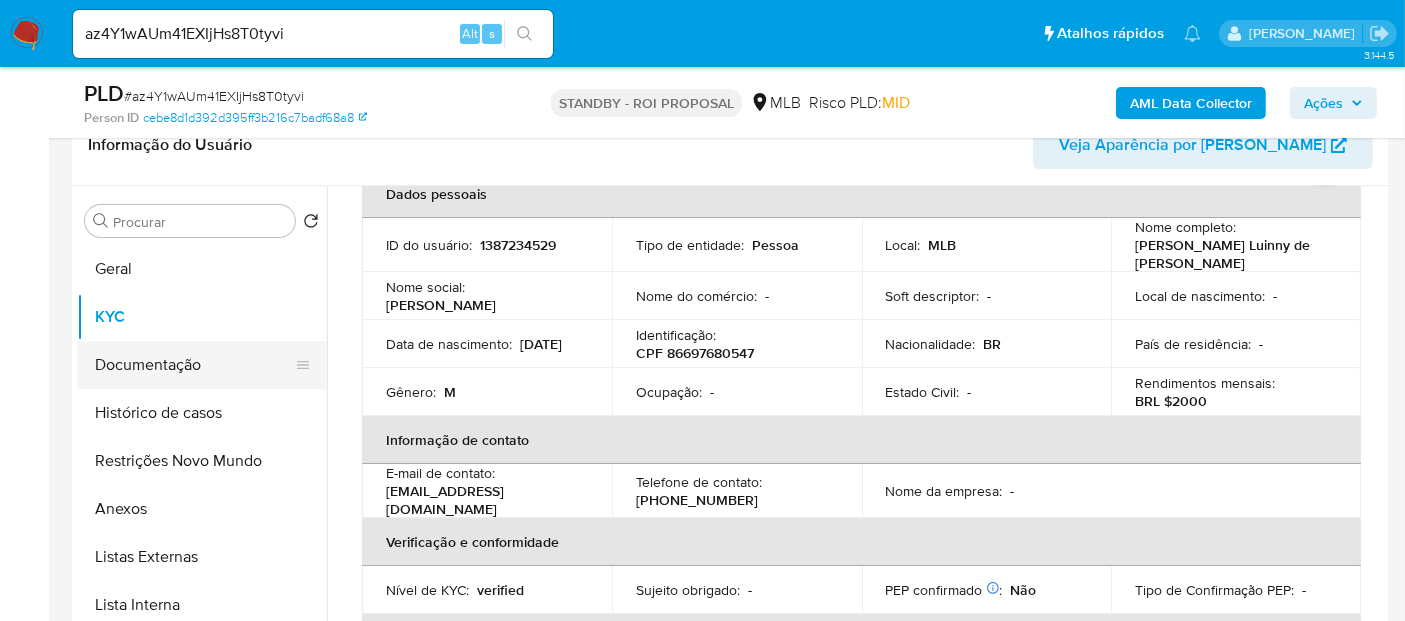 drag, startPoint x: 140, startPoint y: 364, endPoint x: 231, endPoint y: 365, distance: 91.00549 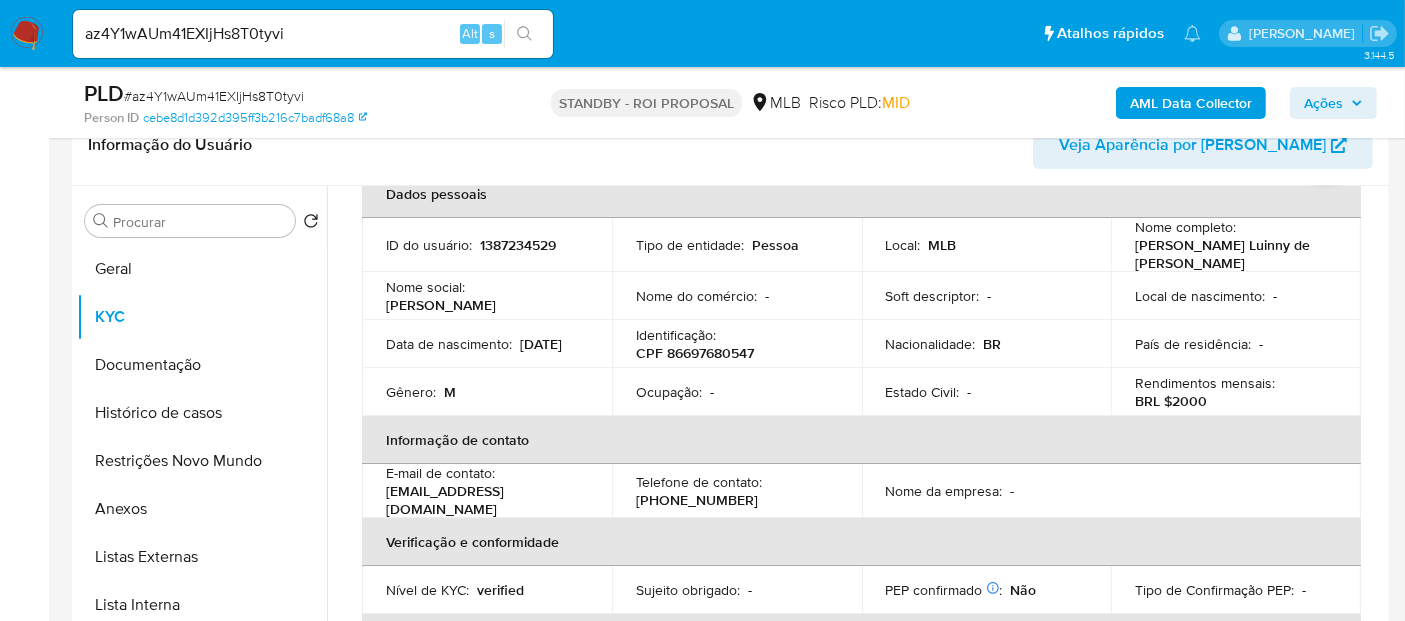 scroll, scrollTop: 0, scrollLeft: 0, axis: both 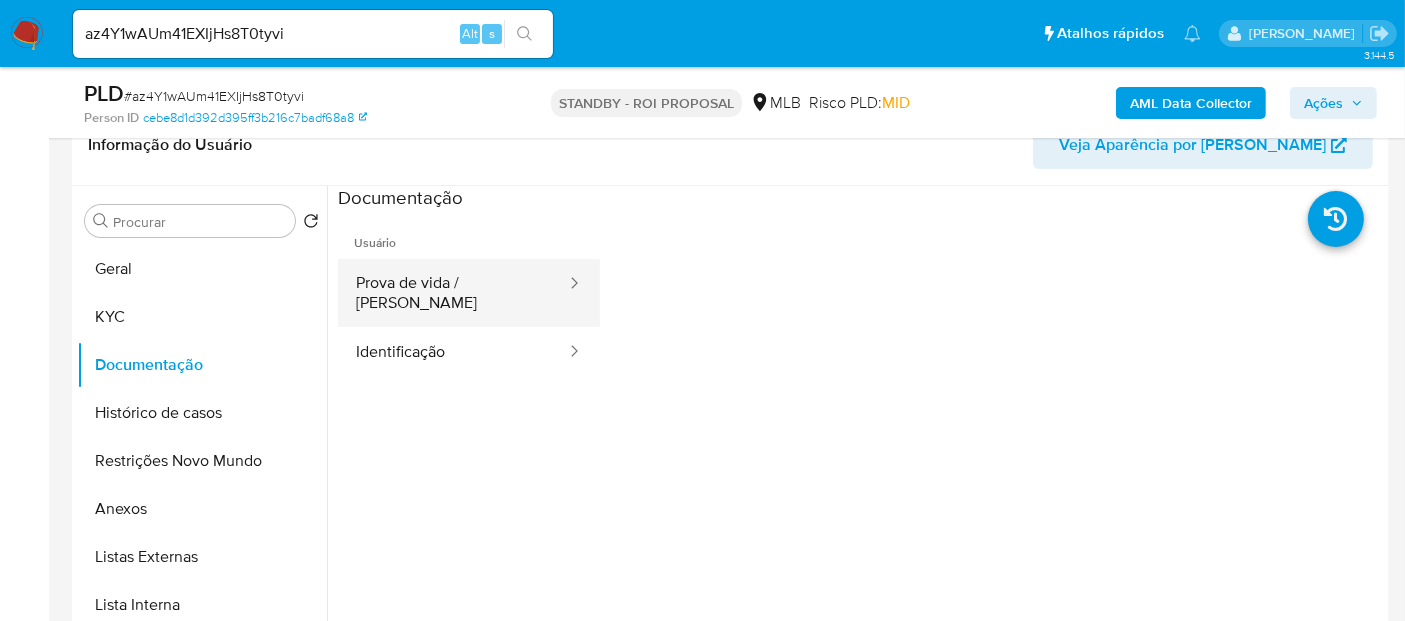 click on "Prova de vida / [PERSON_NAME]" at bounding box center (453, 293) 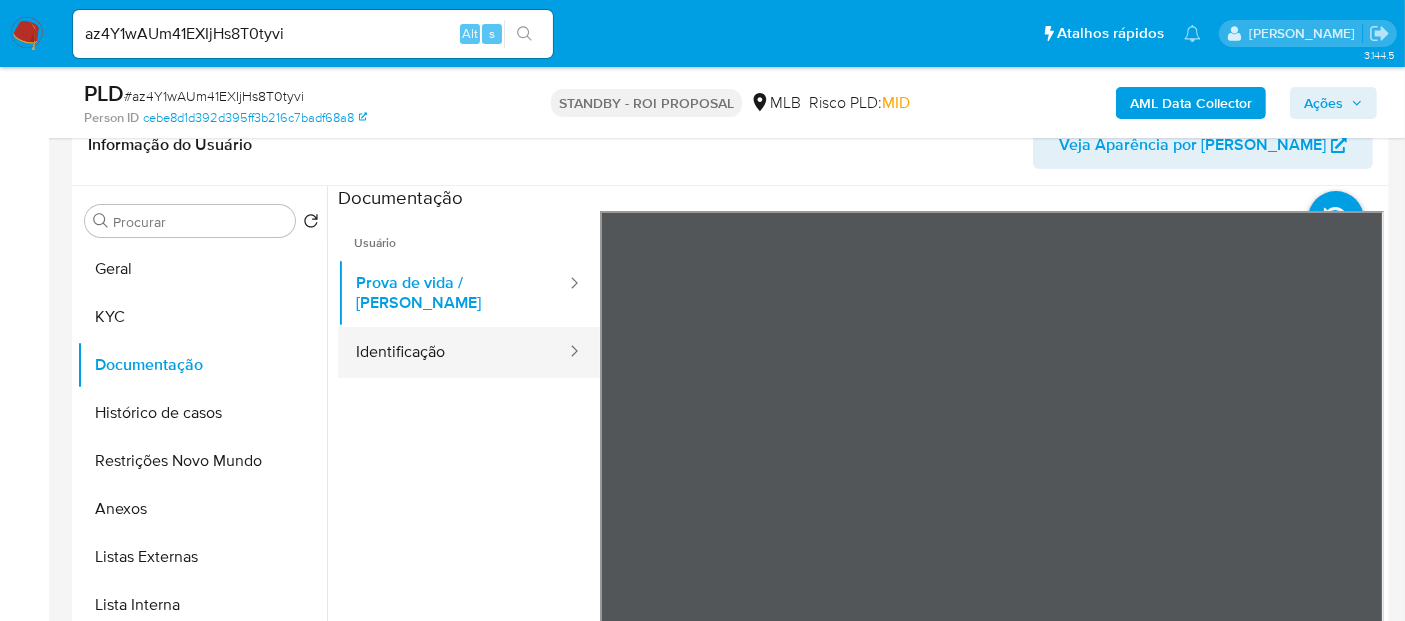 click on "Identificação" at bounding box center (453, 352) 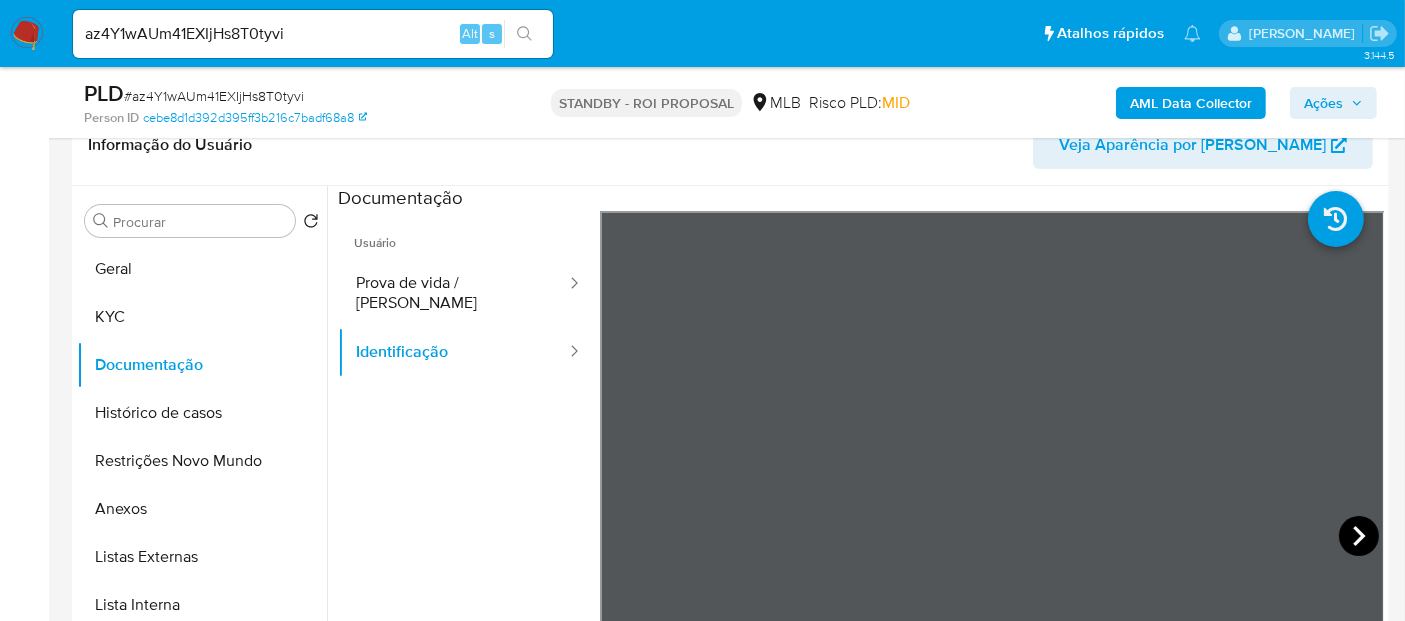 click 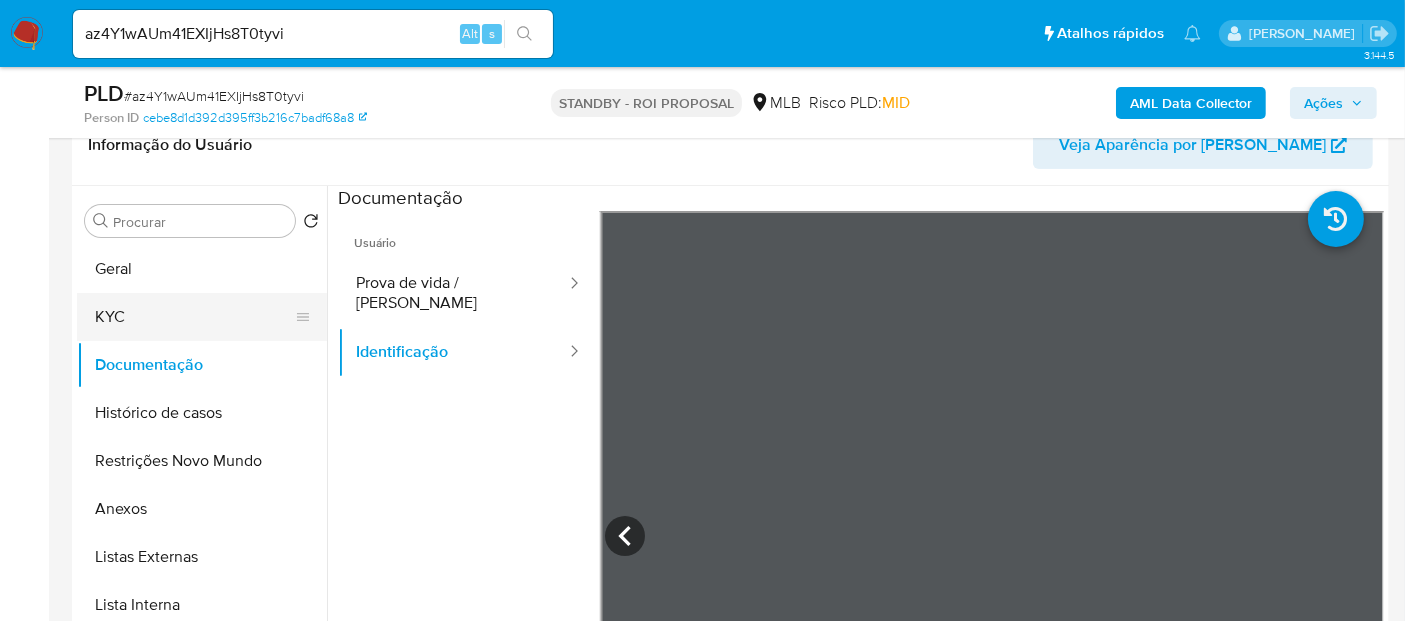 click on "KYC" at bounding box center (194, 317) 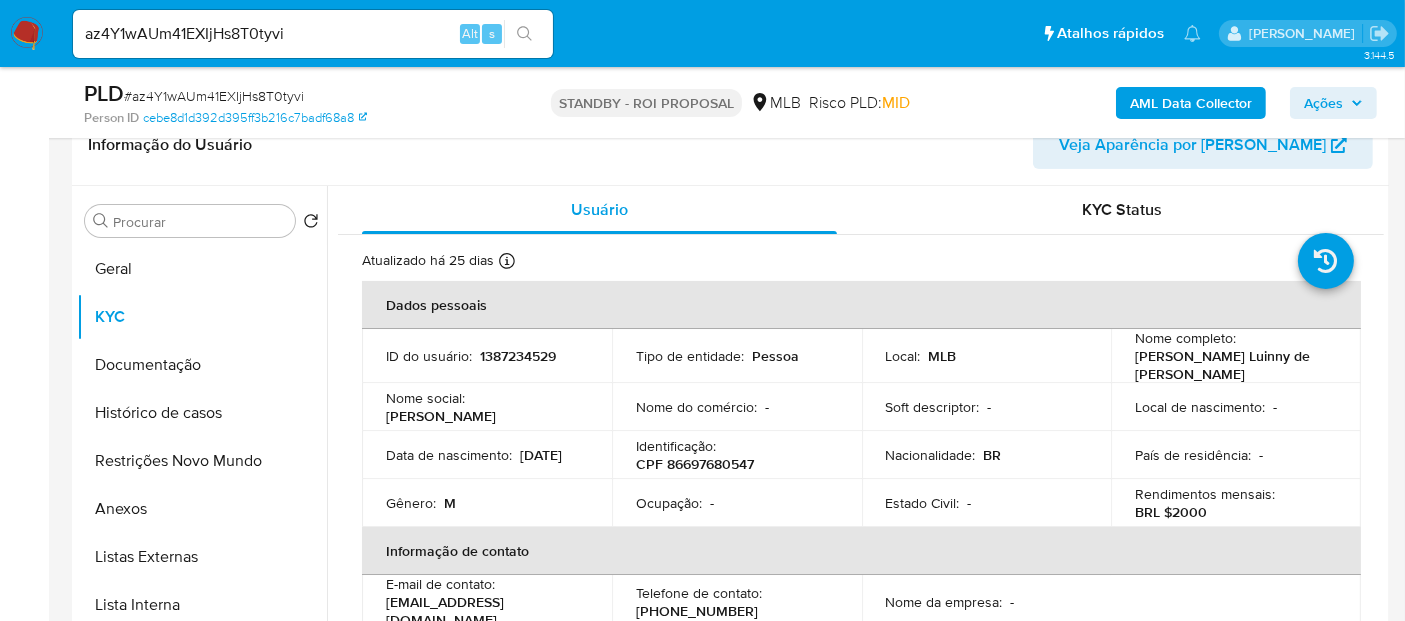 drag, startPoint x: 382, startPoint y: 461, endPoint x: 493, endPoint y: 467, distance: 111.16204 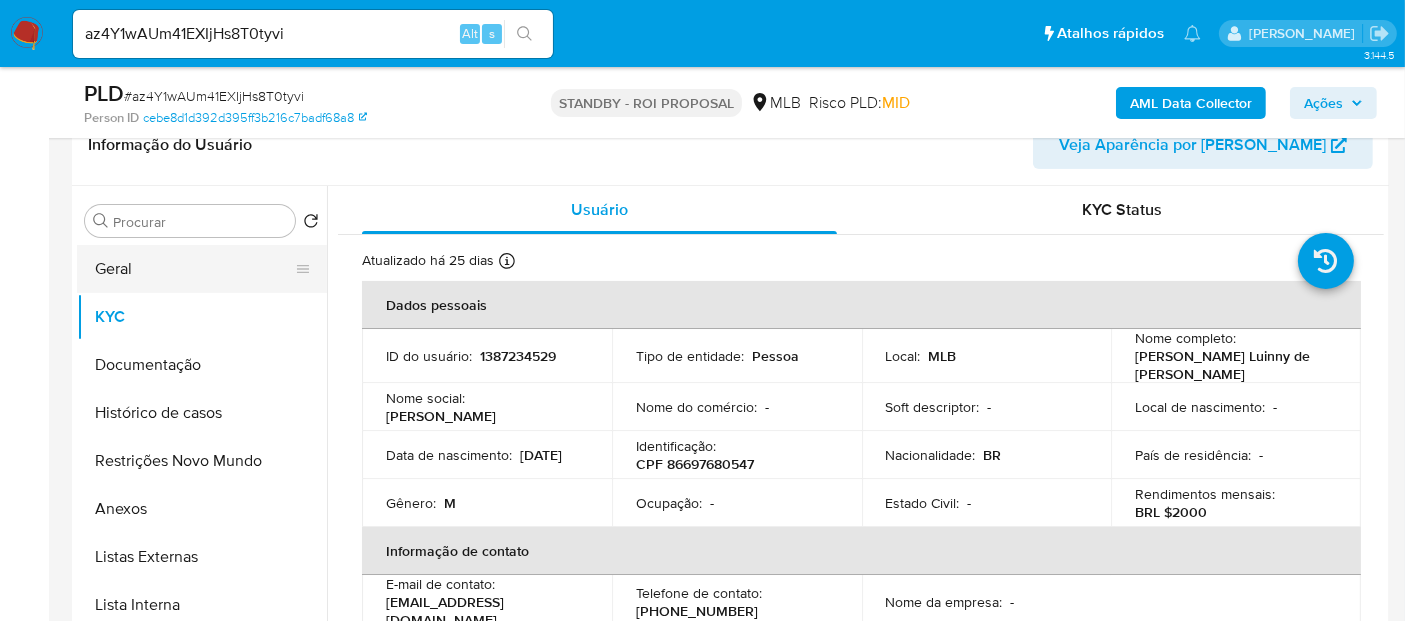 drag, startPoint x: 145, startPoint y: 275, endPoint x: 162, endPoint y: 270, distance: 17.720045 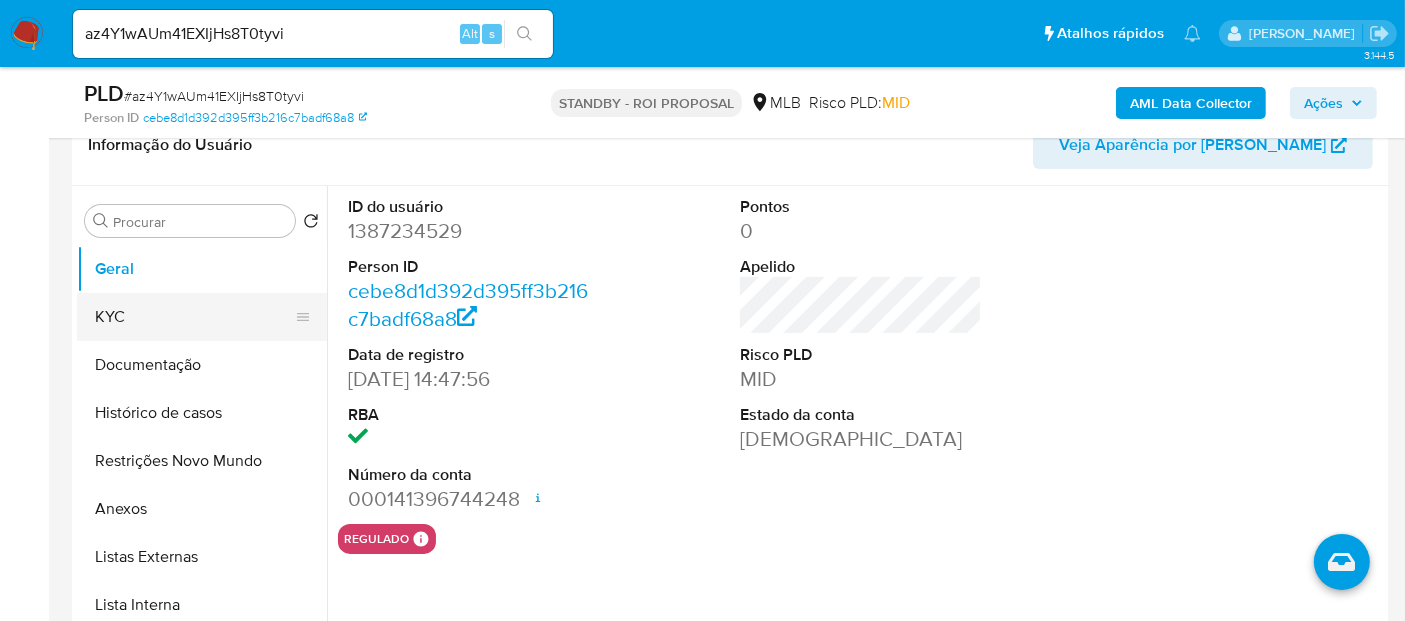 click on "KYC" at bounding box center [194, 317] 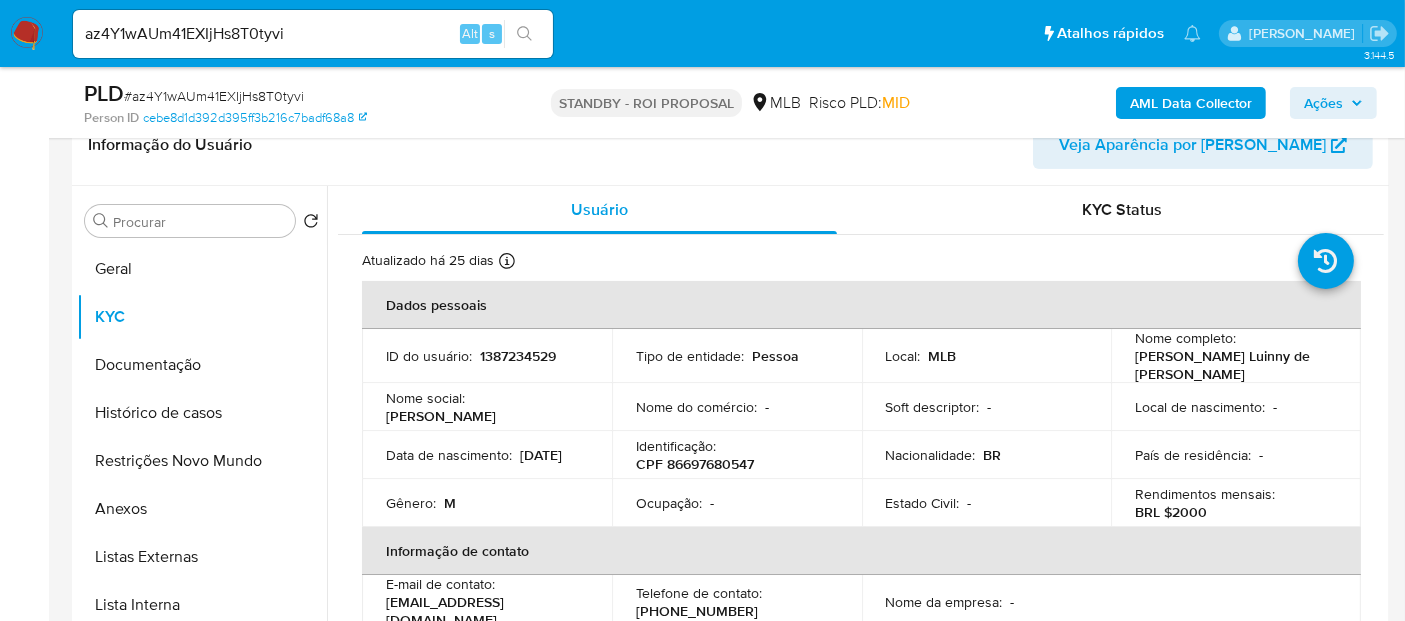 drag, startPoint x: 387, startPoint y: 464, endPoint x: 464, endPoint y: 470, distance: 77.23341 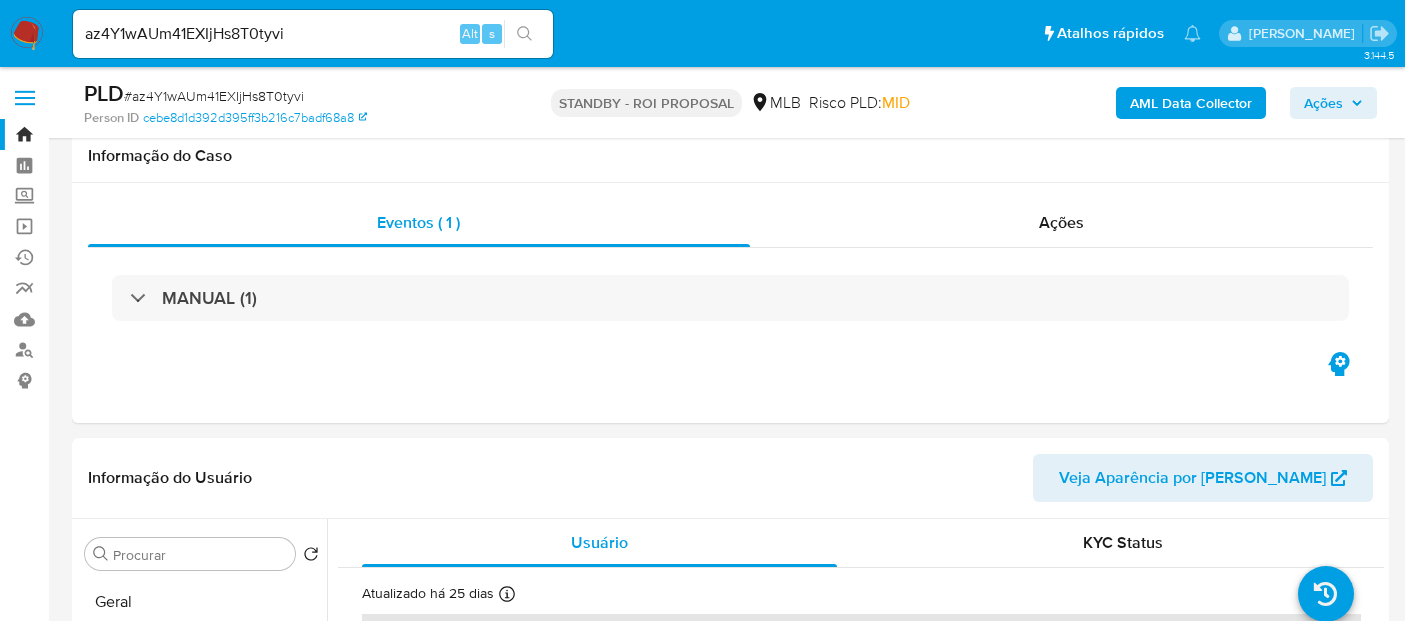 select on "10" 